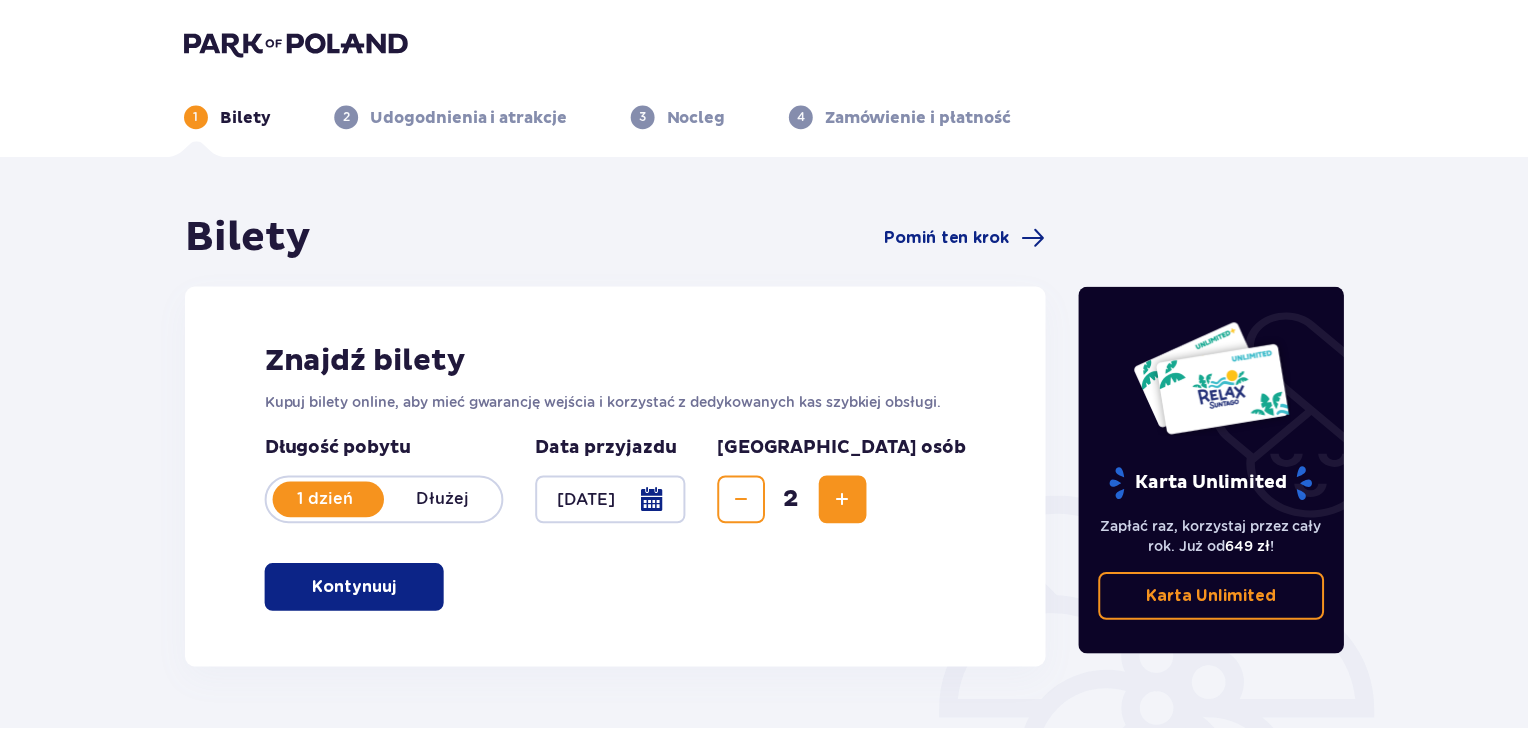 scroll, scrollTop: 0, scrollLeft: 0, axis: both 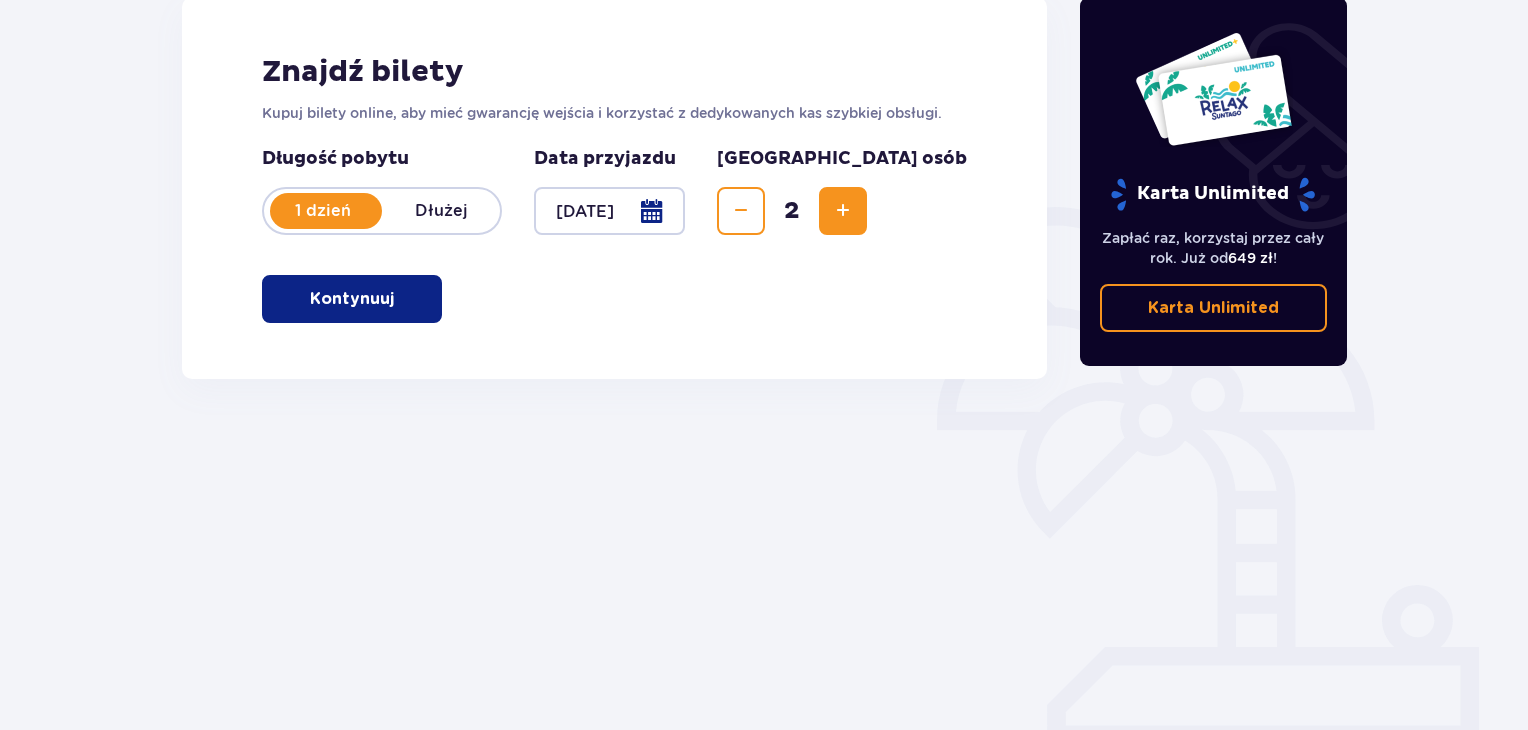 click on "Kontynuuj" at bounding box center [352, 299] 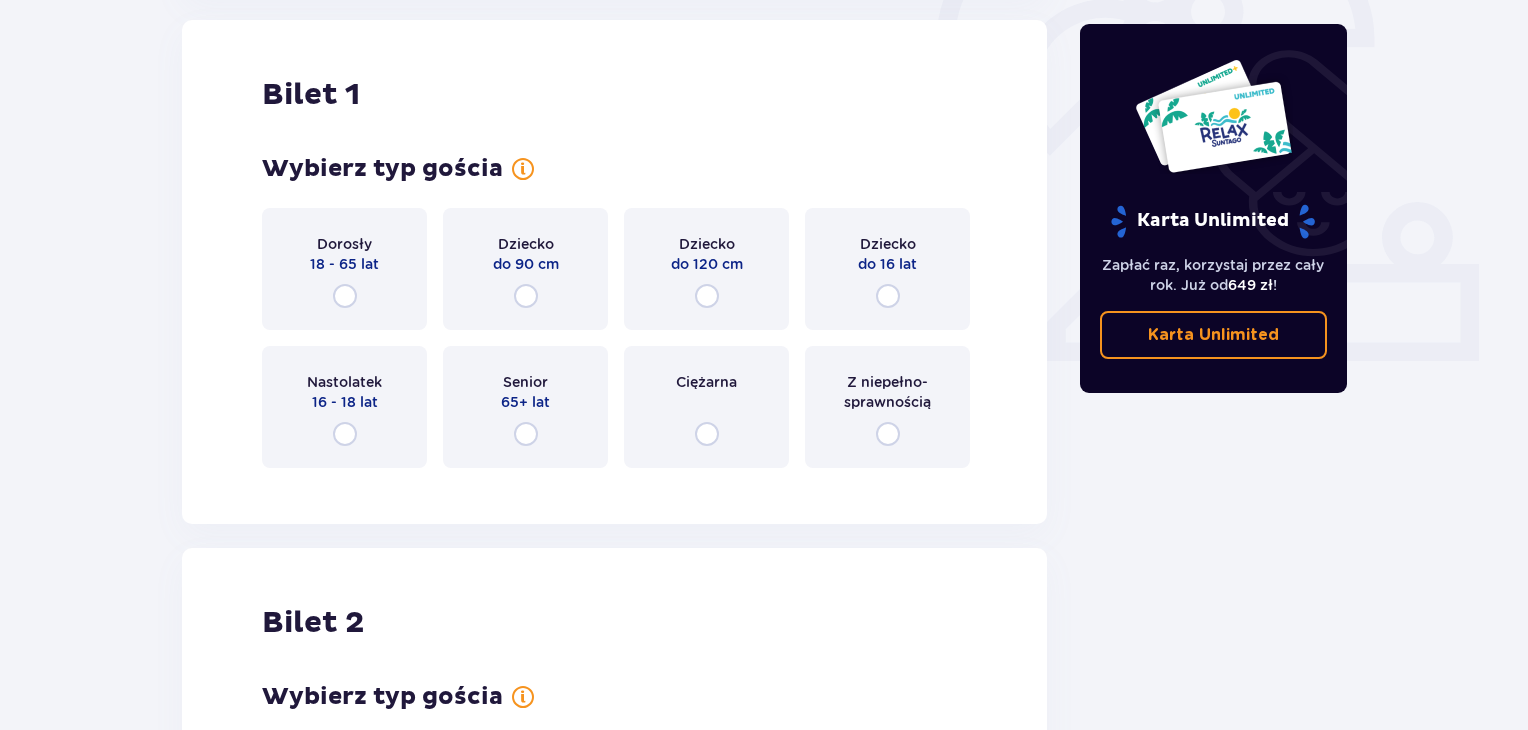 scroll, scrollTop: 700, scrollLeft: 0, axis: vertical 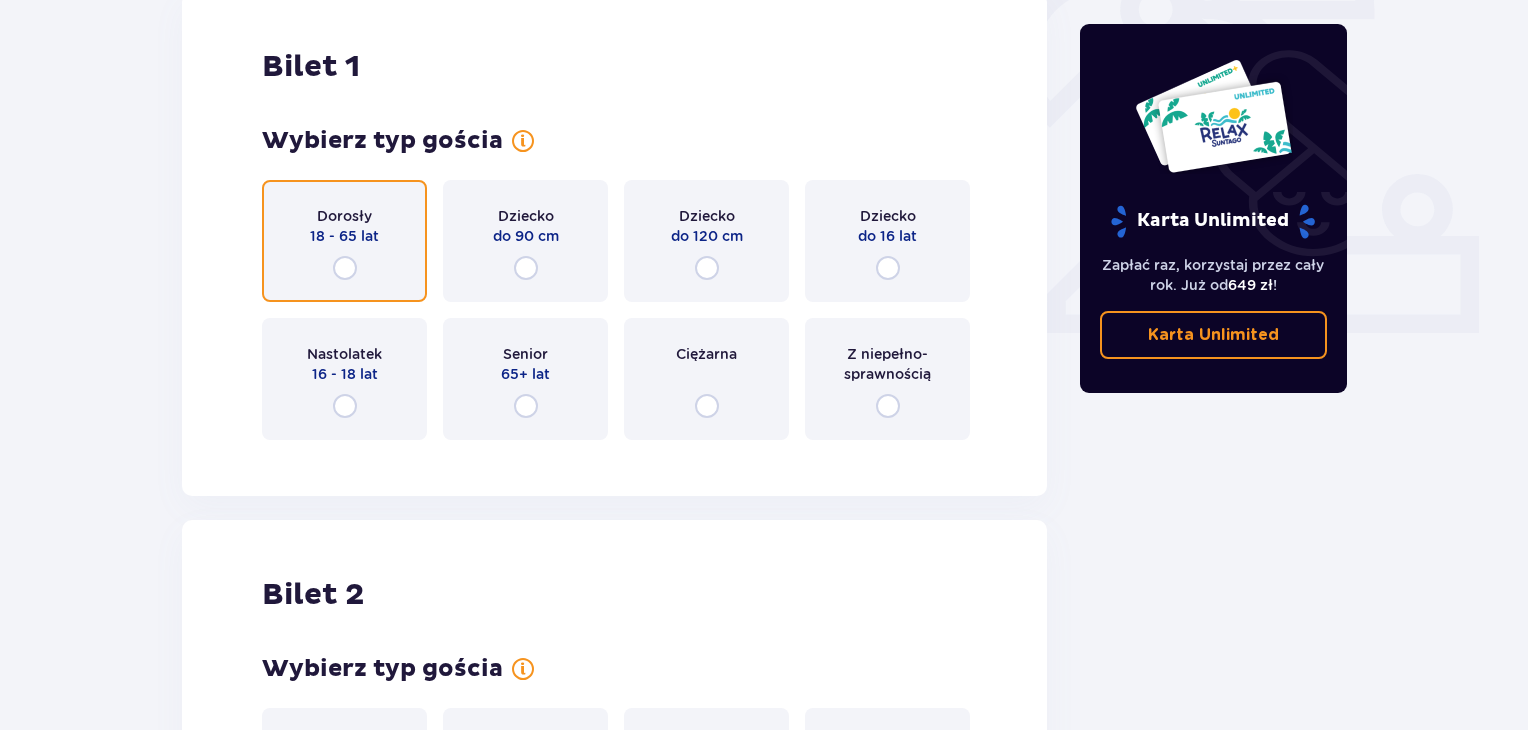 click at bounding box center (345, 268) 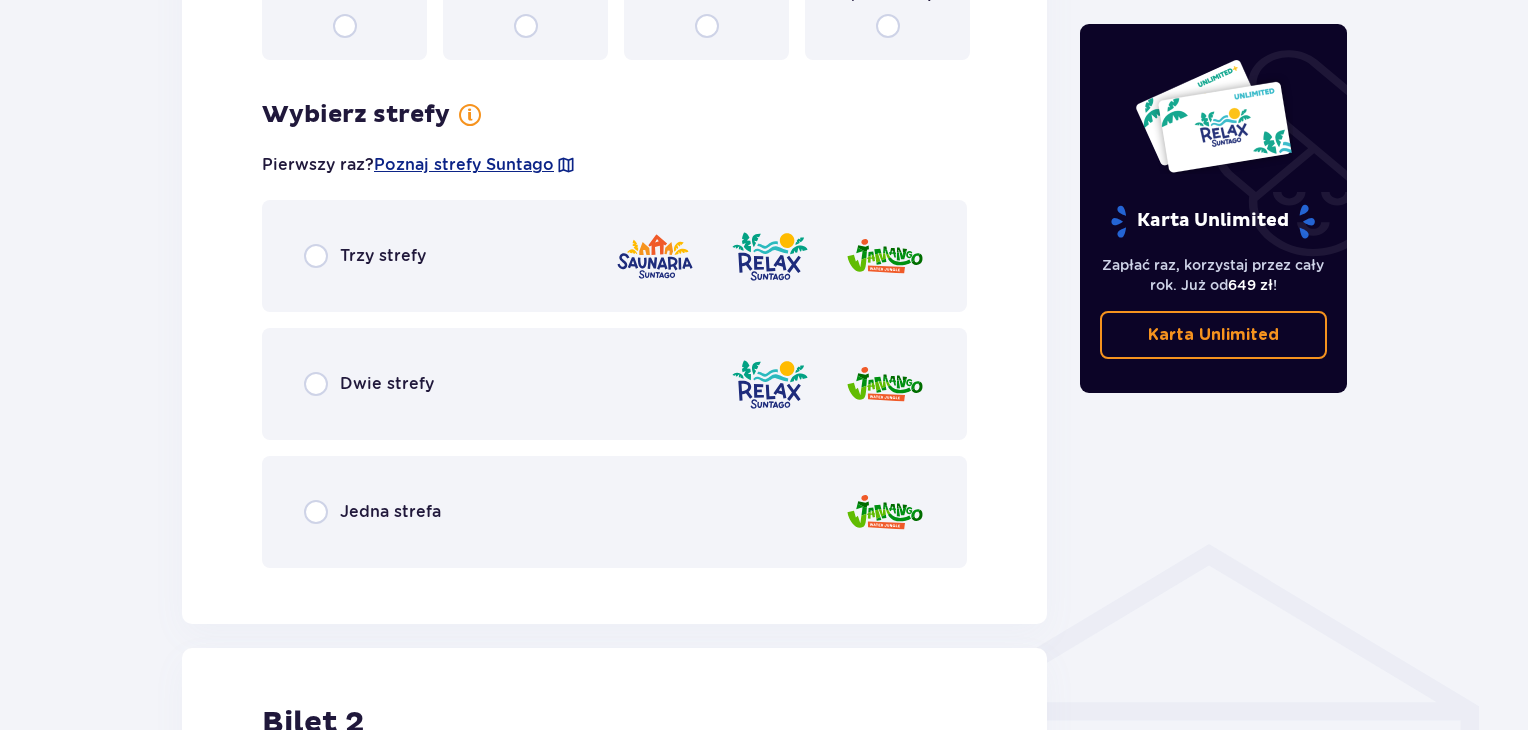 scroll, scrollTop: 1156, scrollLeft: 0, axis: vertical 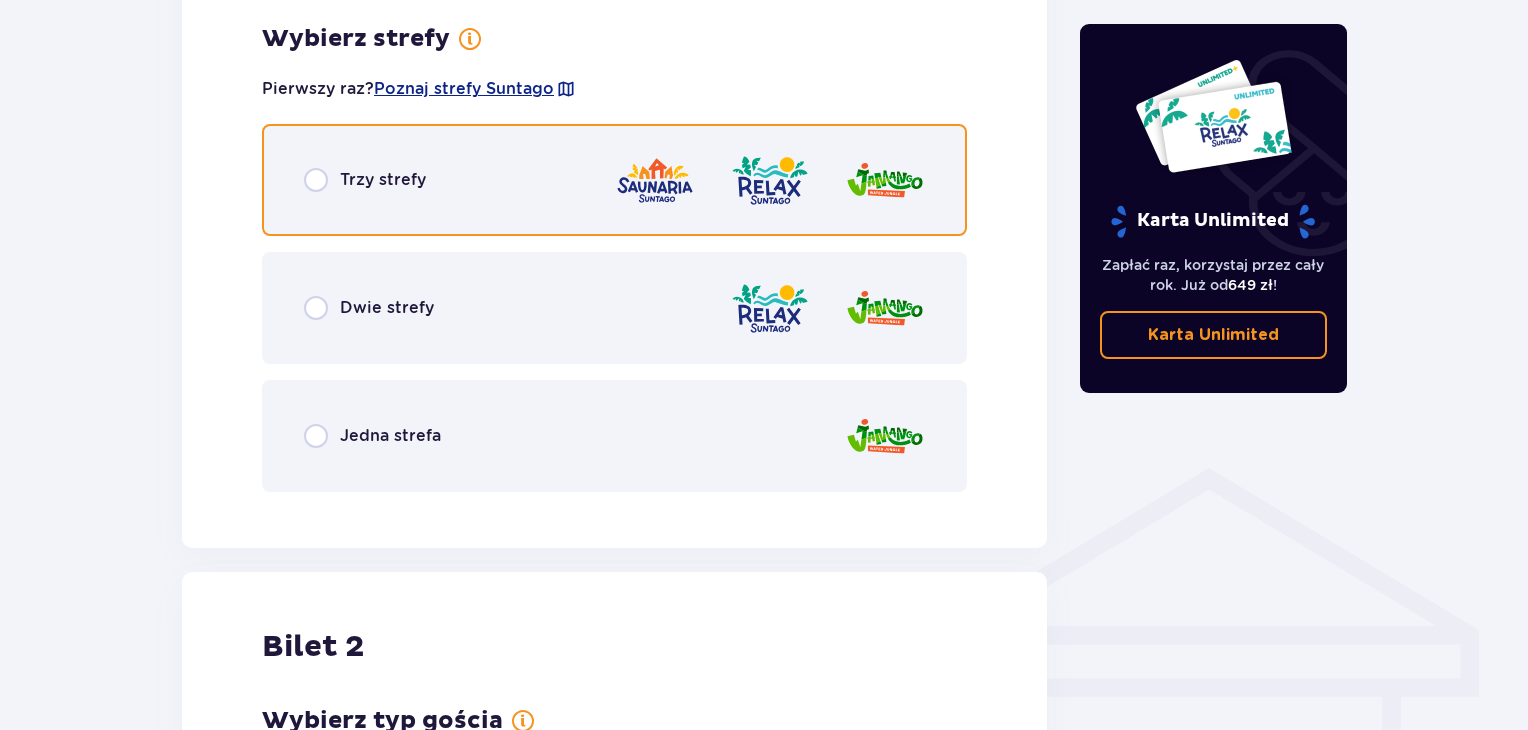 click at bounding box center (316, 180) 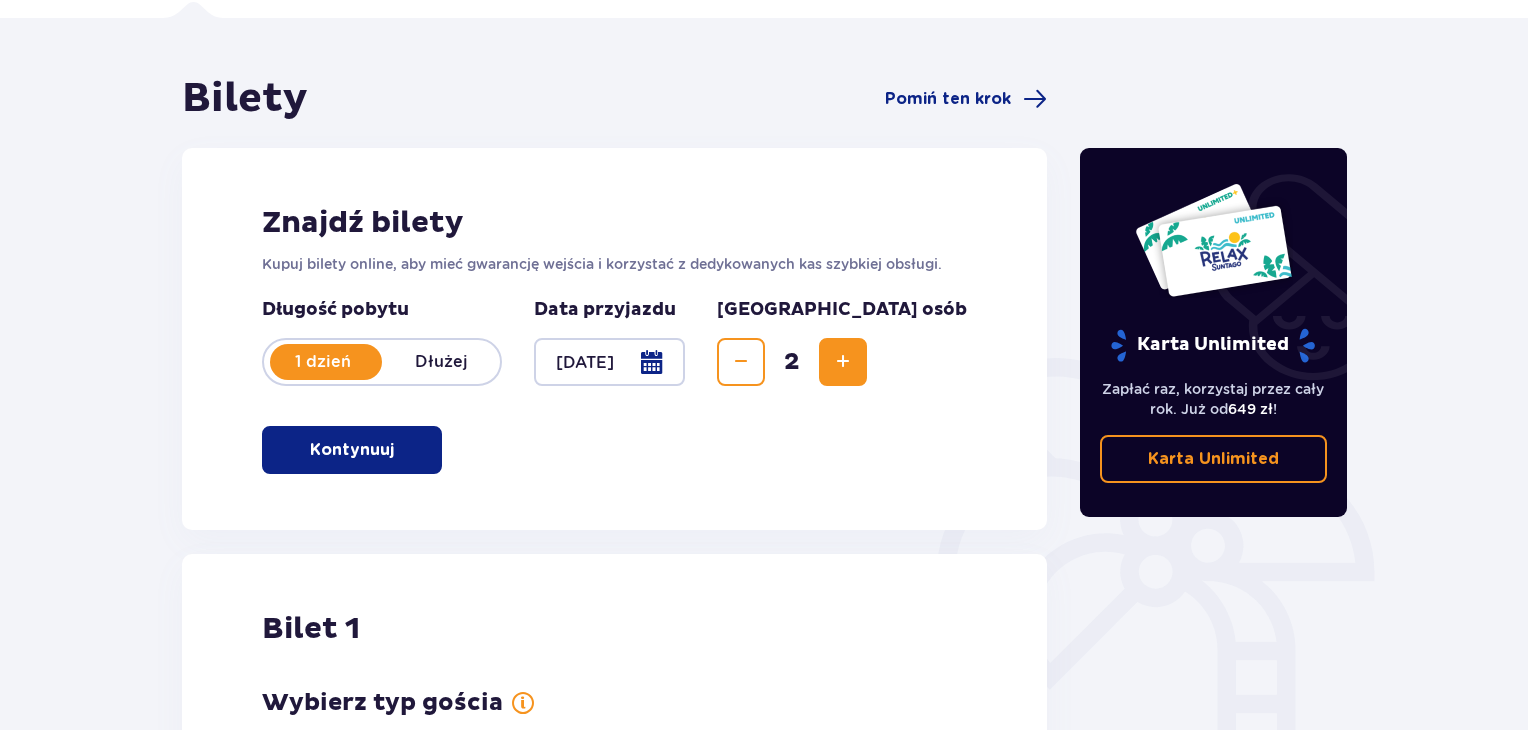 scroll, scrollTop: 500, scrollLeft: 0, axis: vertical 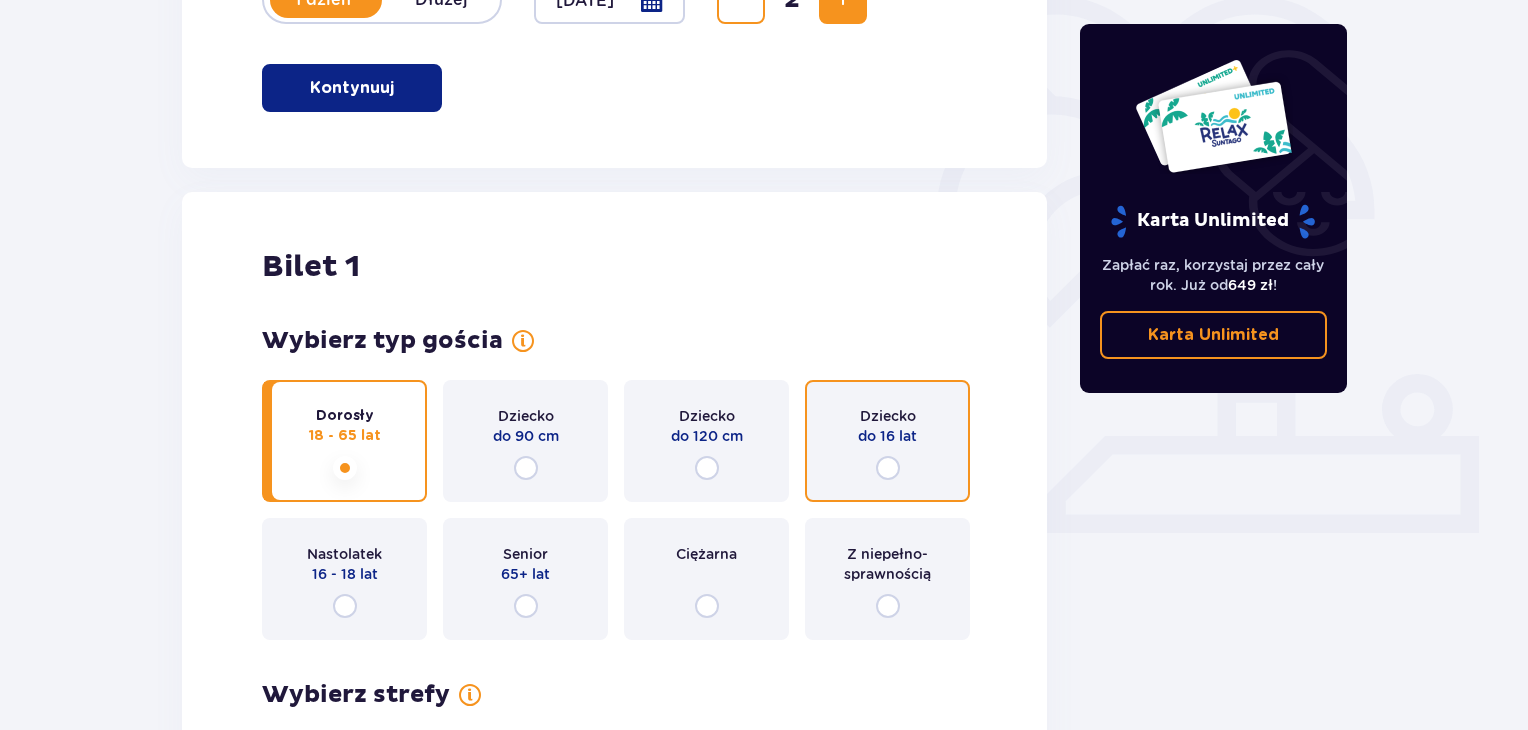 click at bounding box center (888, 468) 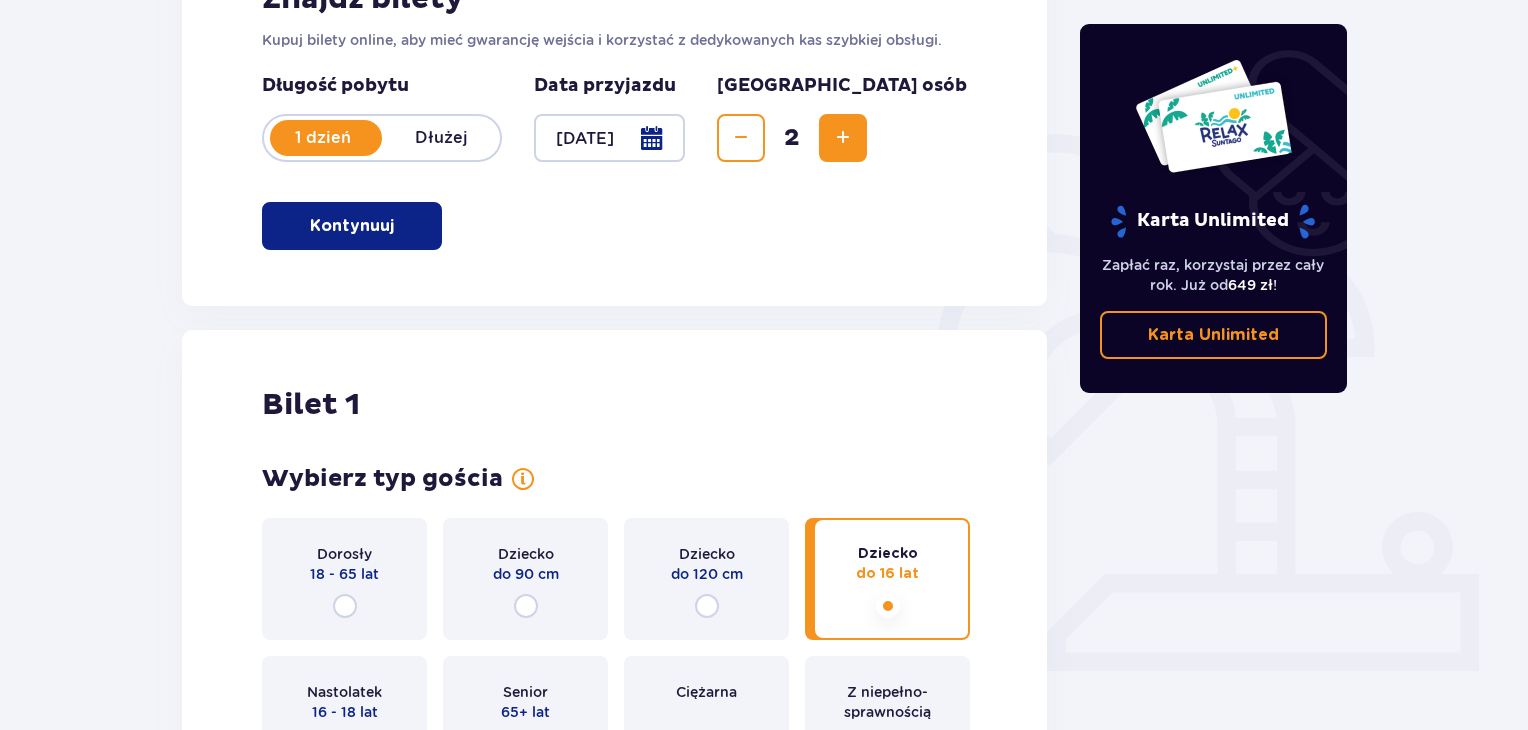 scroll, scrollTop: 0, scrollLeft: 0, axis: both 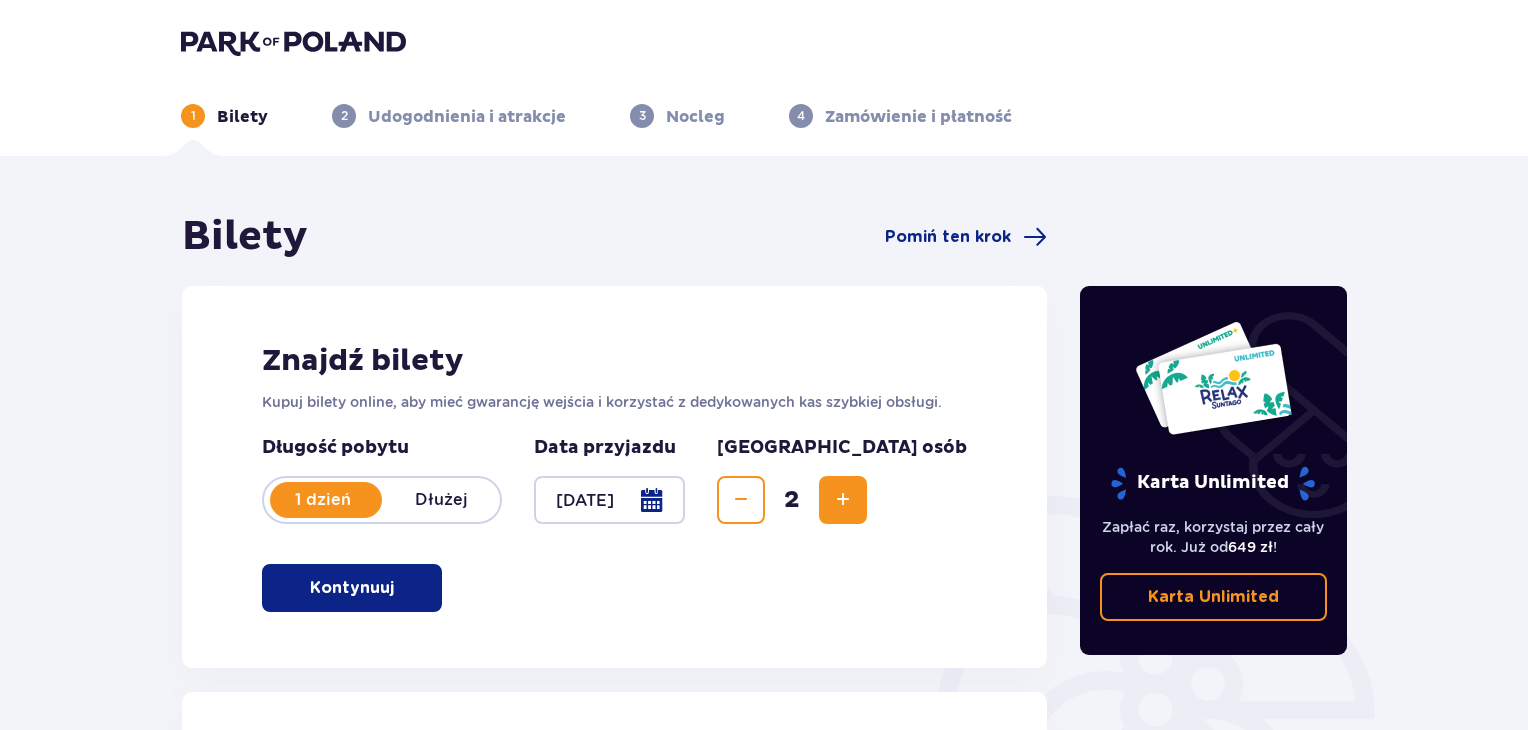 click at bounding box center (741, 500) 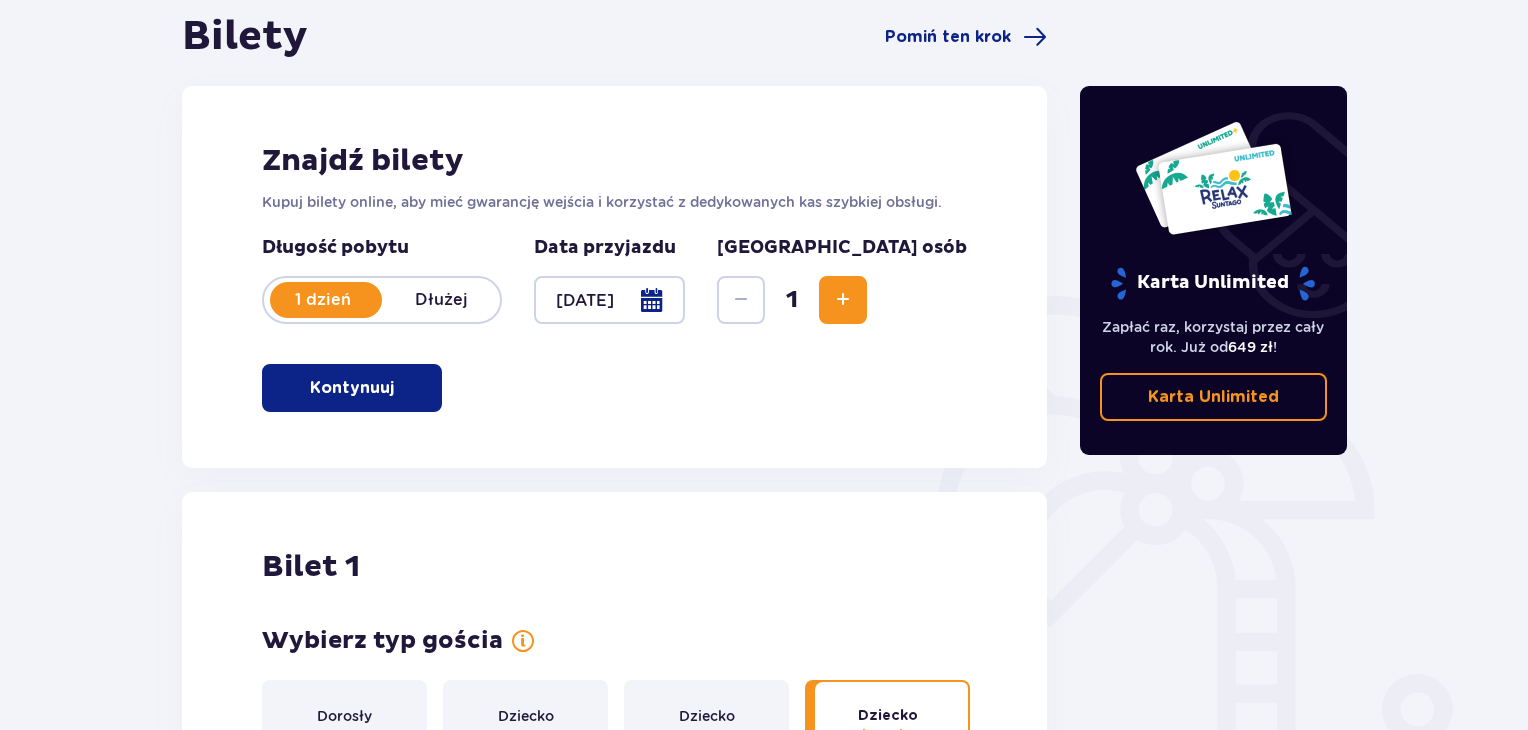 scroll, scrollTop: 600, scrollLeft: 0, axis: vertical 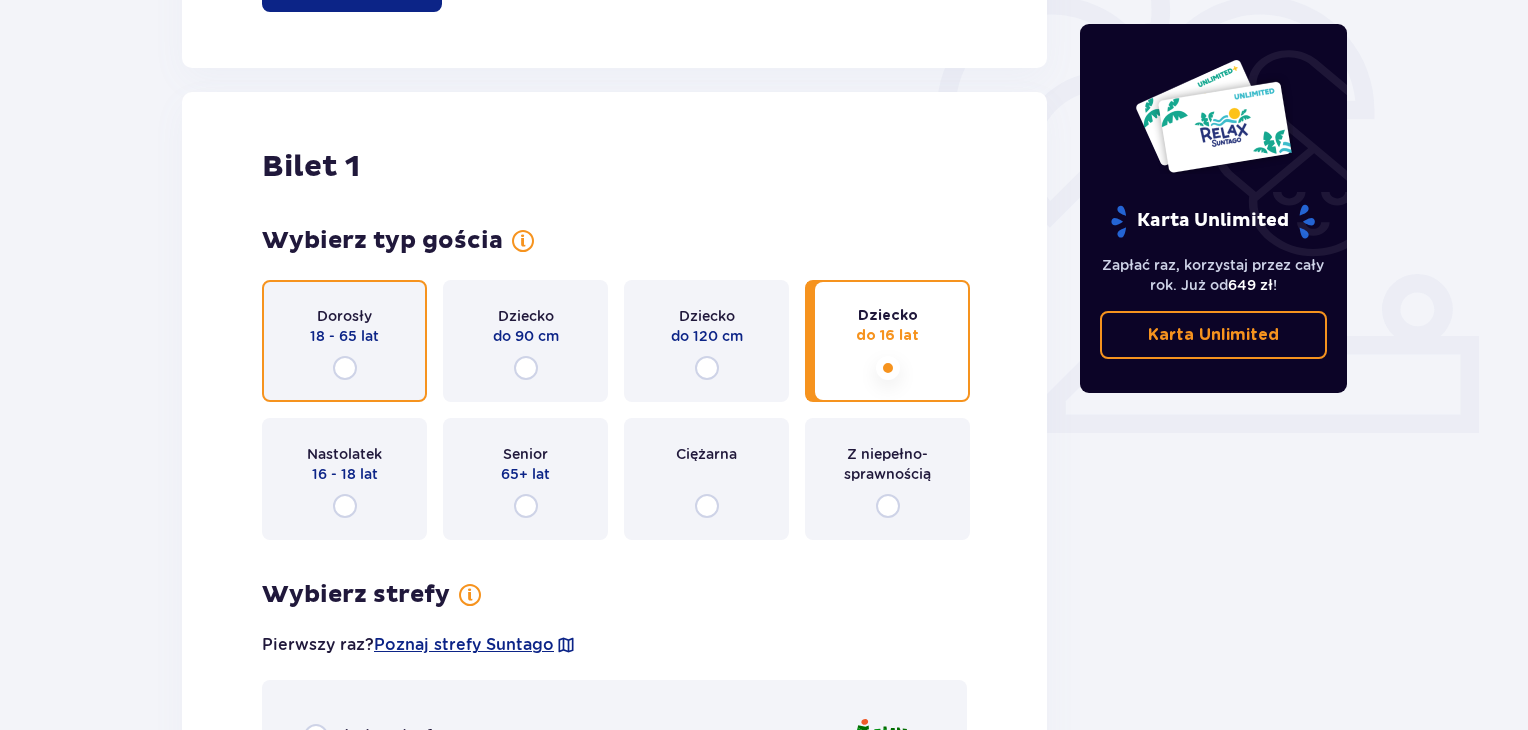 click at bounding box center [345, 368] 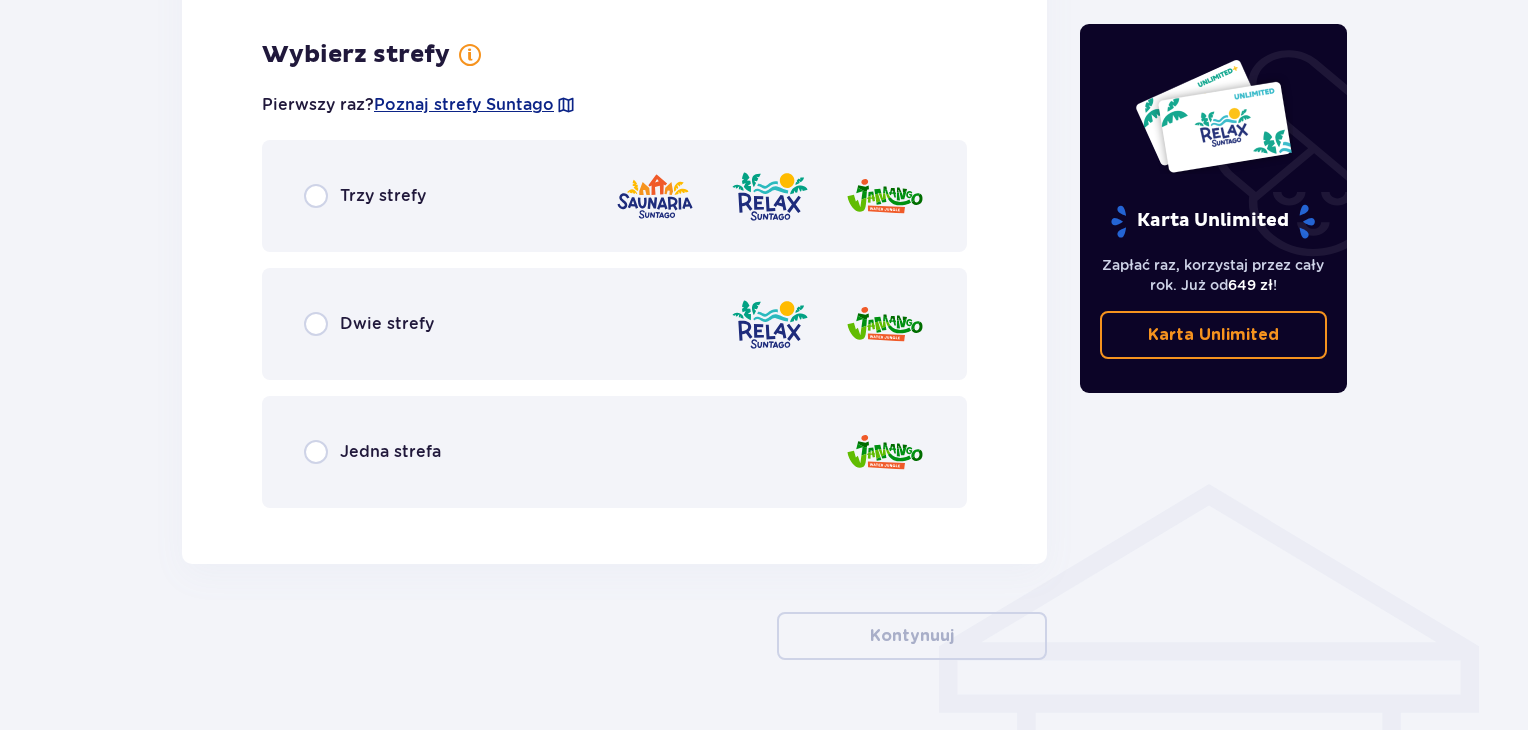 scroll, scrollTop: 1156, scrollLeft: 0, axis: vertical 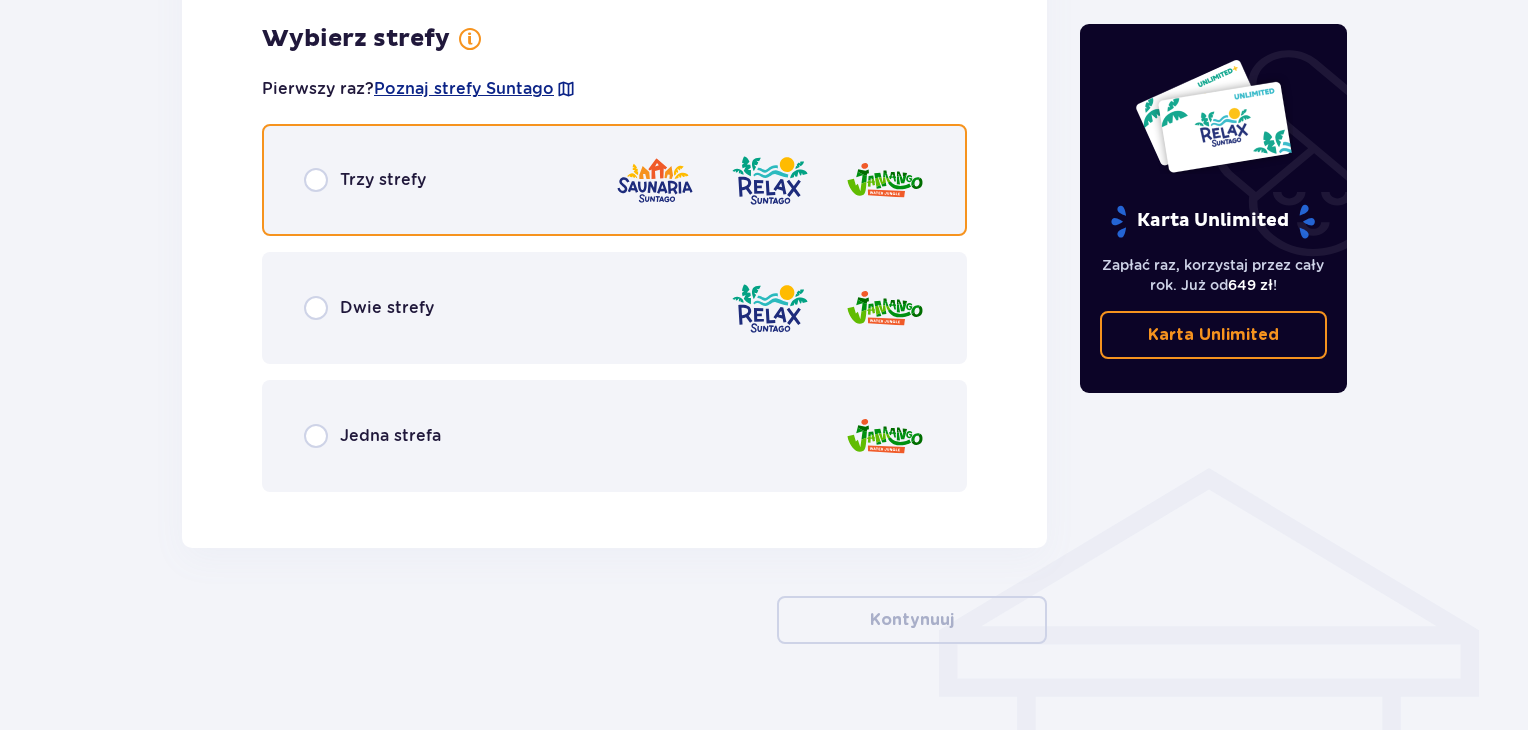 click at bounding box center [316, 180] 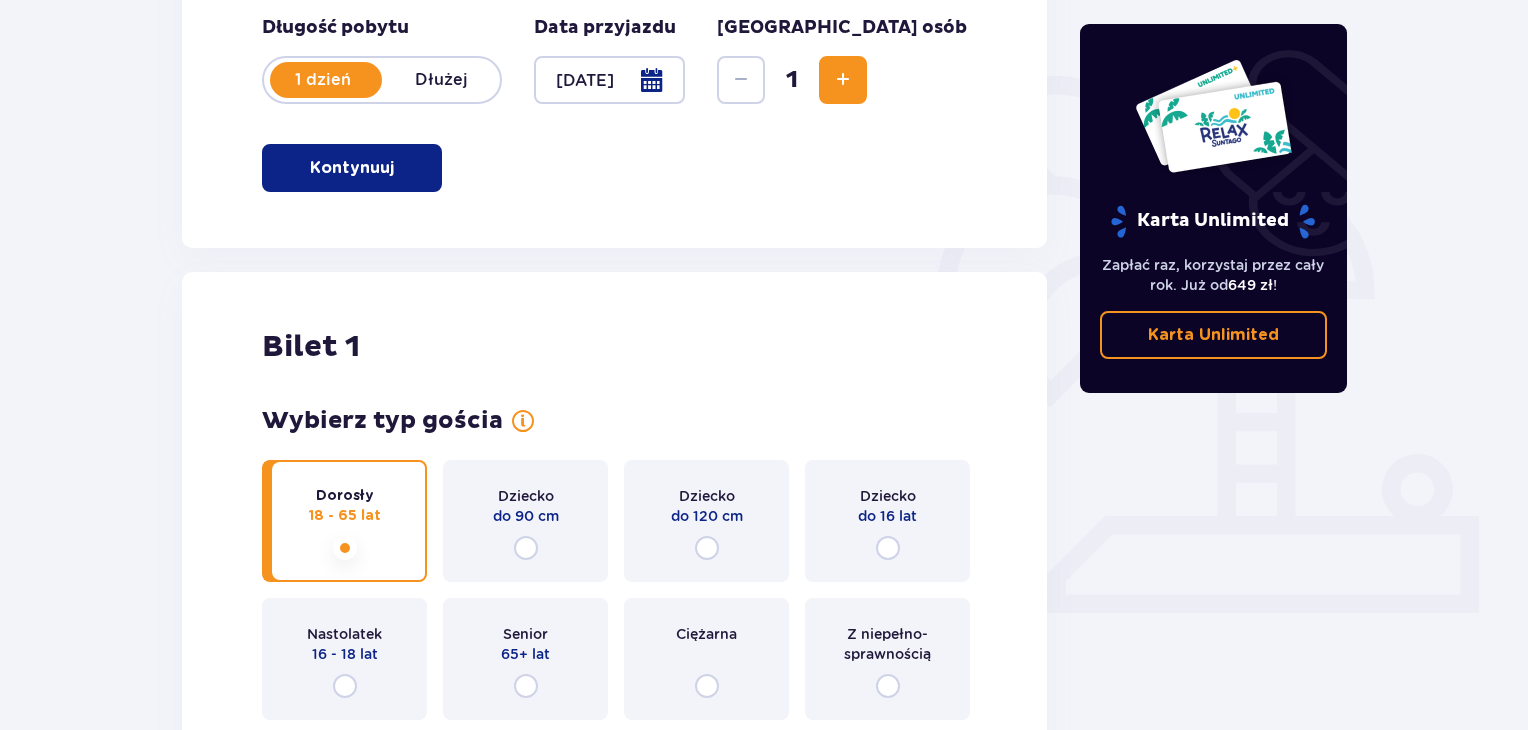 scroll, scrollTop: 364, scrollLeft: 0, axis: vertical 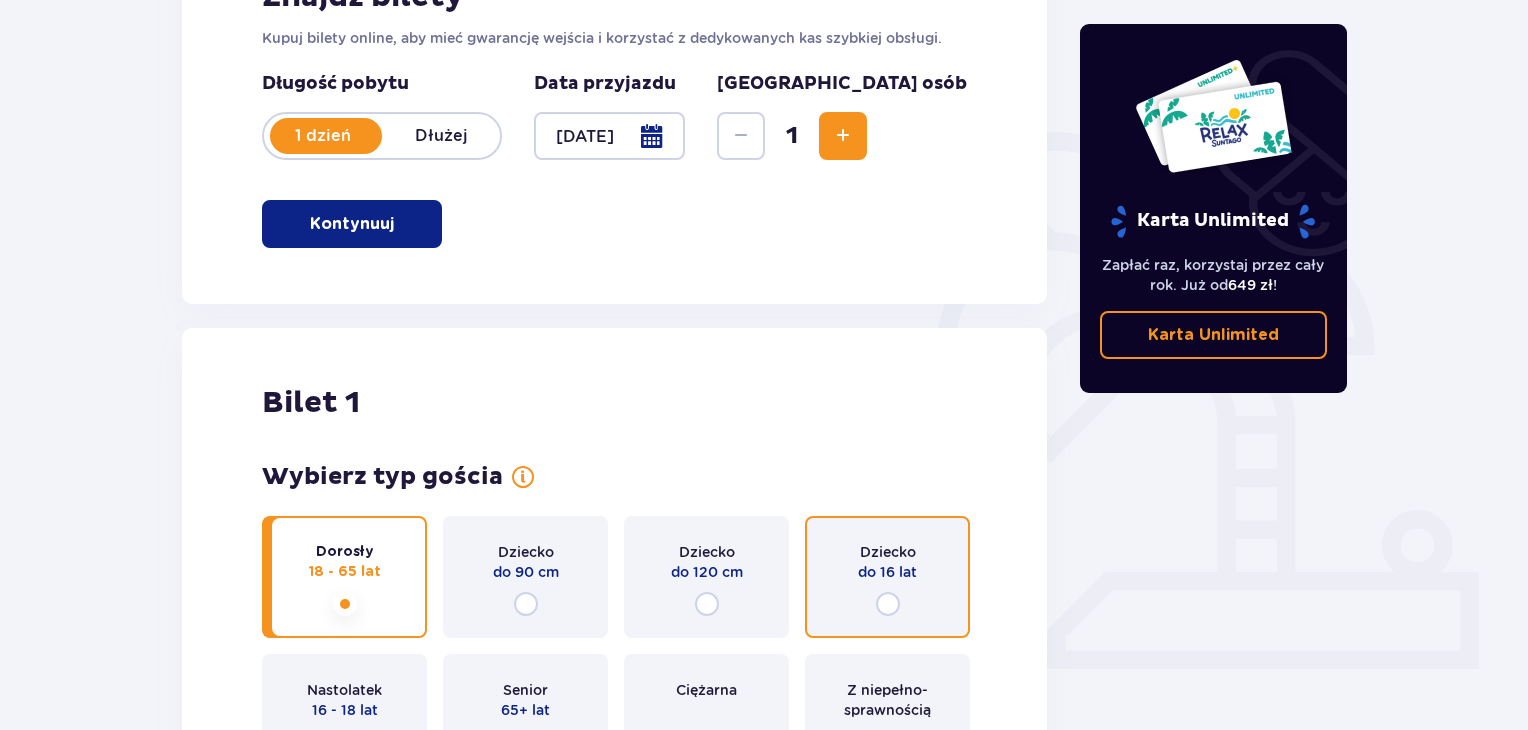 click at bounding box center [888, 604] 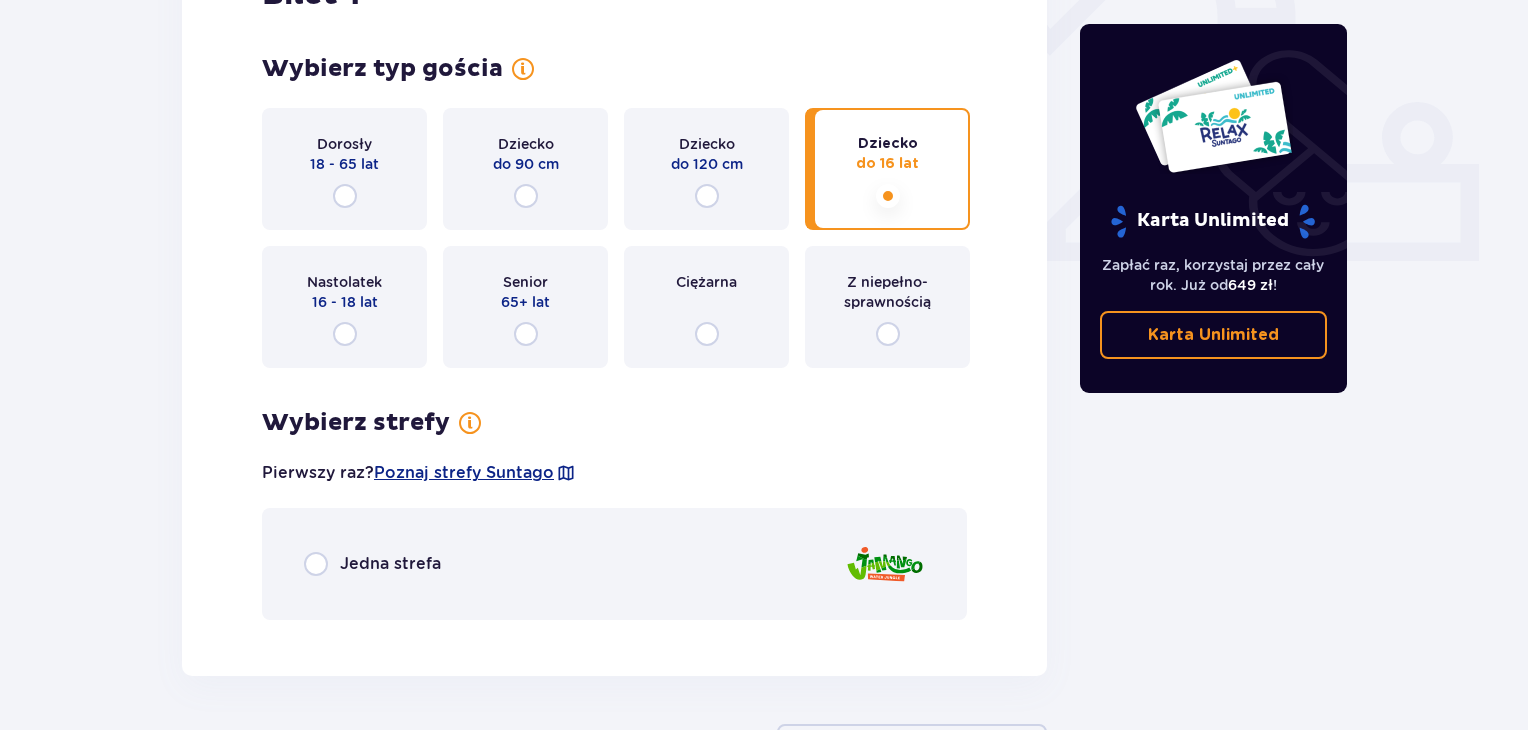 scroll, scrollTop: 834, scrollLeft: 0, axis: vertical 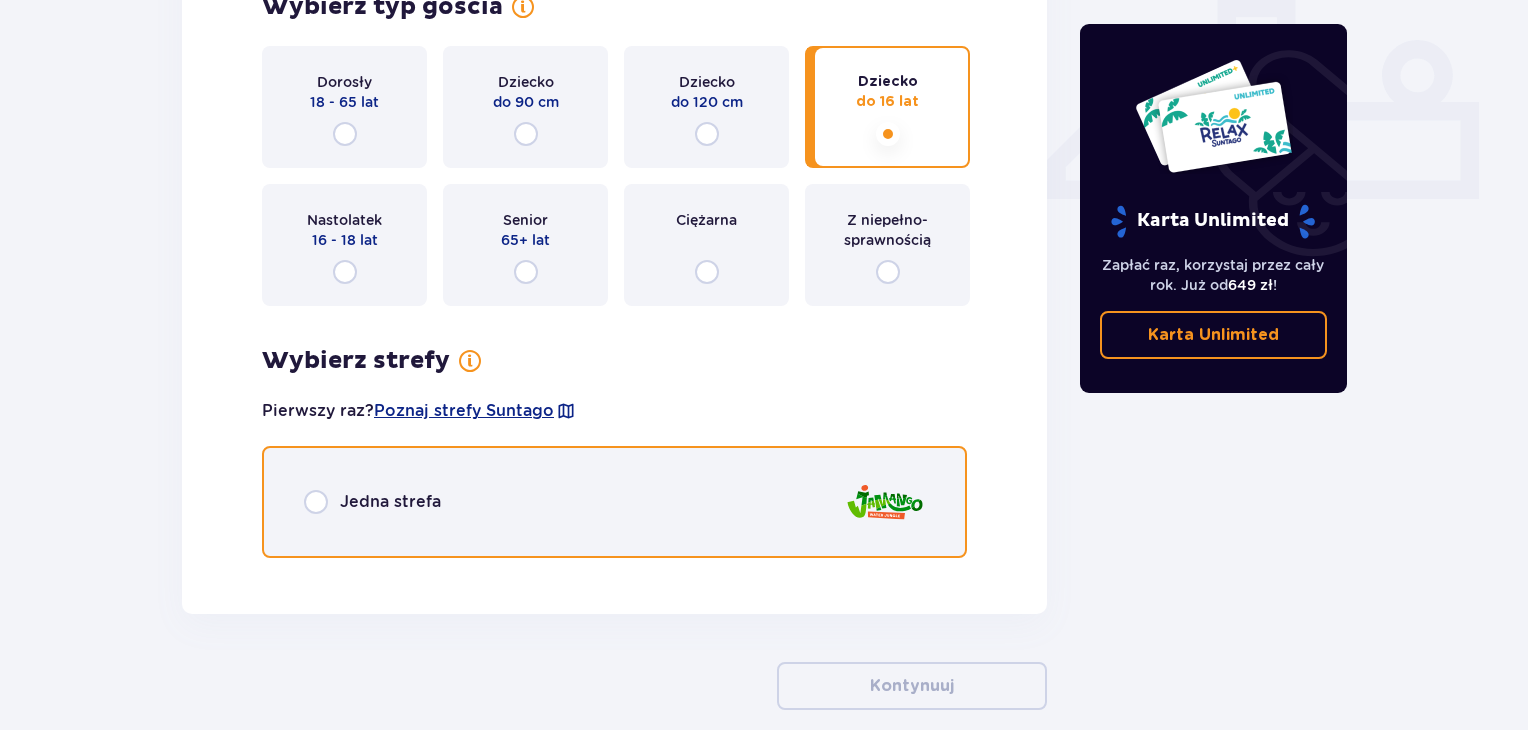 click at bounding box center (316, 502) 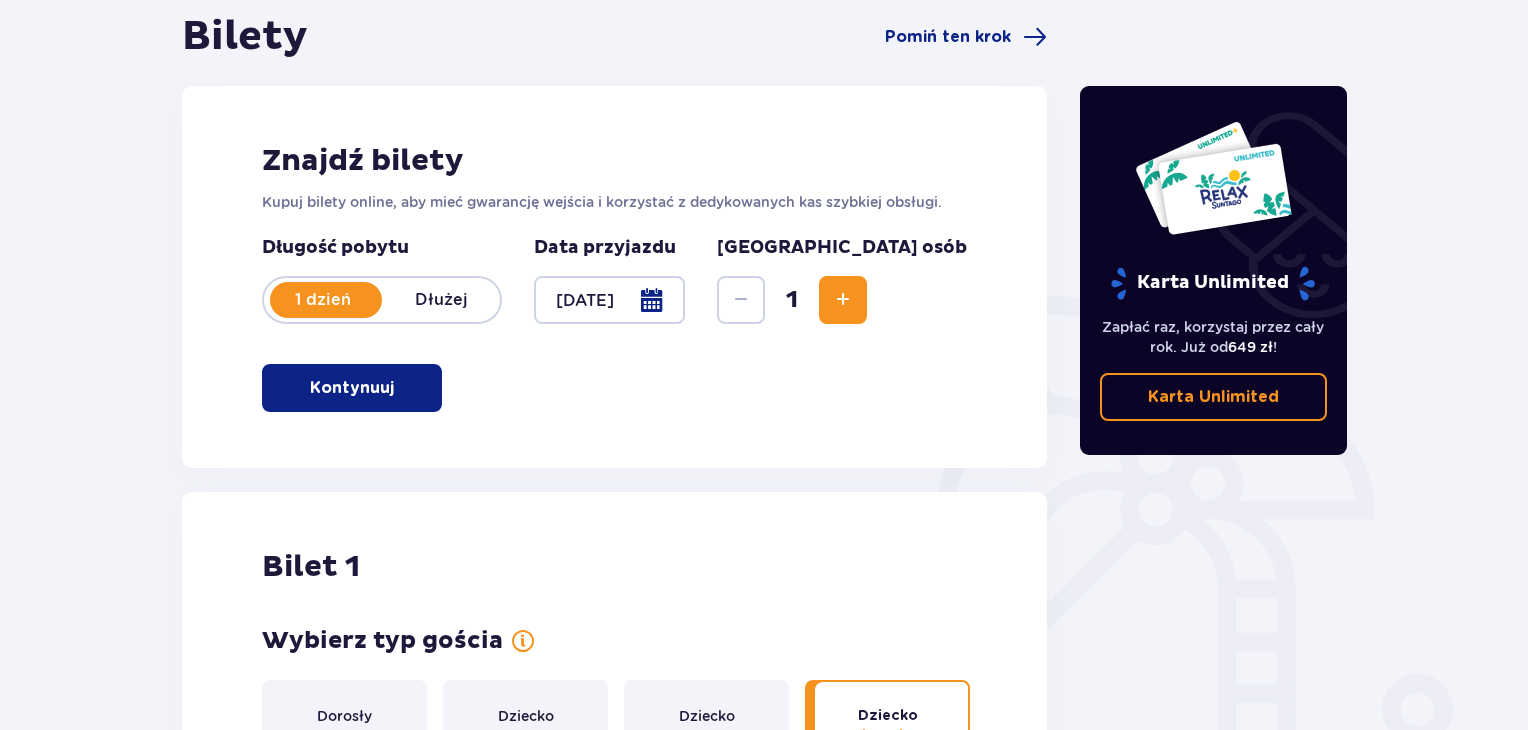 scroll, scrollTop: 0, scrollLeft: 0, axis: both 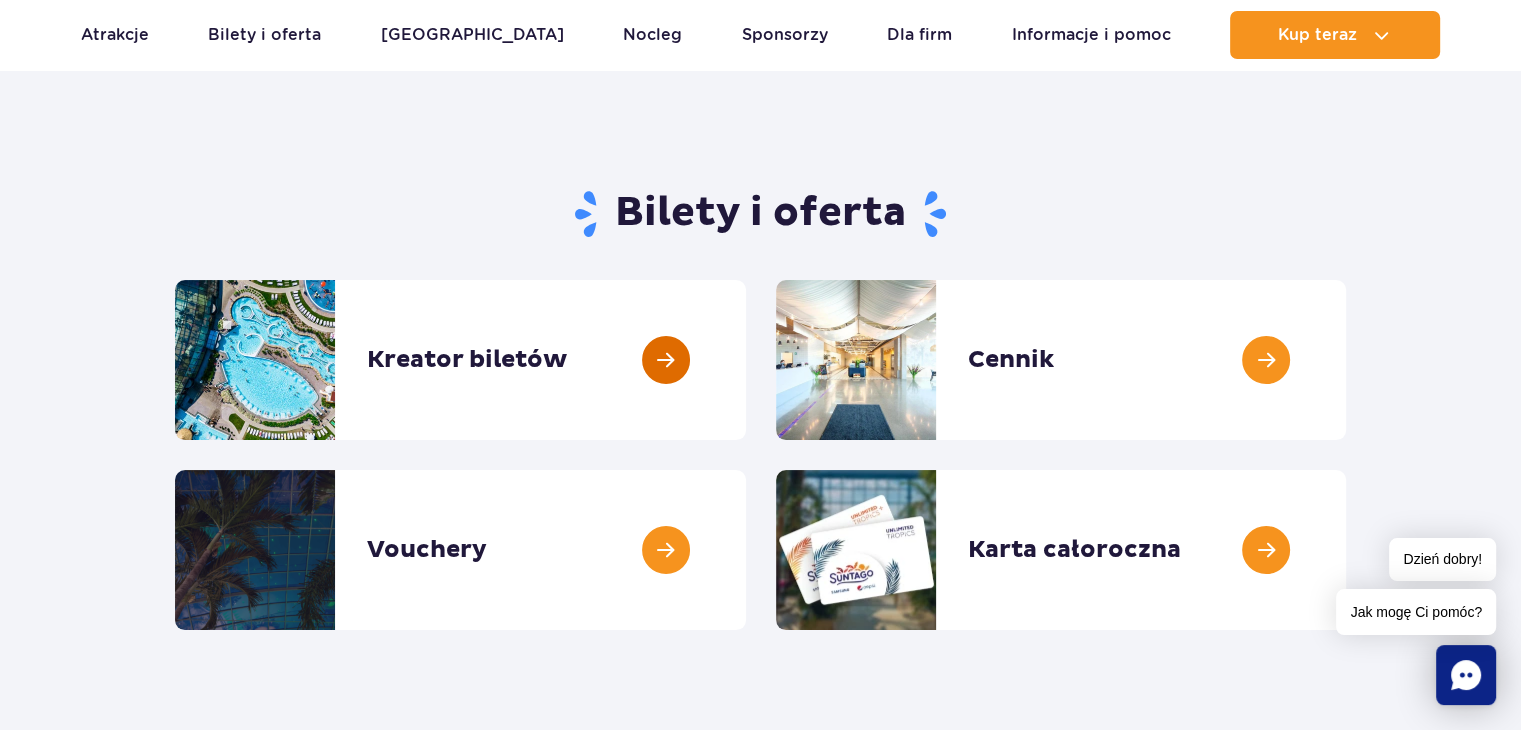 click at bounding box center [746, 360] 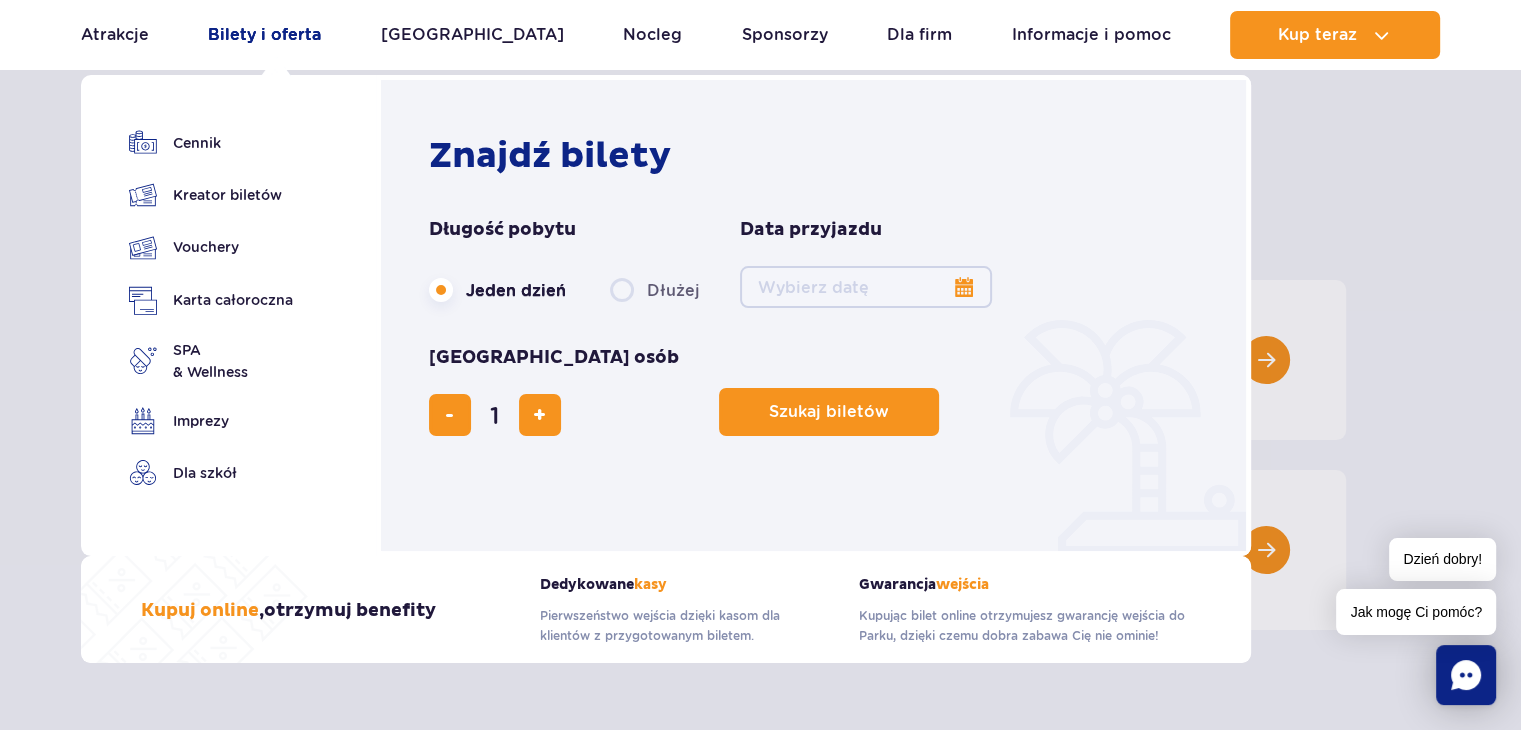 click on "Bilety i oferta" at bounding box center [264, 35] 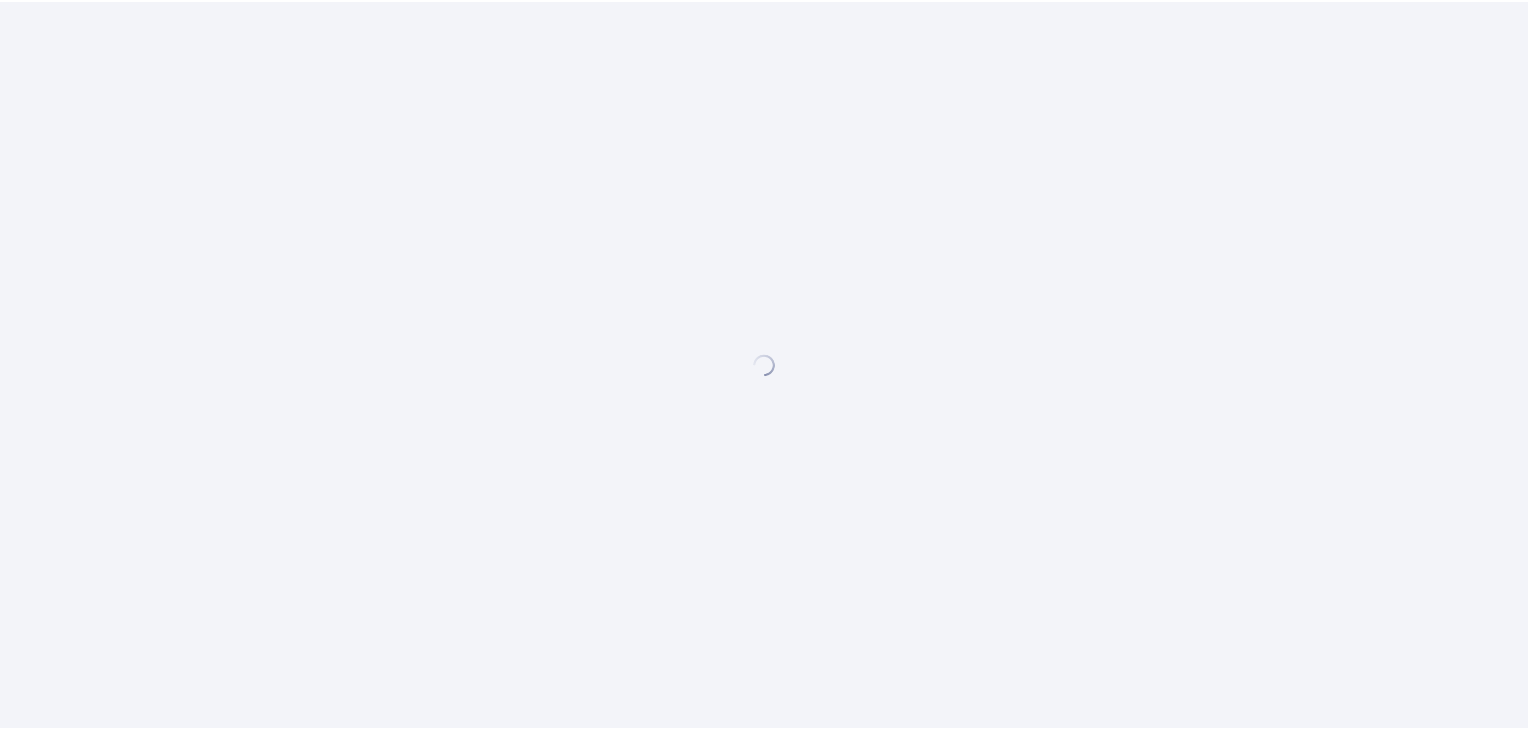 scroll, scrollTop: 0, scrollLeft: 0, axis: both 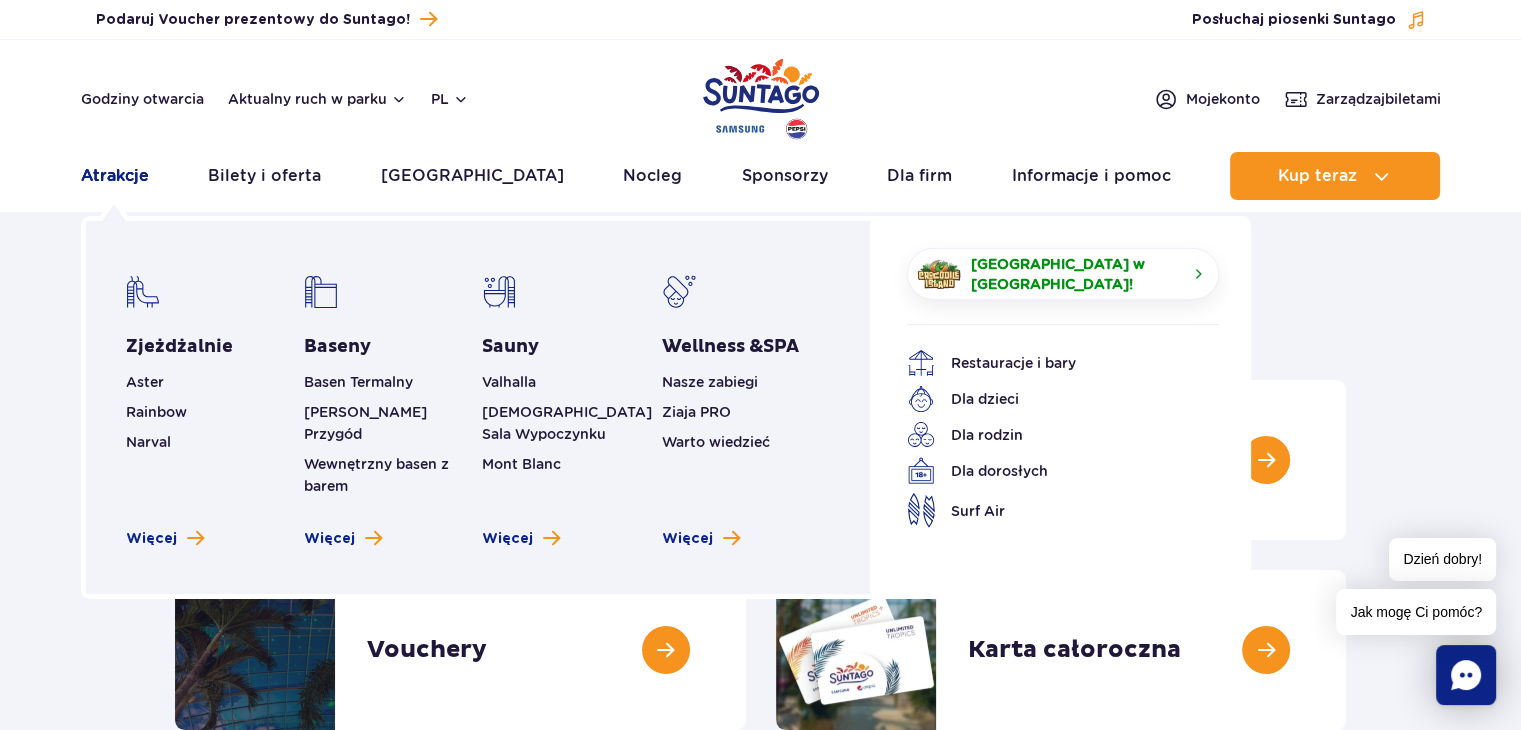 click on "Atrakcje" at bounding box center [115, 176] 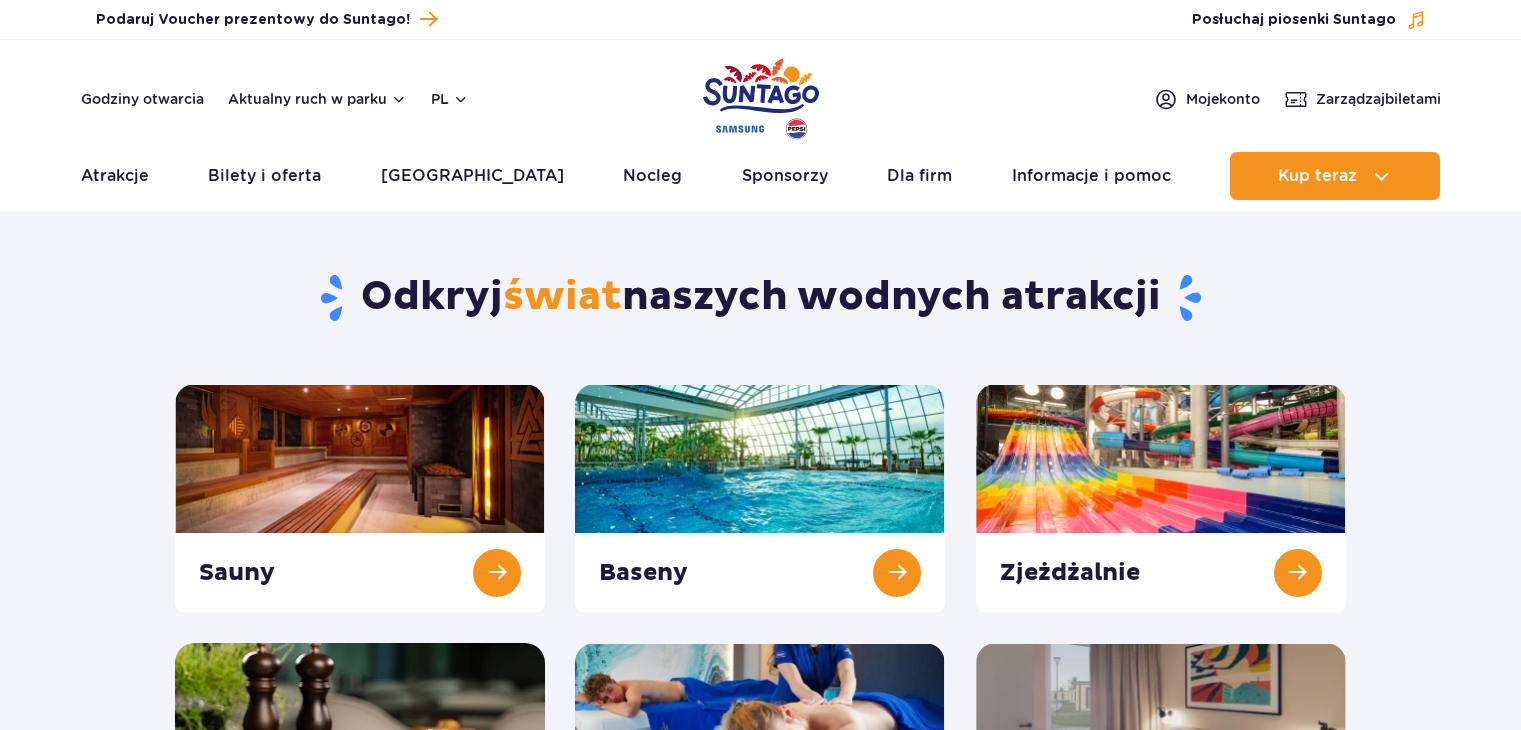 scroll, scrollTop: 0, scrollLeft: 0, axis: both 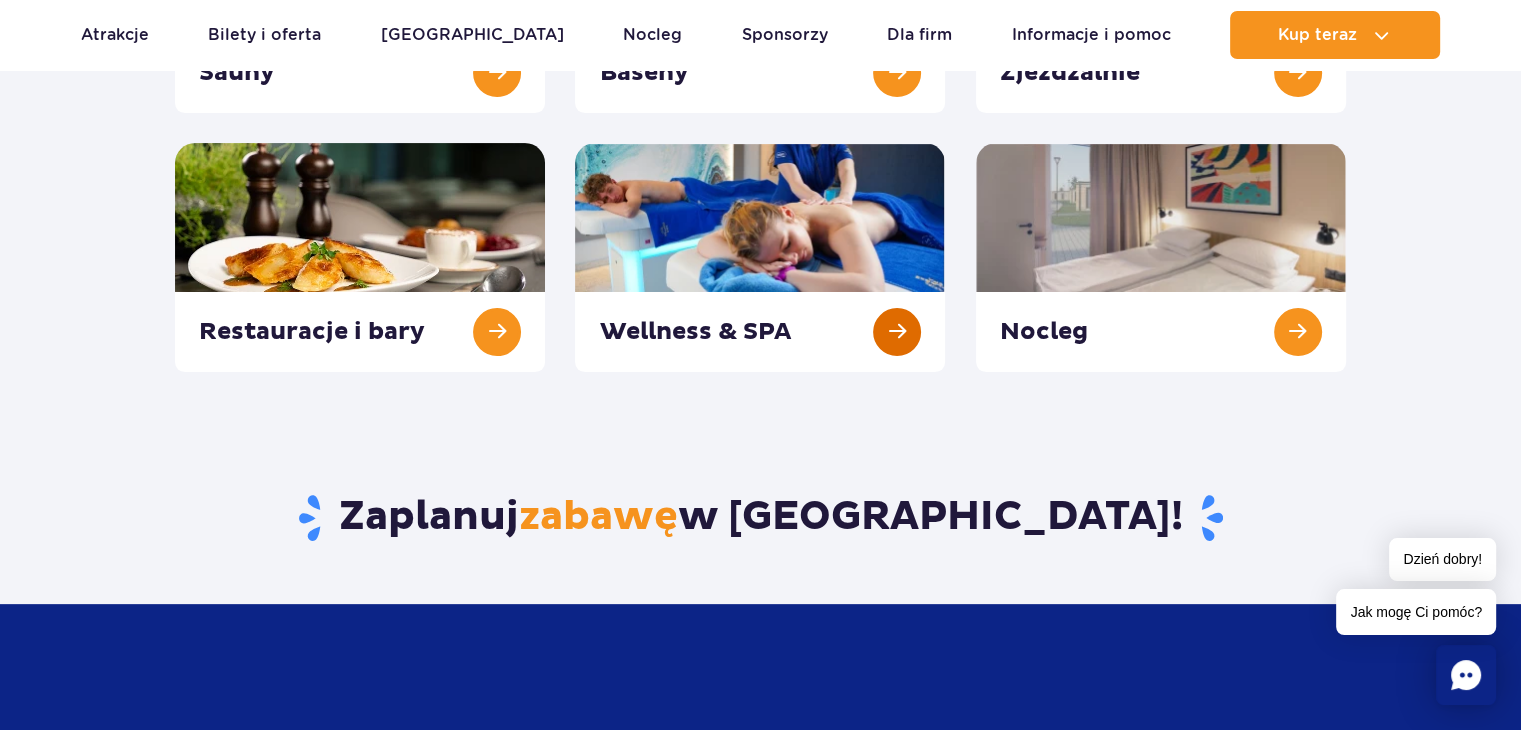 click at bounding box center (760, 257) 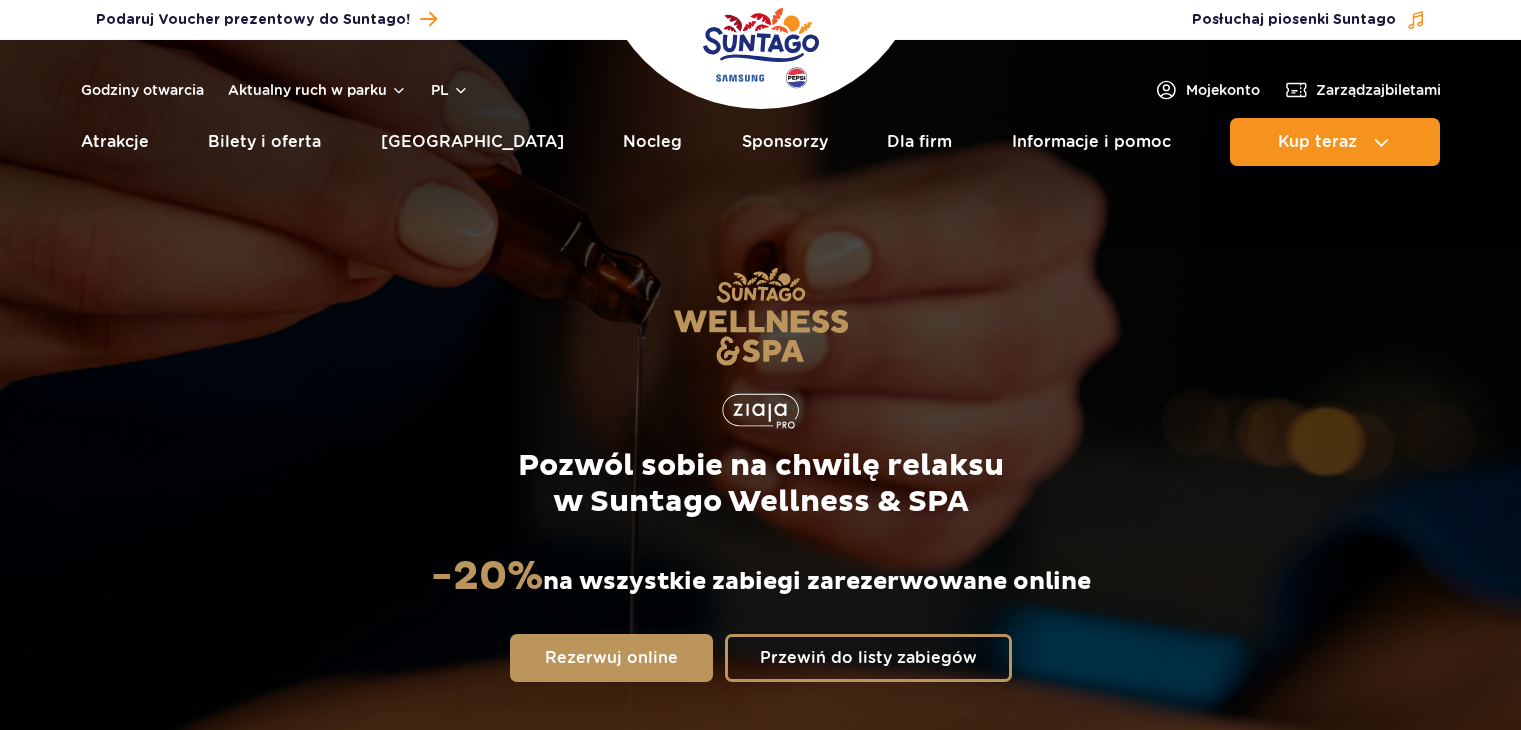 scroll, scrollTop: 0, scrollLeft: 0, axis: both 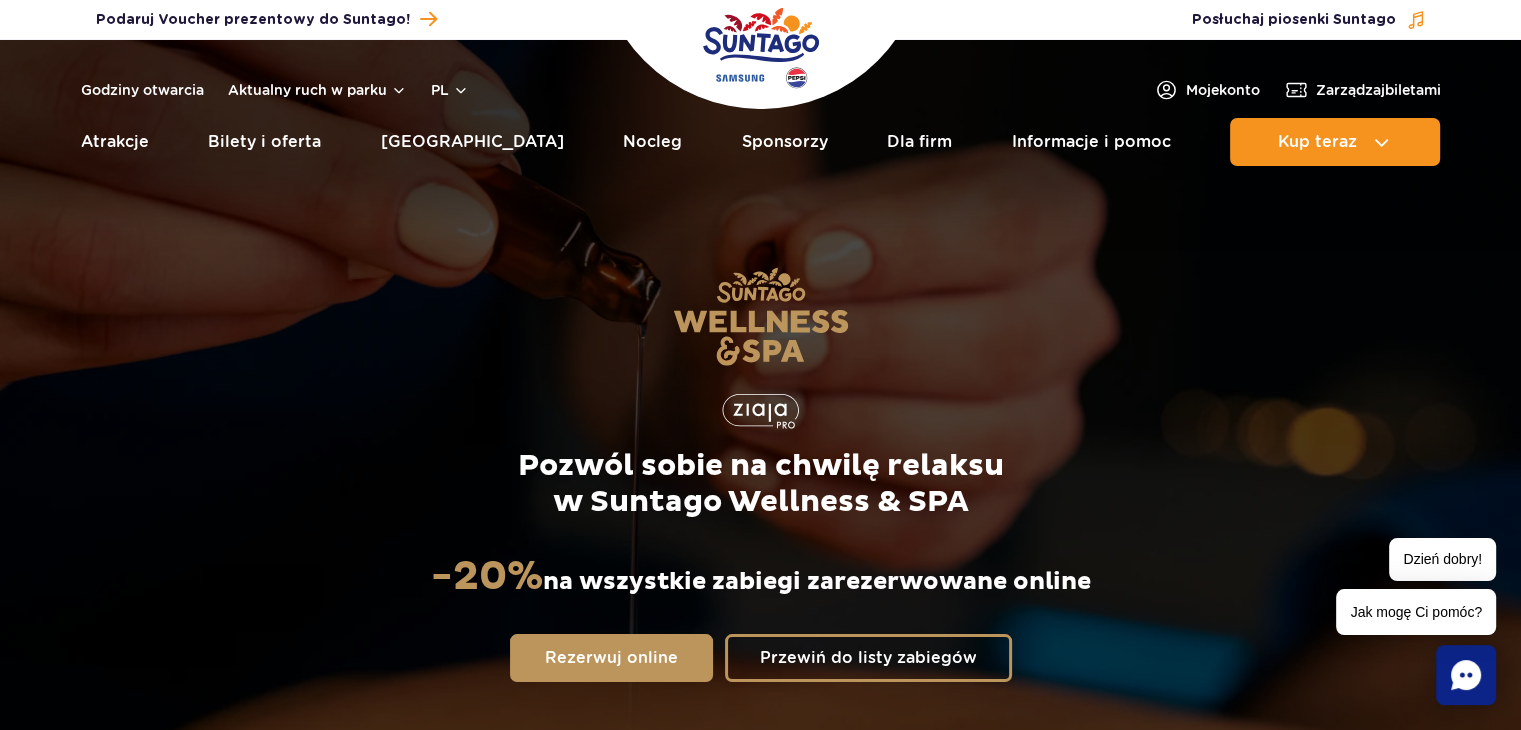 click on "Pozwól sobie na chwilę relaksu w Suntago Wellness & SPA
-20%  na wszystkie zabiegi zarezerwowane online
Rezerwuj online
Przewiń do listy zabiegów" at bounding box center (761, 474) 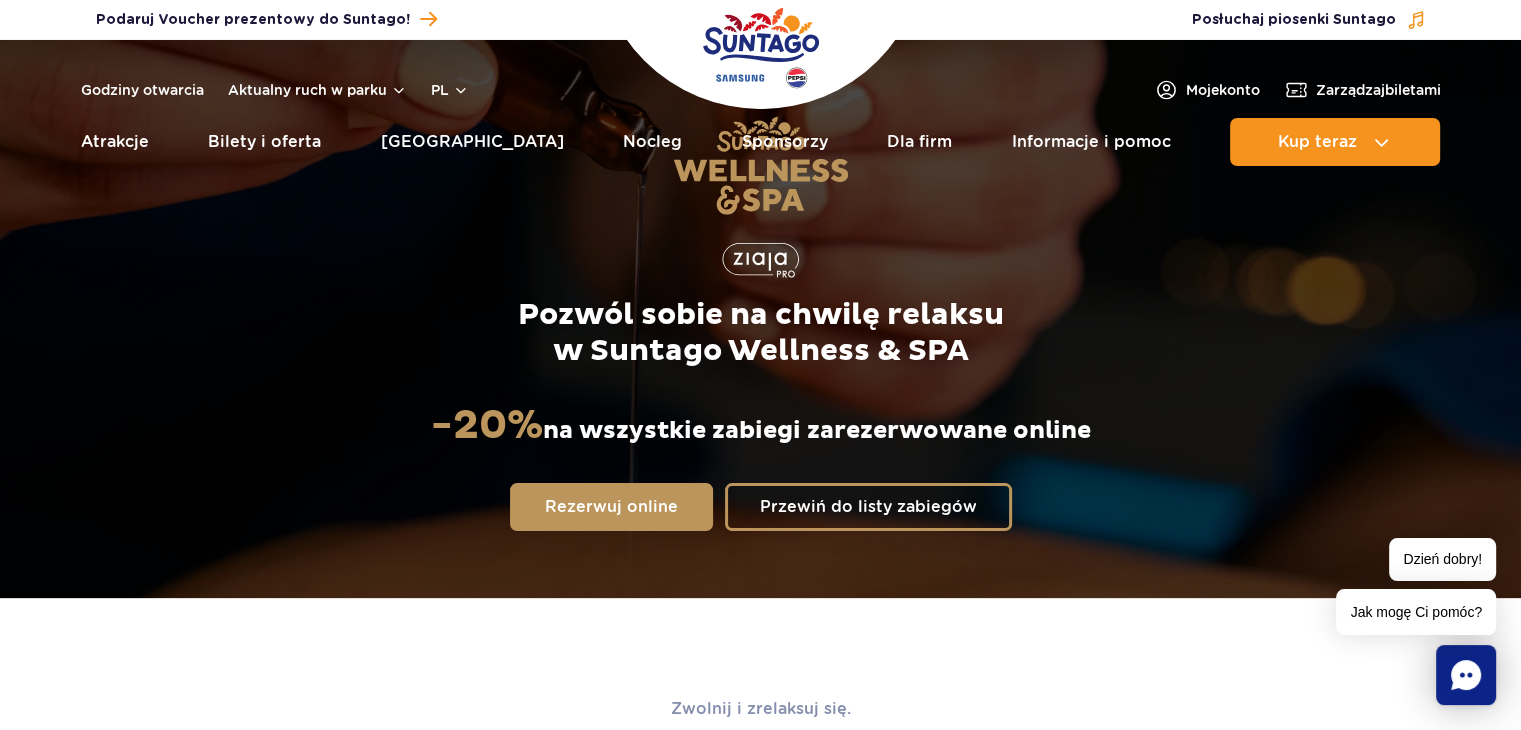 scroll, scrollTop: 0, scrollLeft: 0, axis: both 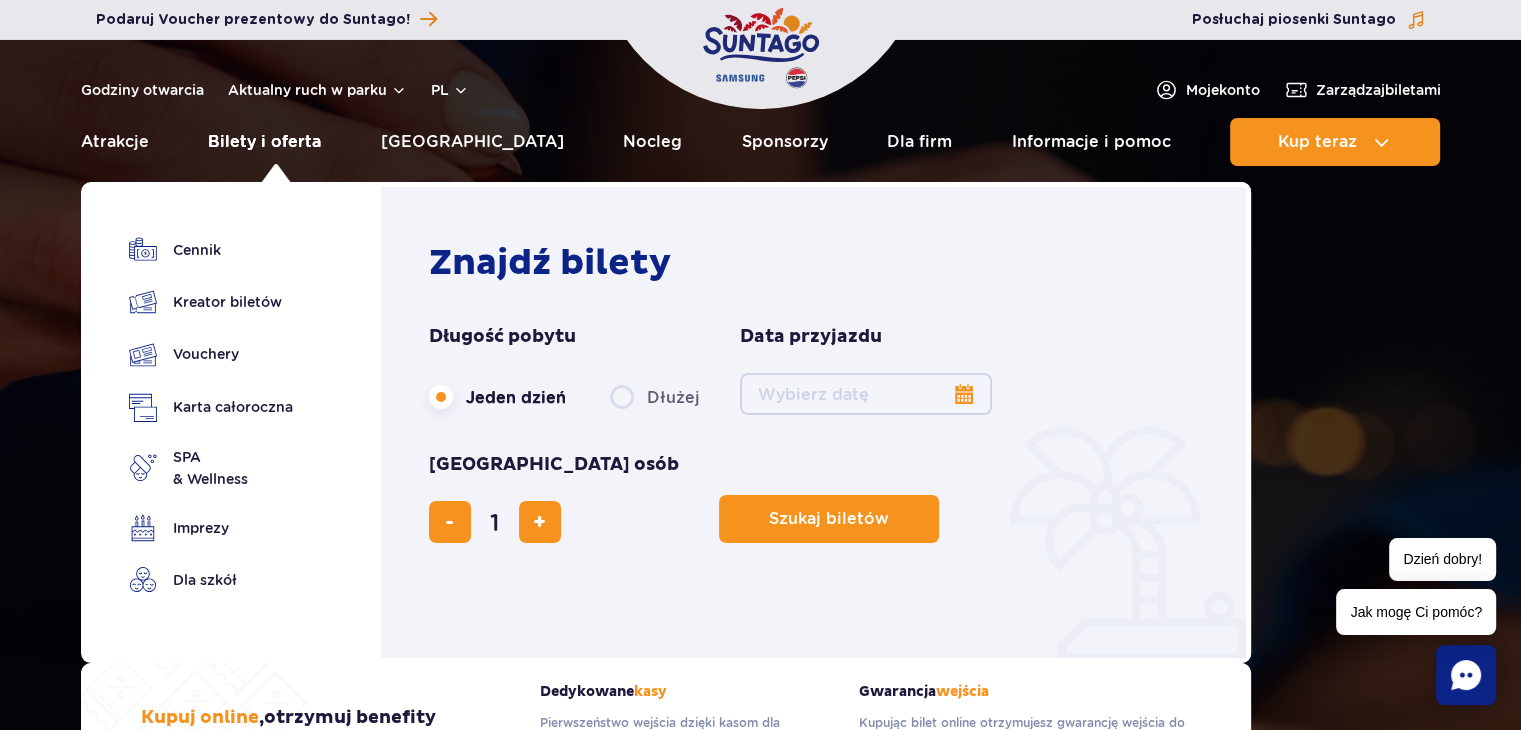 click on "Bilety i oferta" at bounding box center [264, 142] 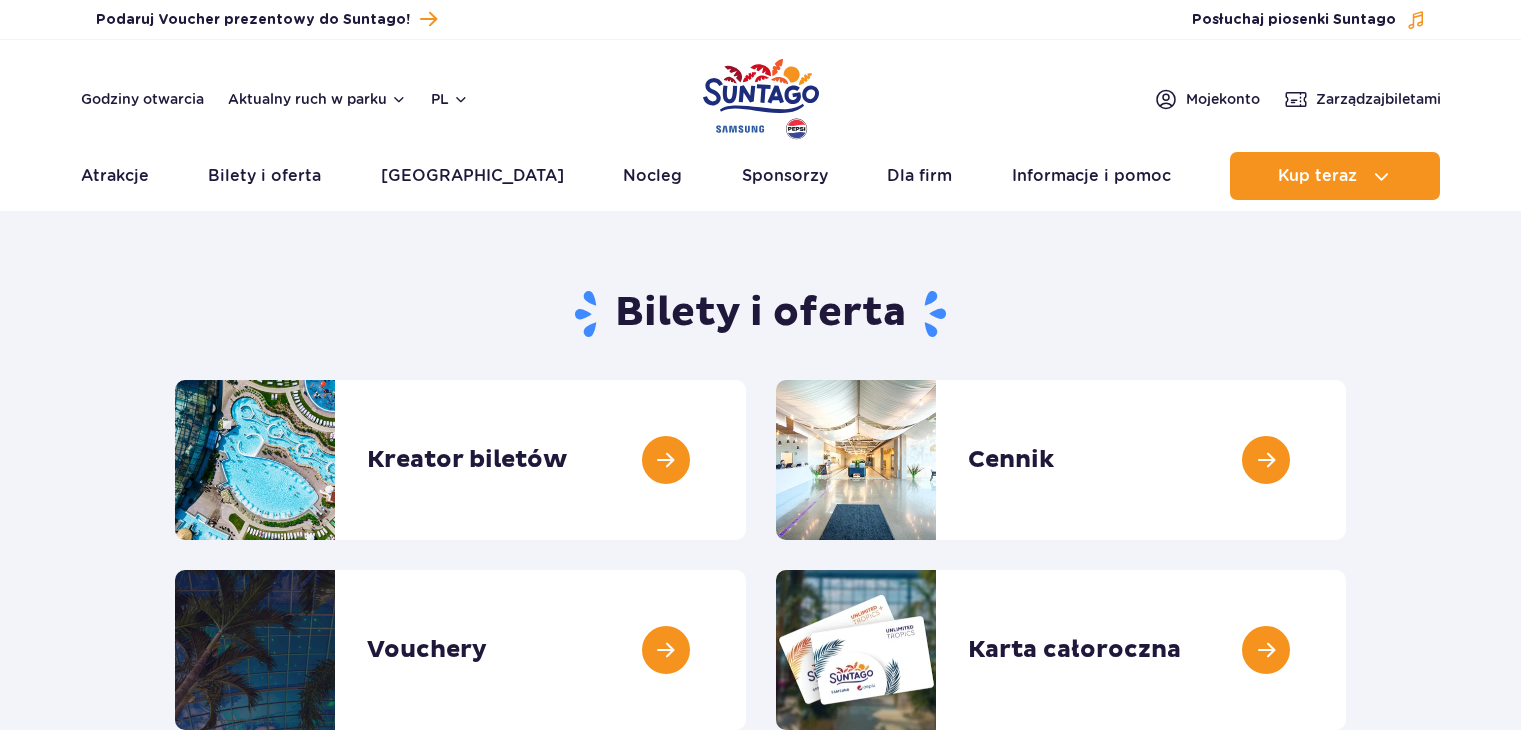 scroll, scrollTop: 0, scrollLeft: 0, axis: both 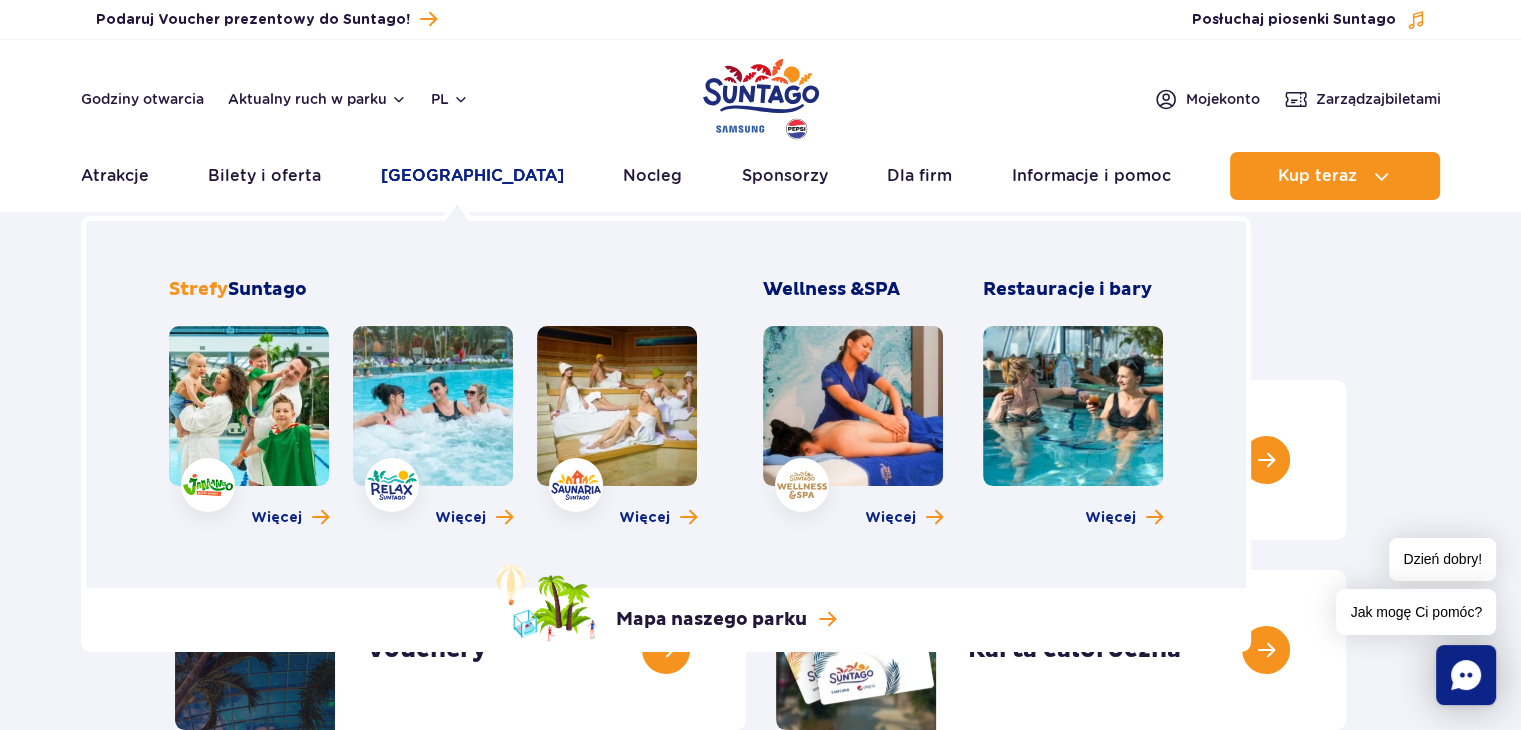 click on "[GEOGRAPHIC_DATA]" at bounding box center [472, 176] 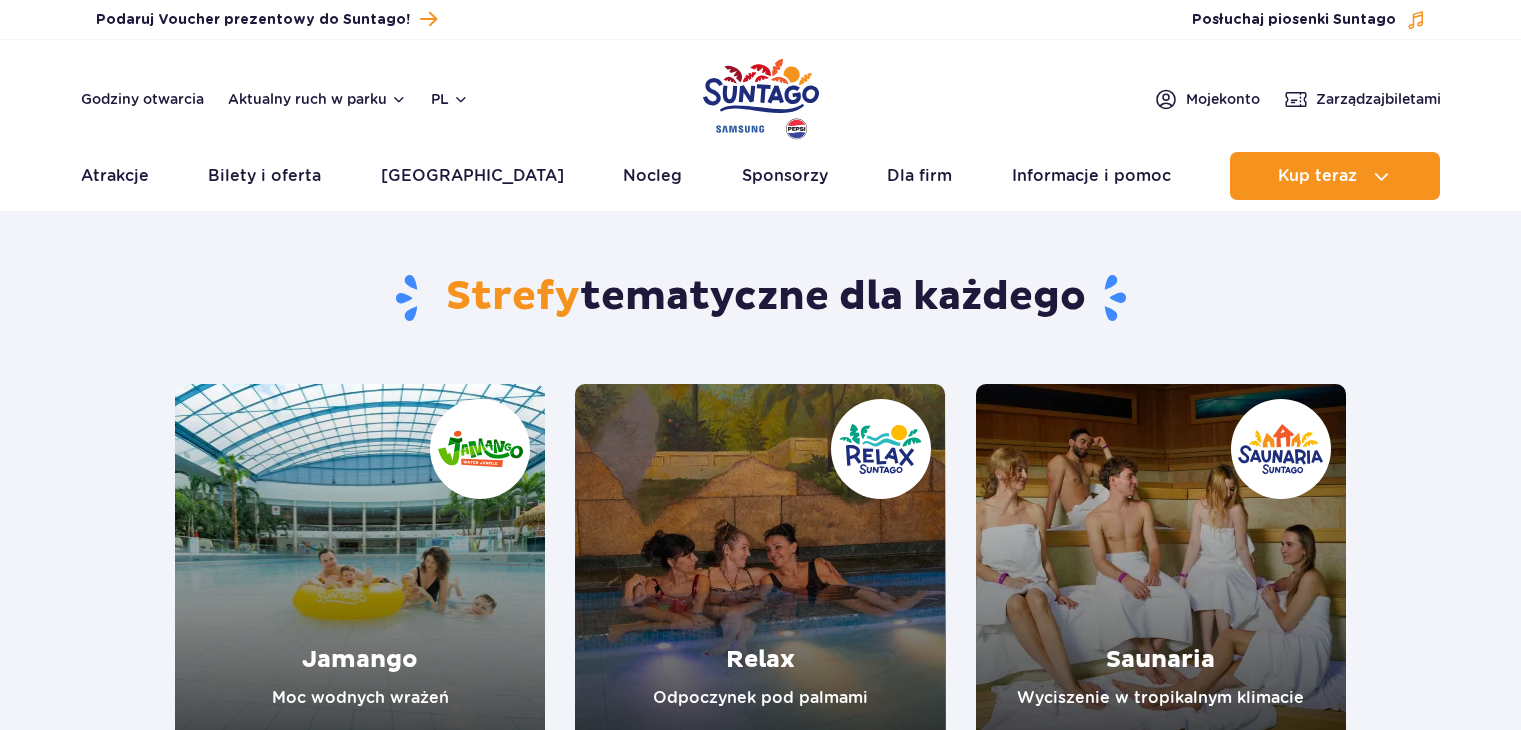 scroll, scrollTop: 0, scrollLeft: 0, axis: both 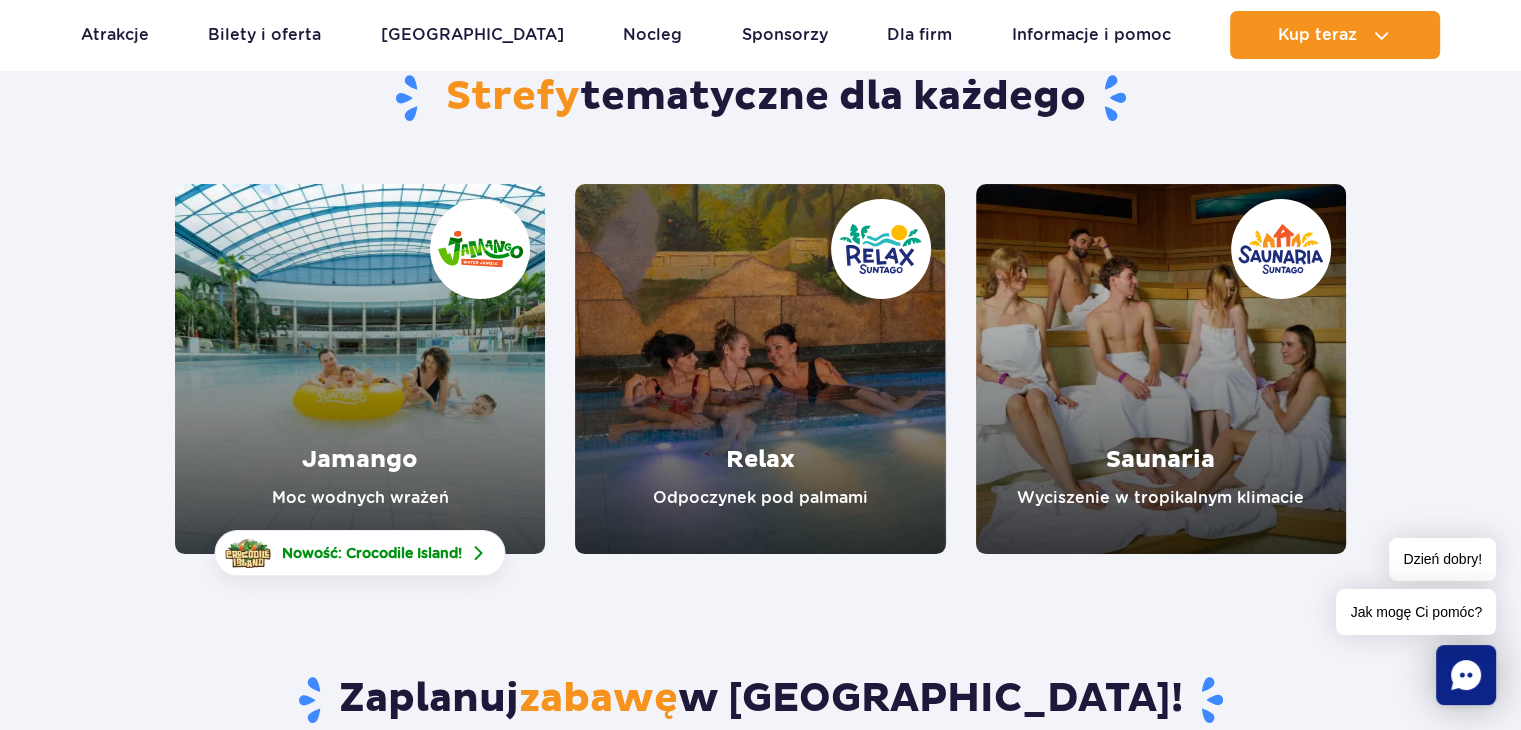 click at bounding box center [360, 369] 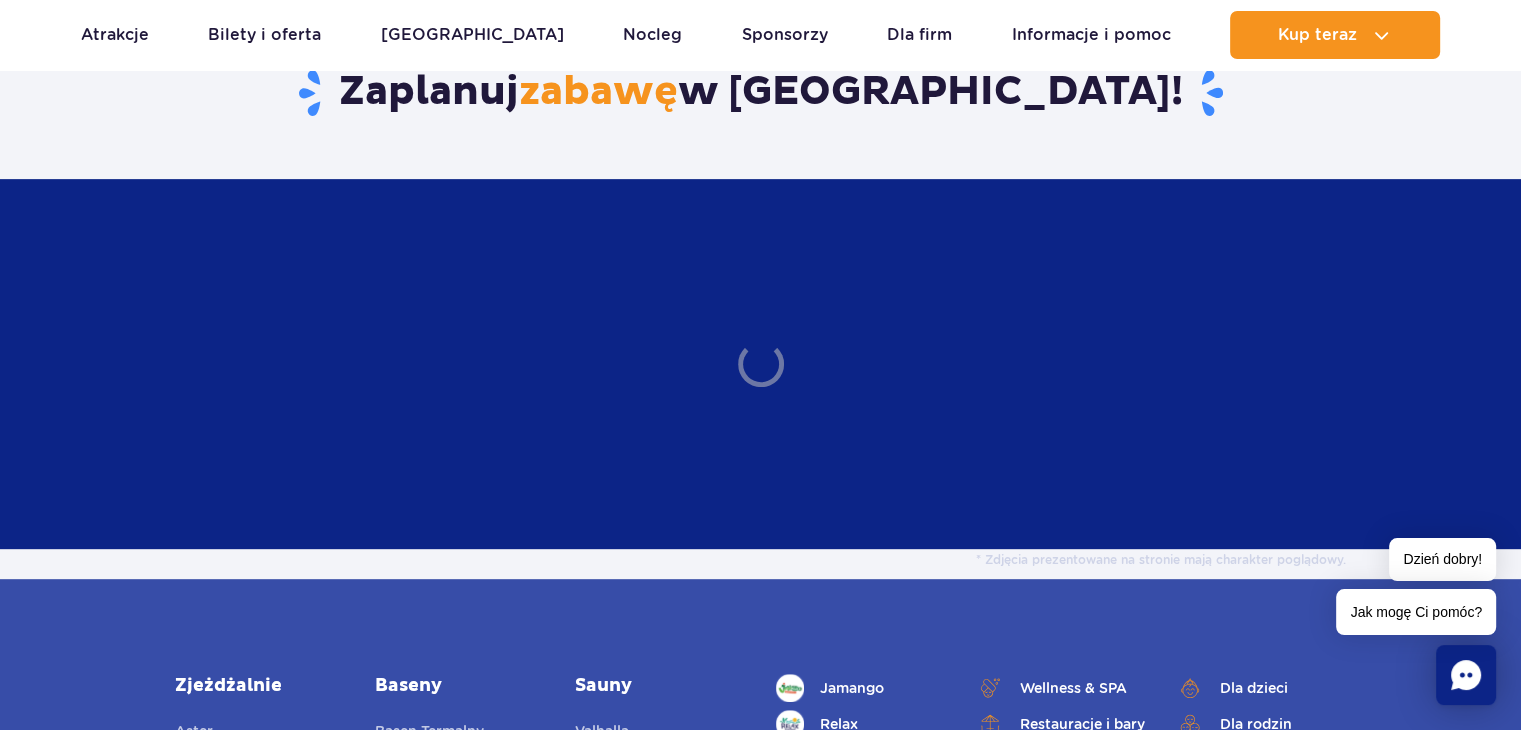 scroll, scrollTop: 900, scrollLeft: 0, axis: vertical 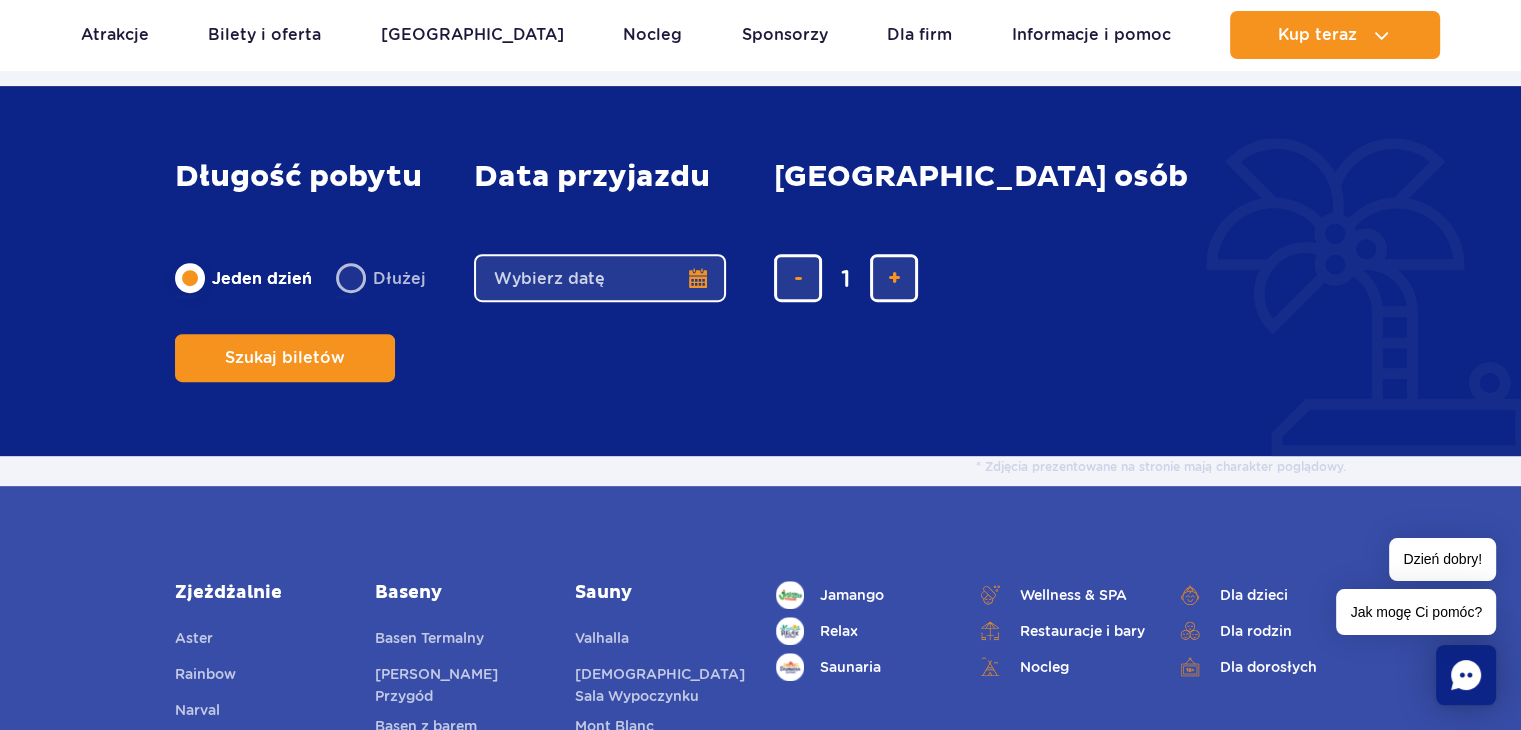 click on "Date from" at bounding box center (600, 278) 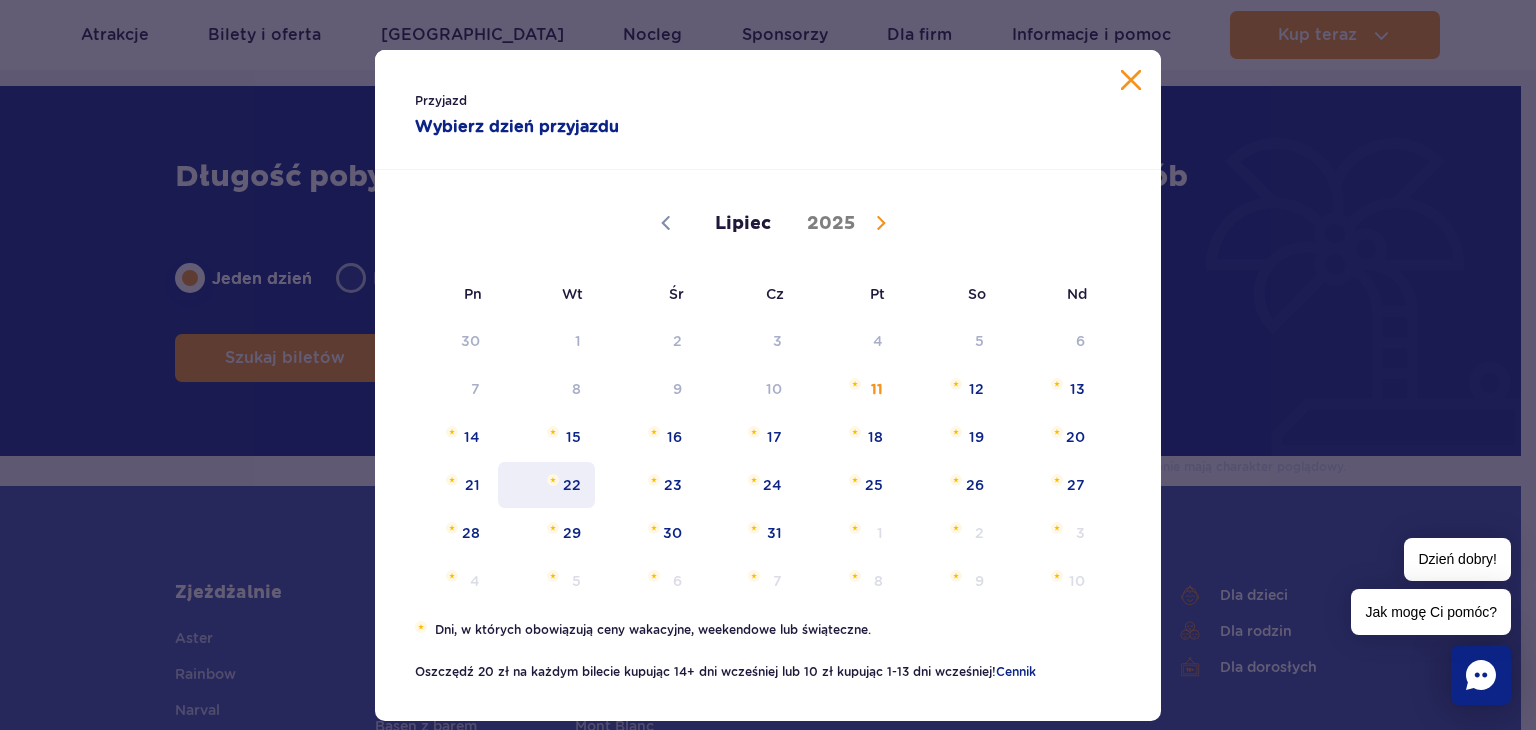 click on "22" at bounding box center (546, 485) 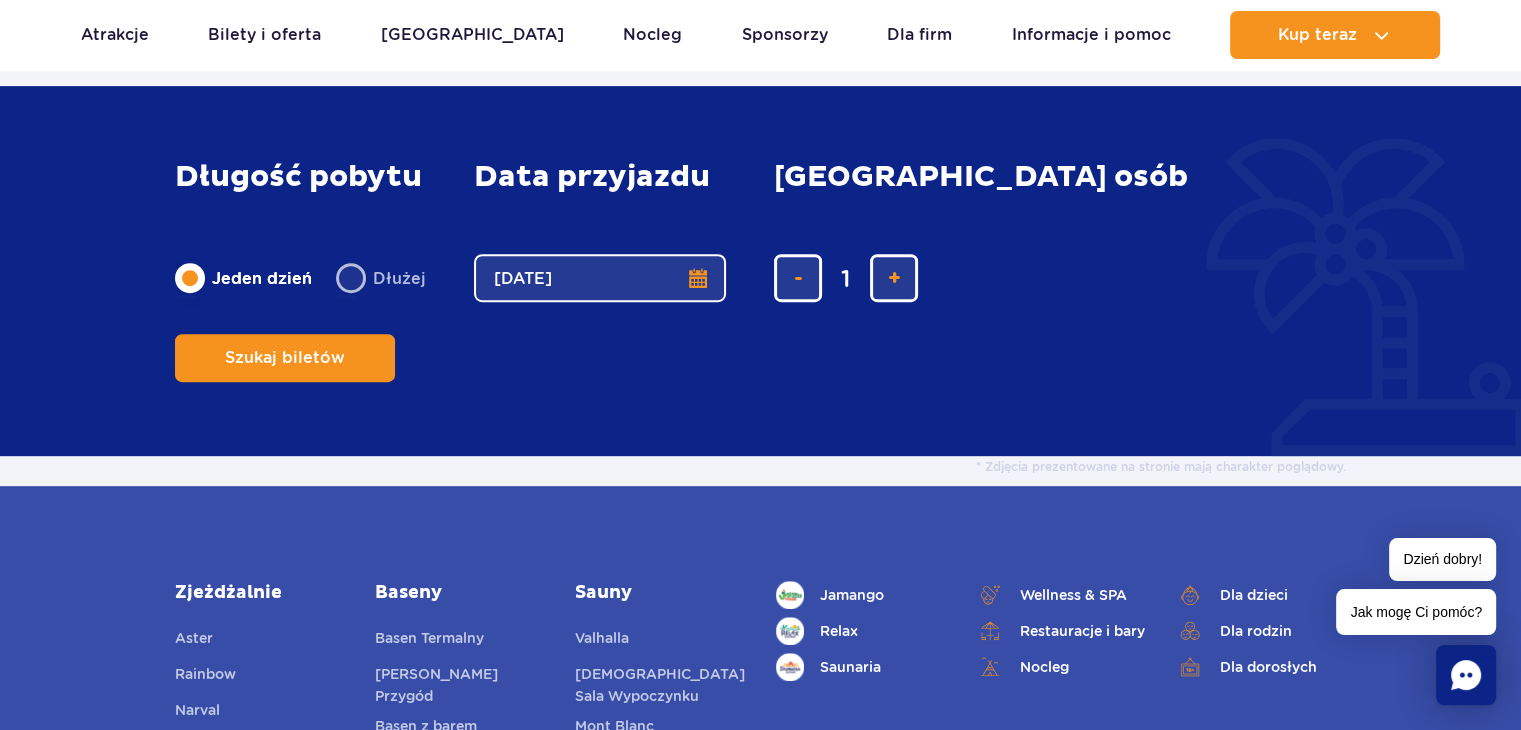 click on "22.07.25" at bounding box center (600, 278) 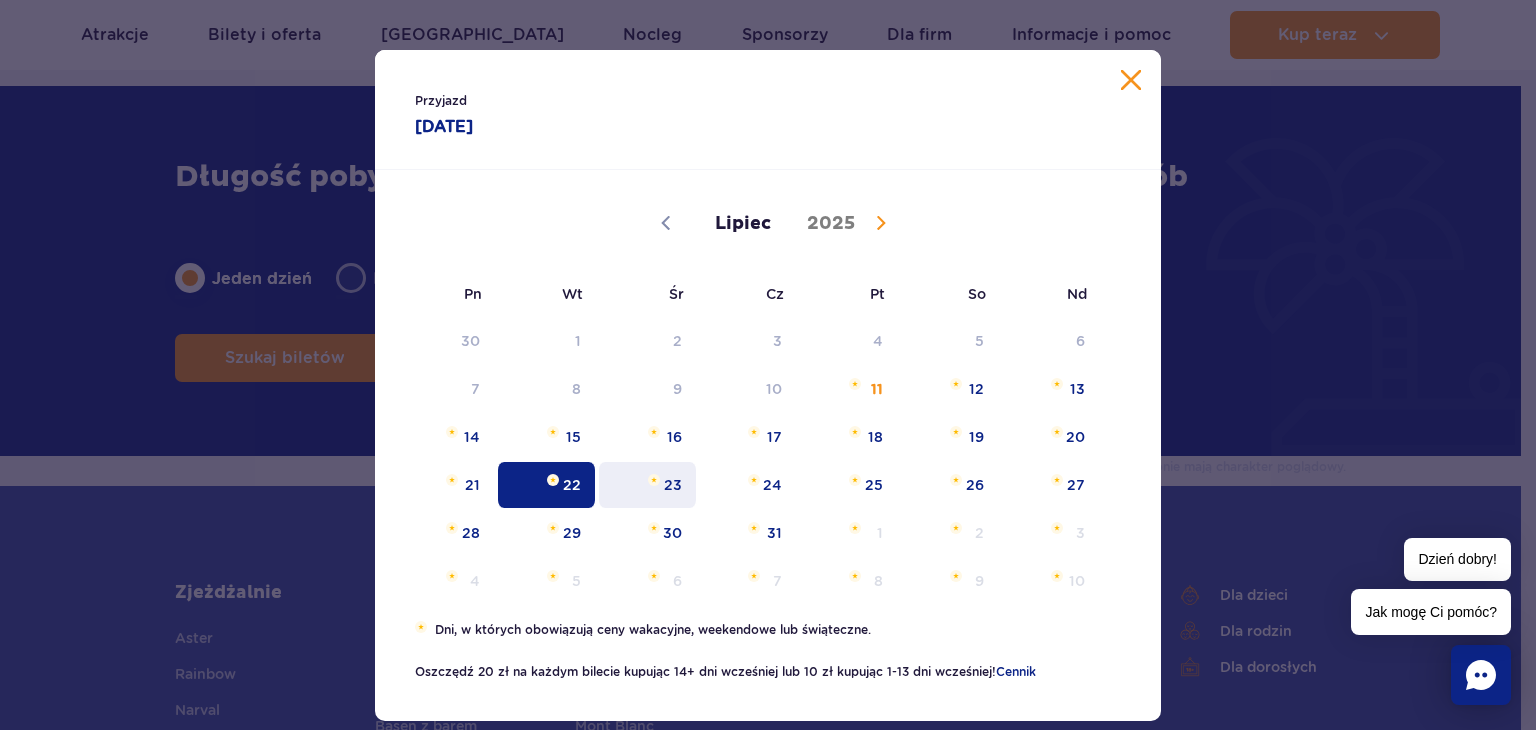 click on "23" at bounding box center [647, 485] 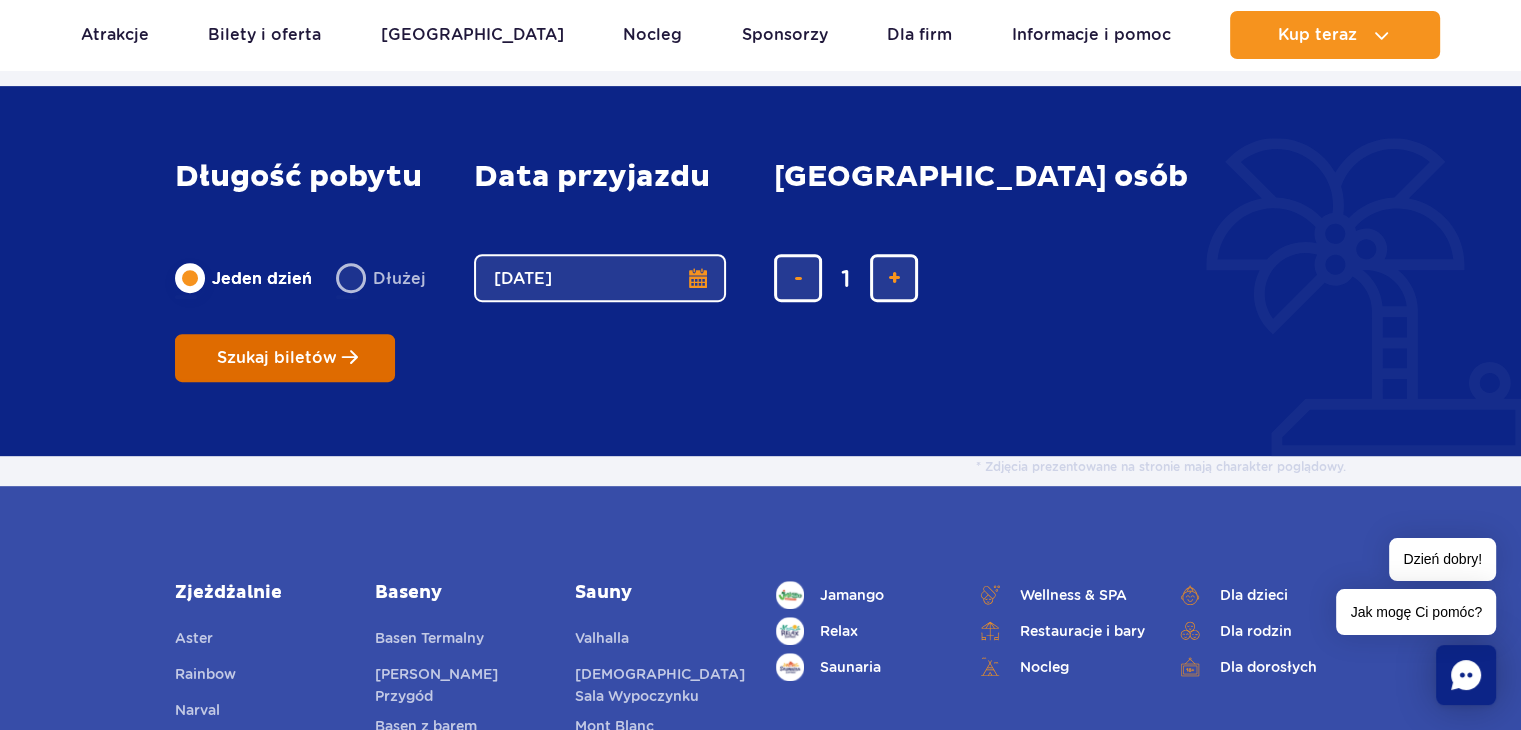click on "Szukaj biletów" at bounding box center [285, 358] 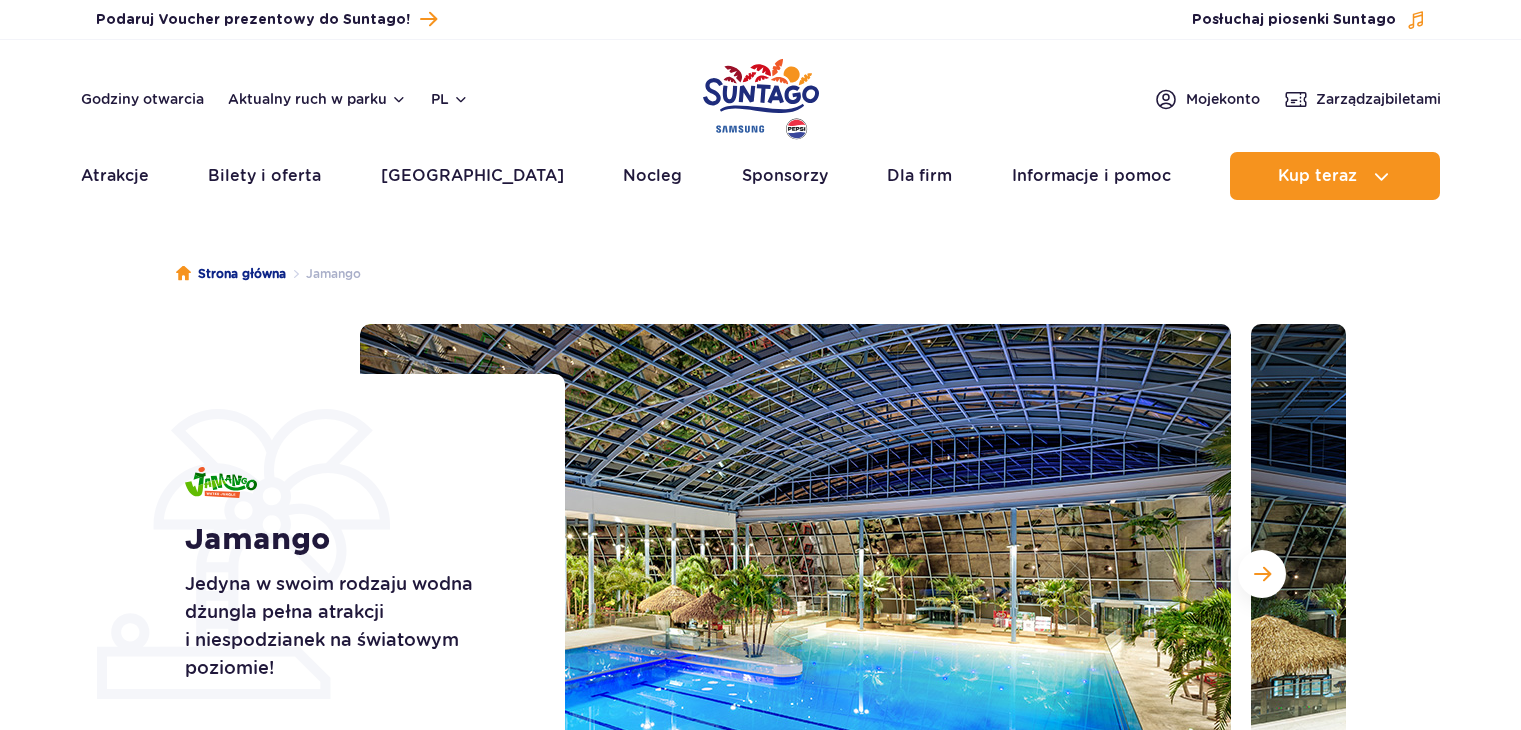 scroll, scrollTop: 0, scrollLeft: 0, axis: both 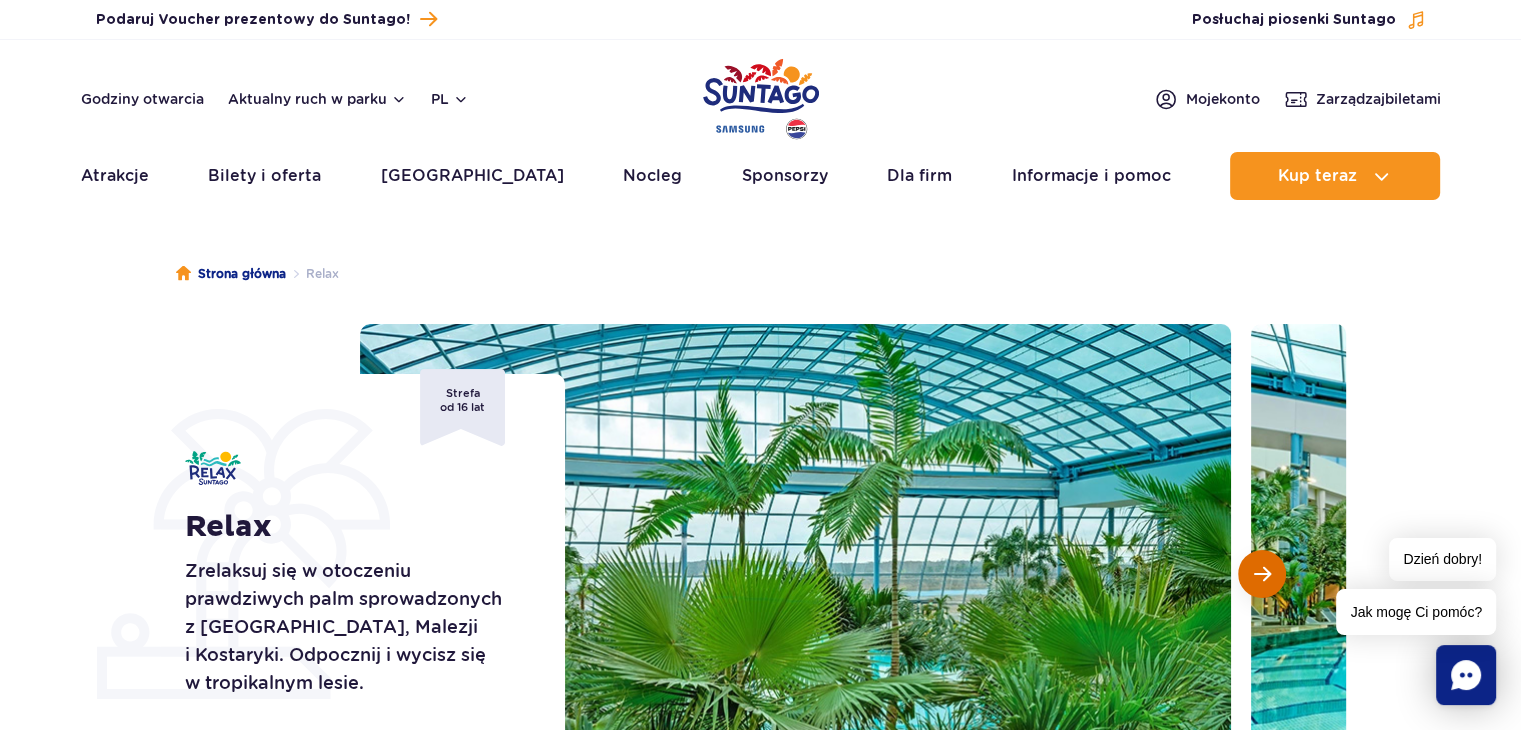 click at bounding box center (1262, 574) 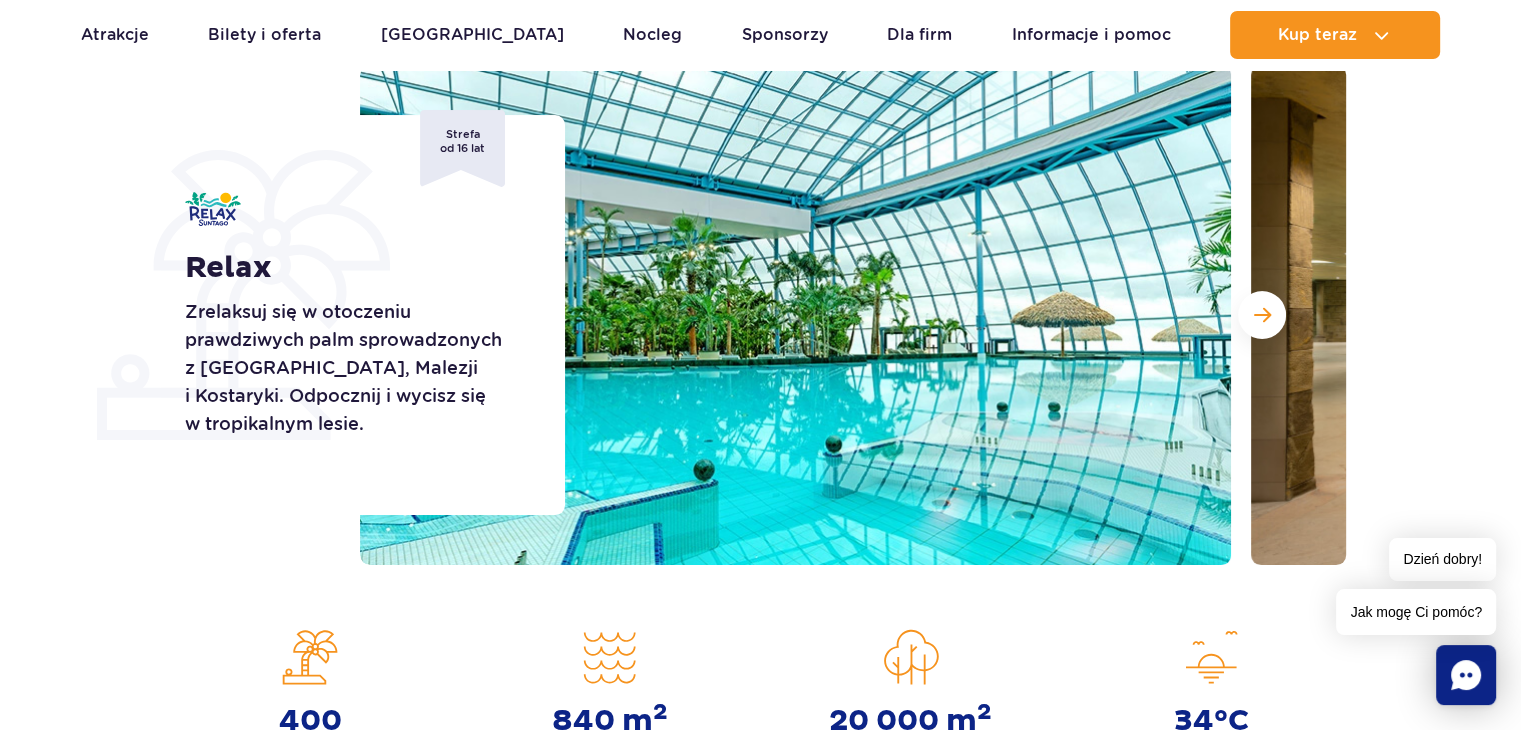 scroll, scrollTop: 300, scrollLeft: 0, axis: vertical 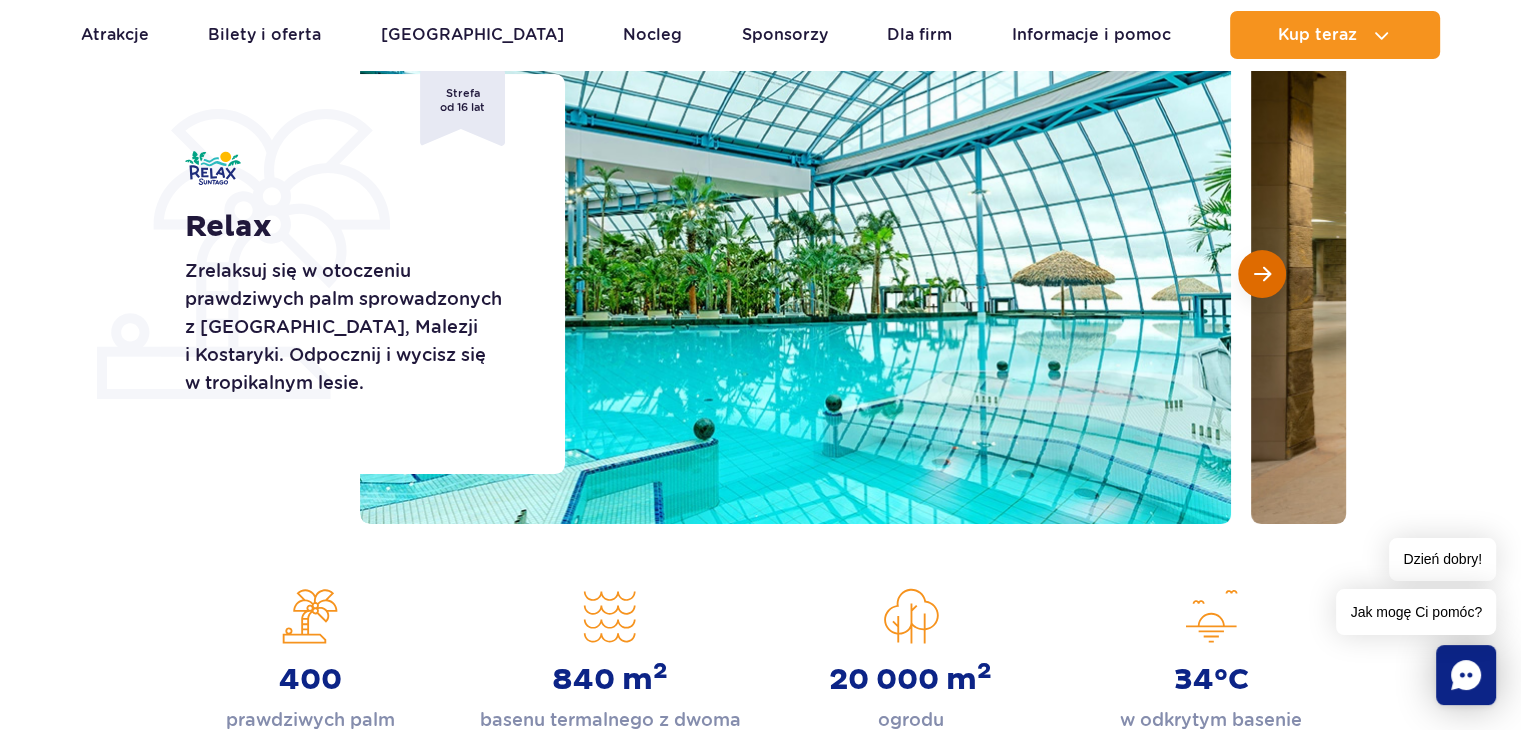 click at bounding box center [1262, 274] 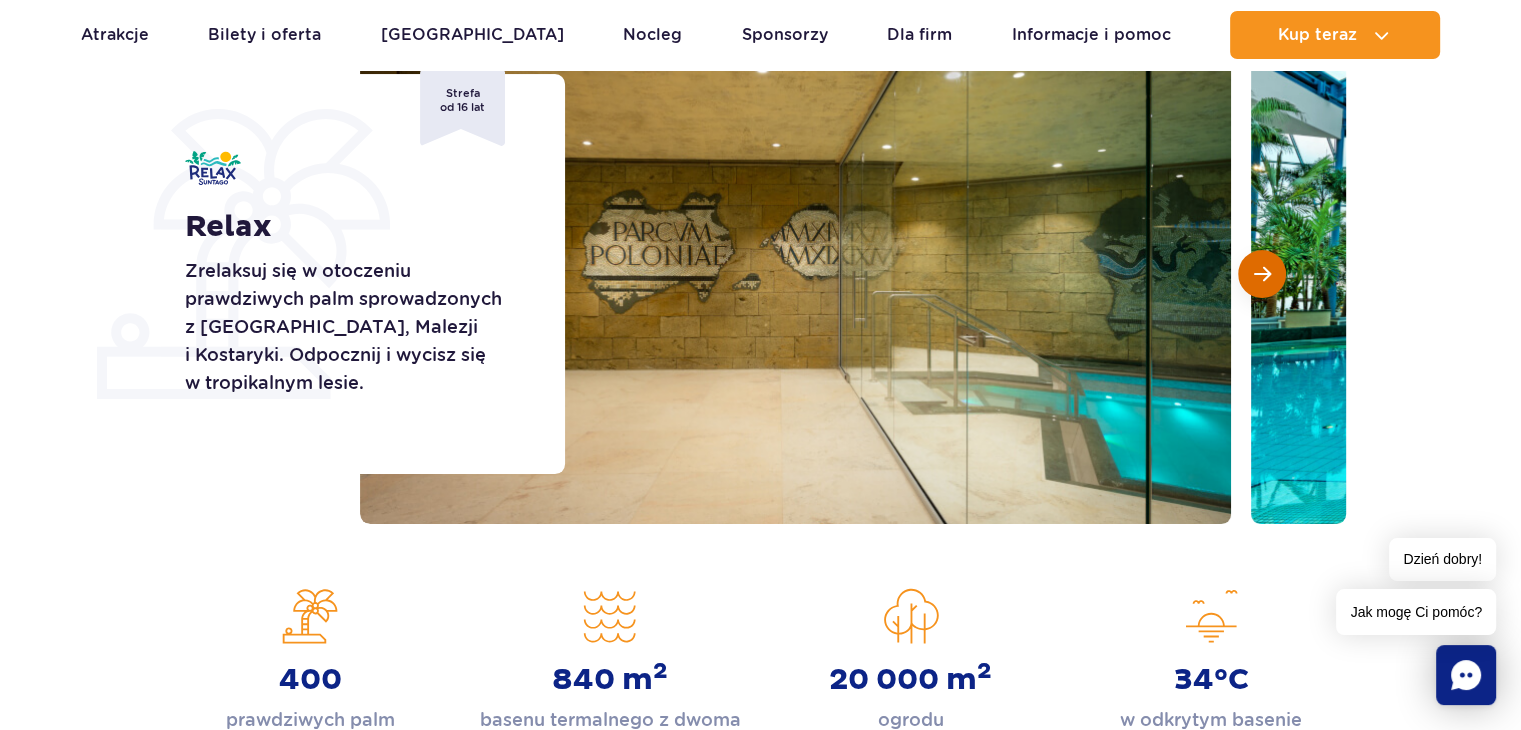 click at bounding box center [1262, 274] 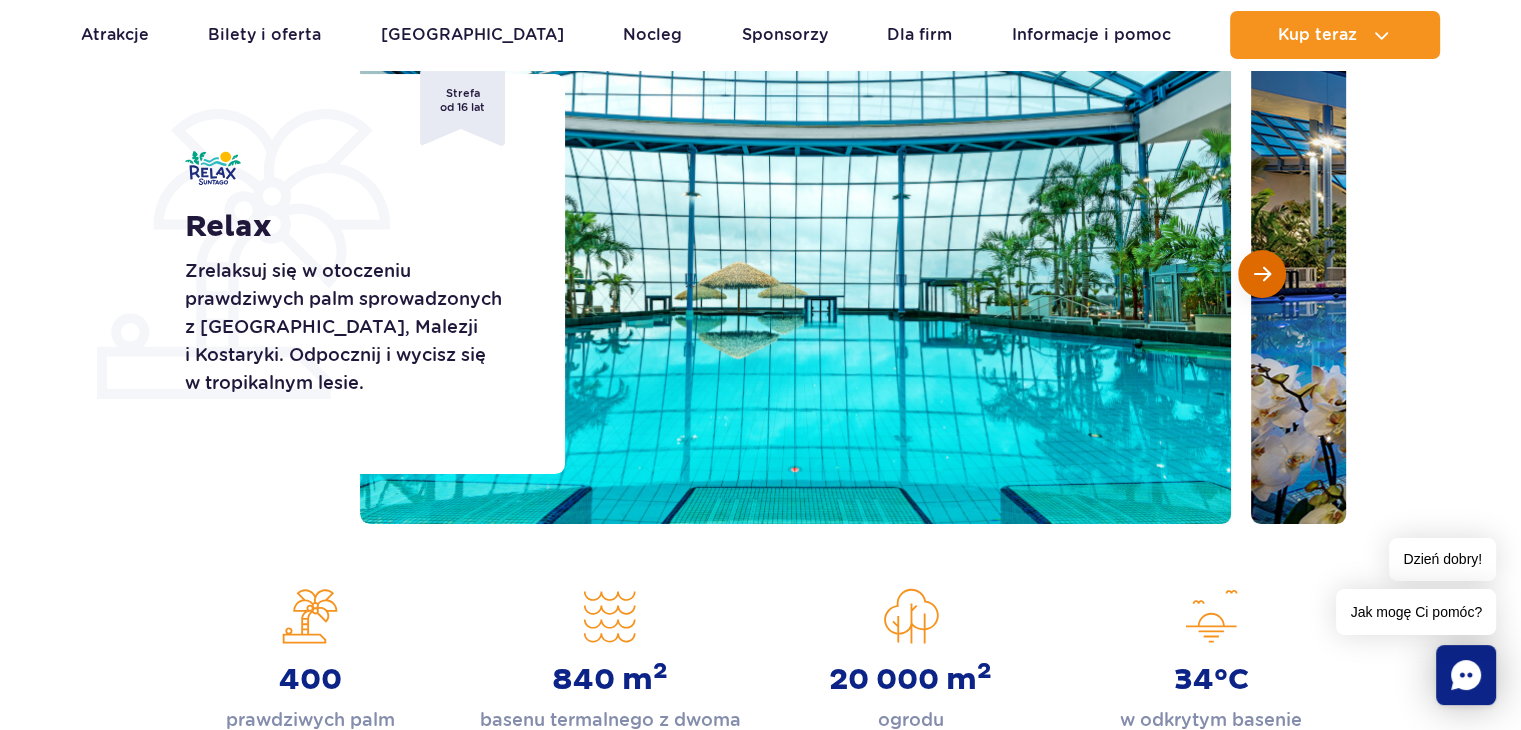click at bounding box center (1262, 274) 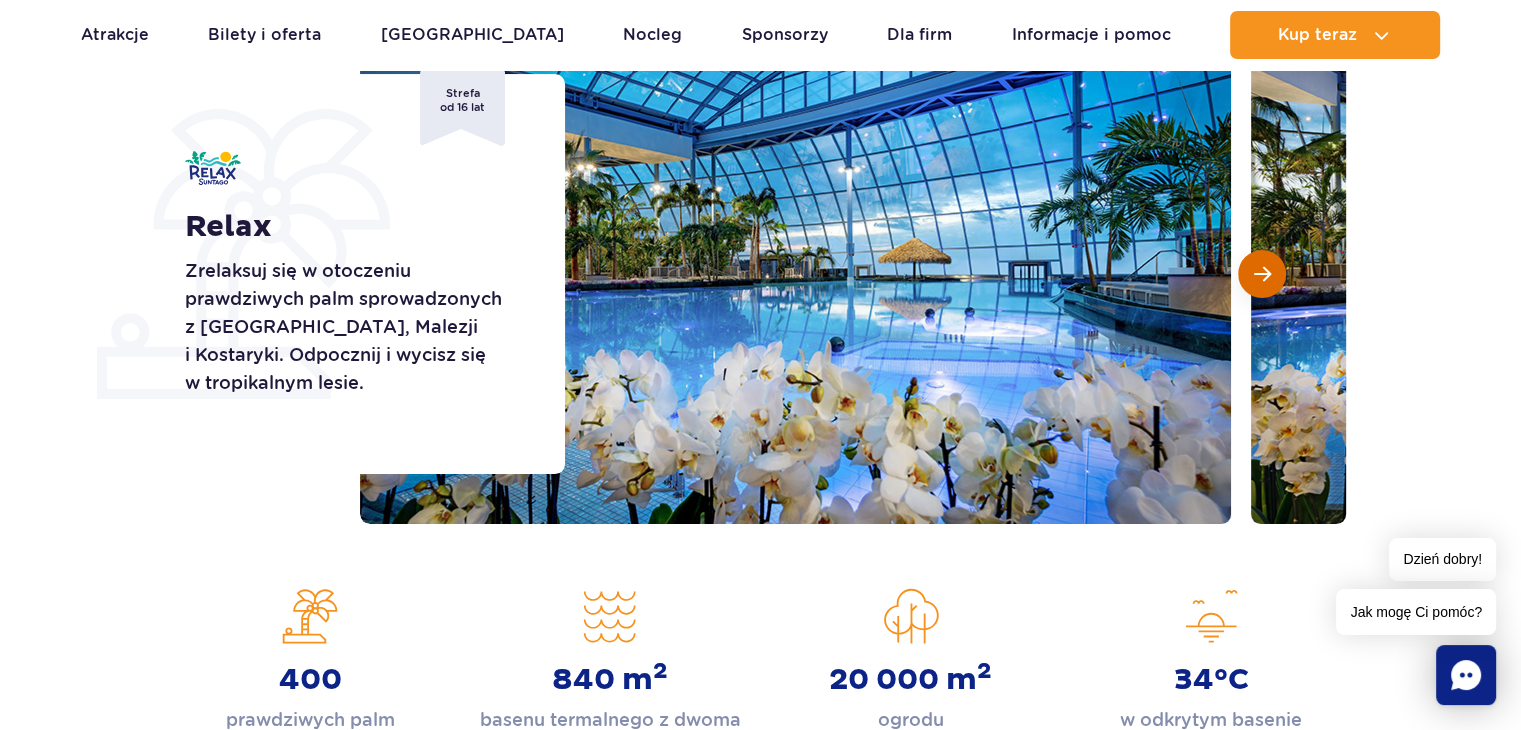 click at bounding box center [1262, 274] 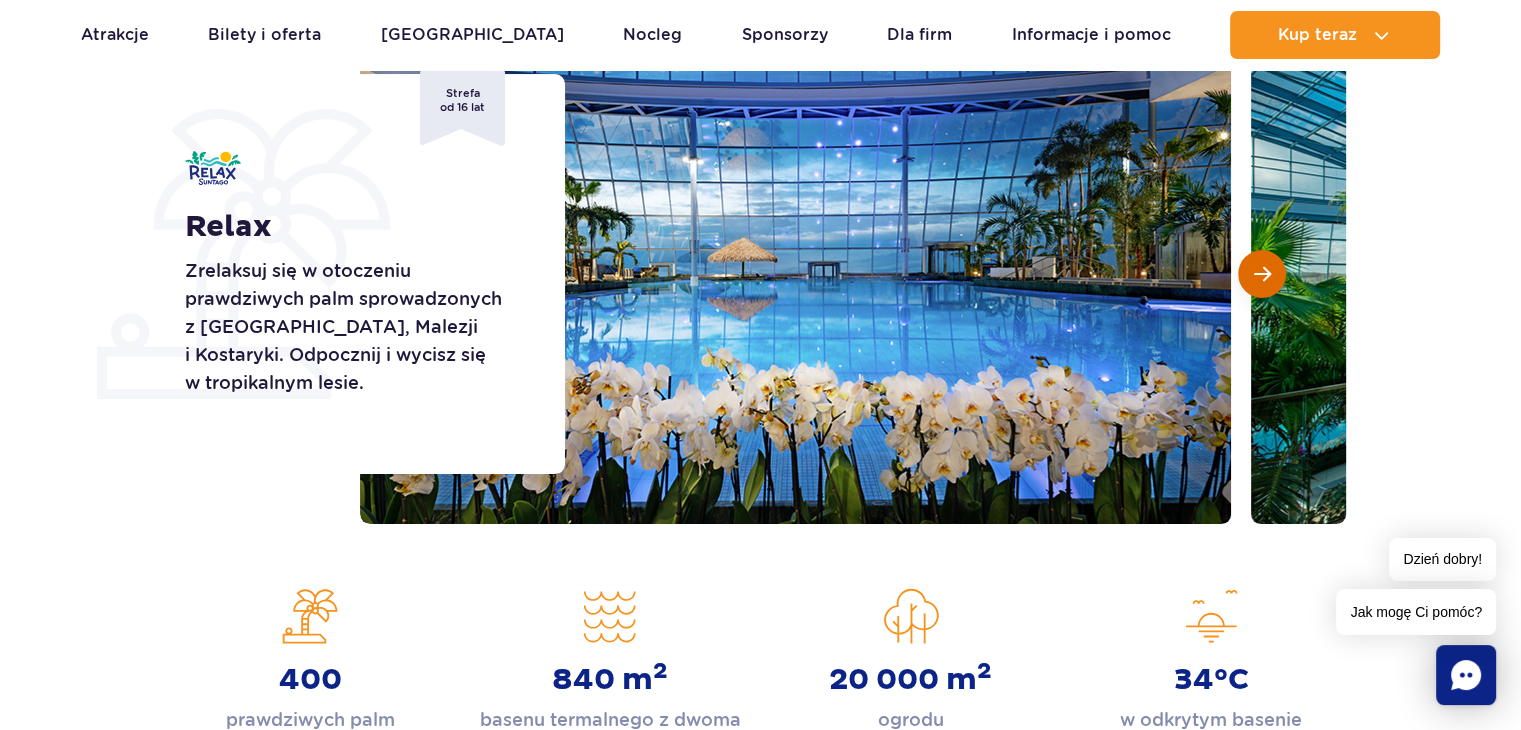 click at bounding box center [1262, 274] 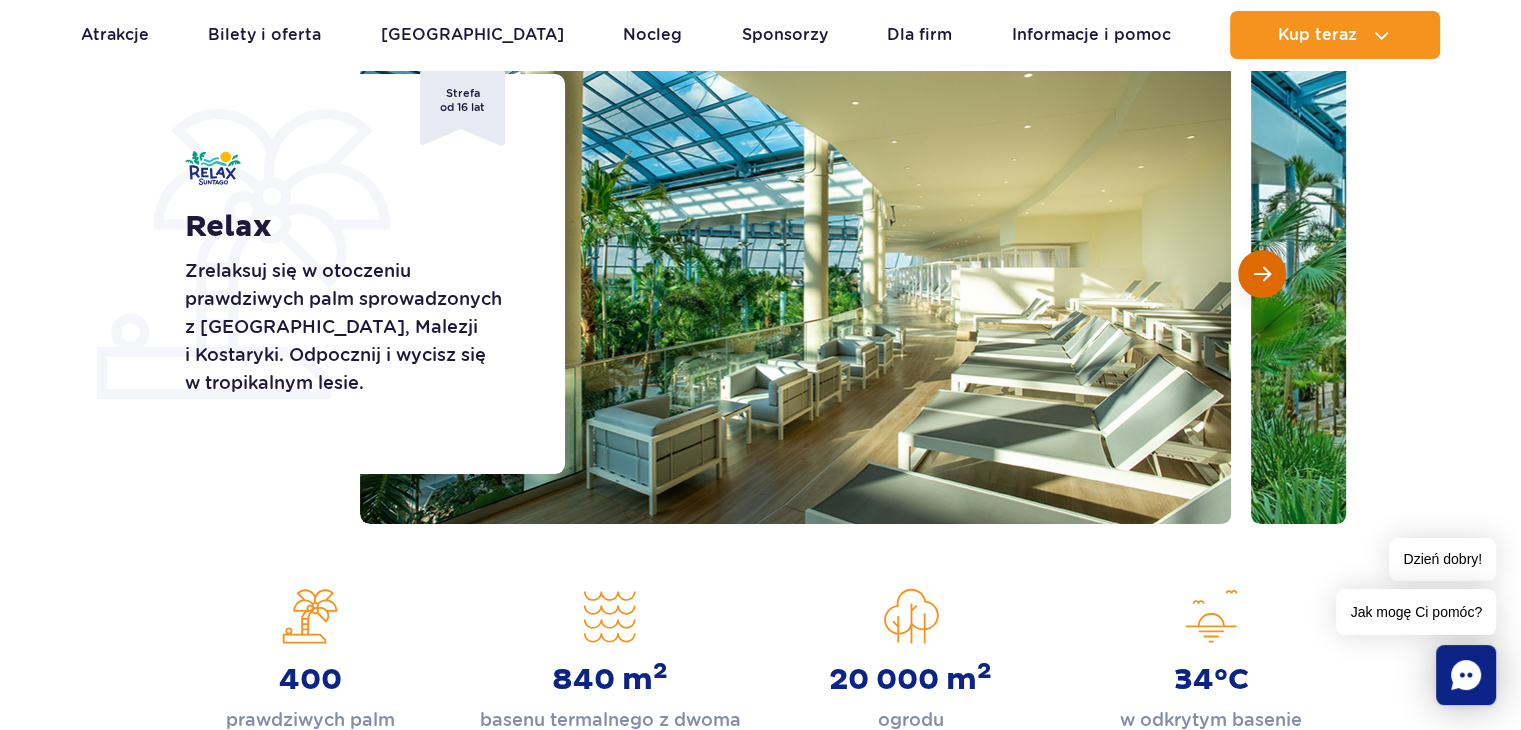 click at bounding box center (1262, 274) 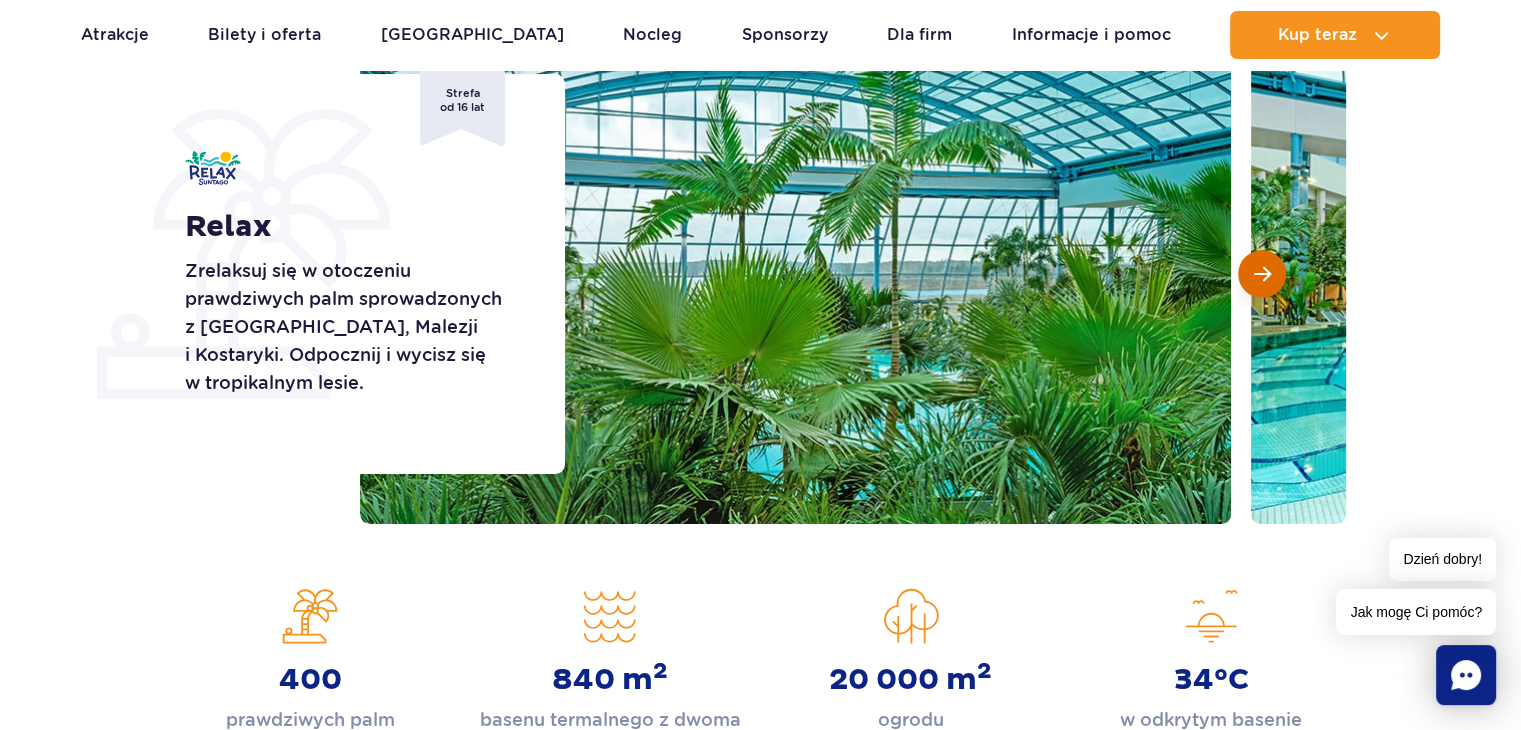 click at bounding box center [1262, 274] 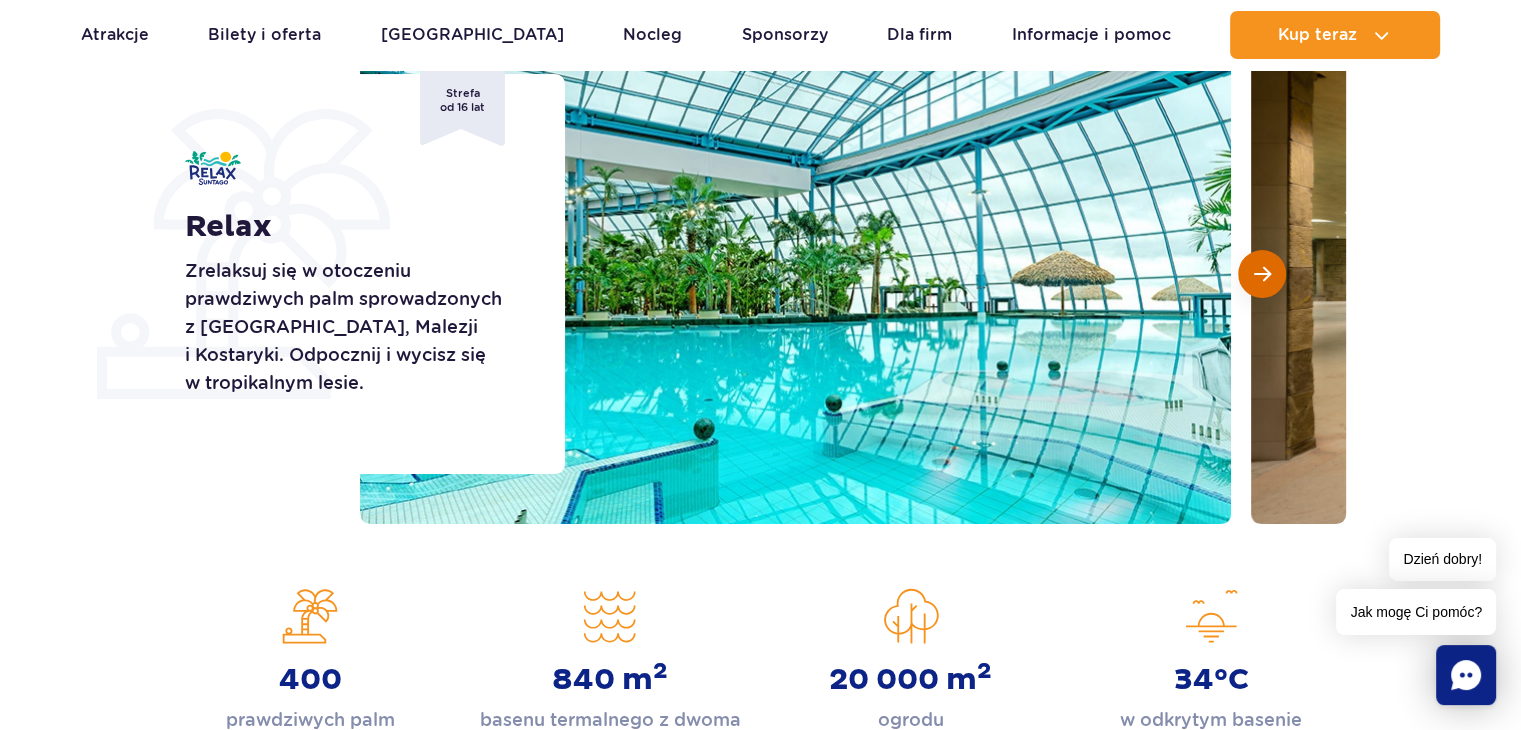 click at bounding box center [1262, 274] 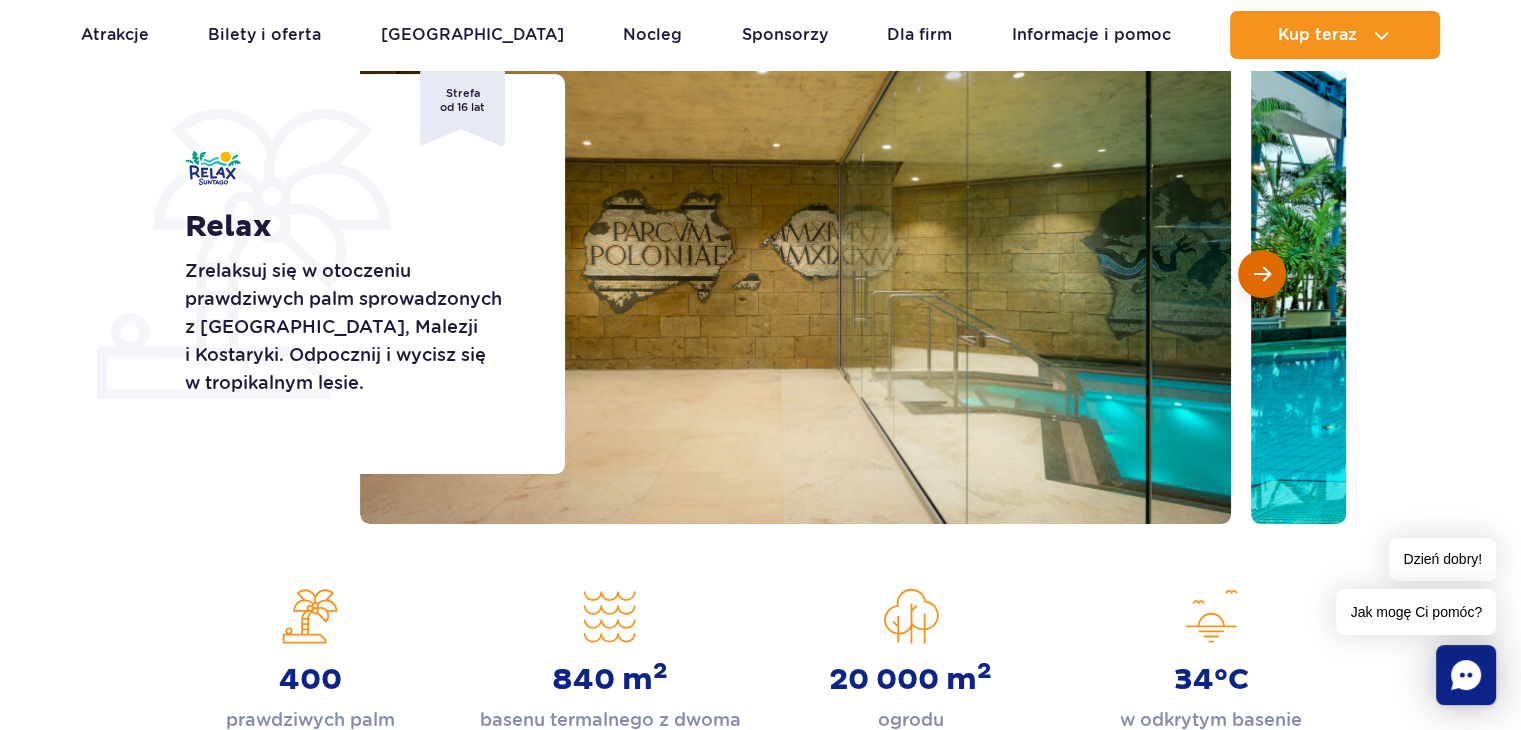 click at bounding box center (1262, 274) 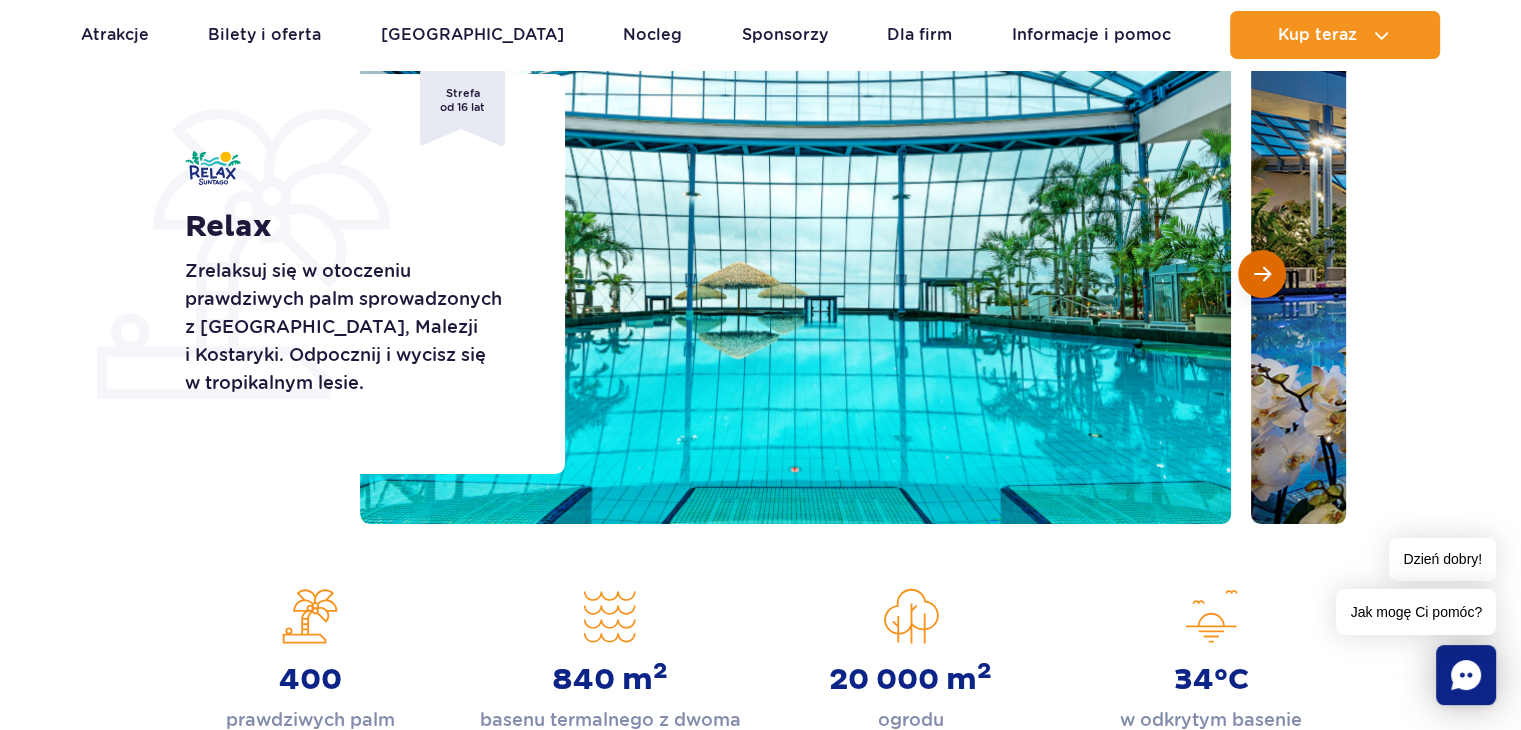 click at bounding box center (1262, 274) 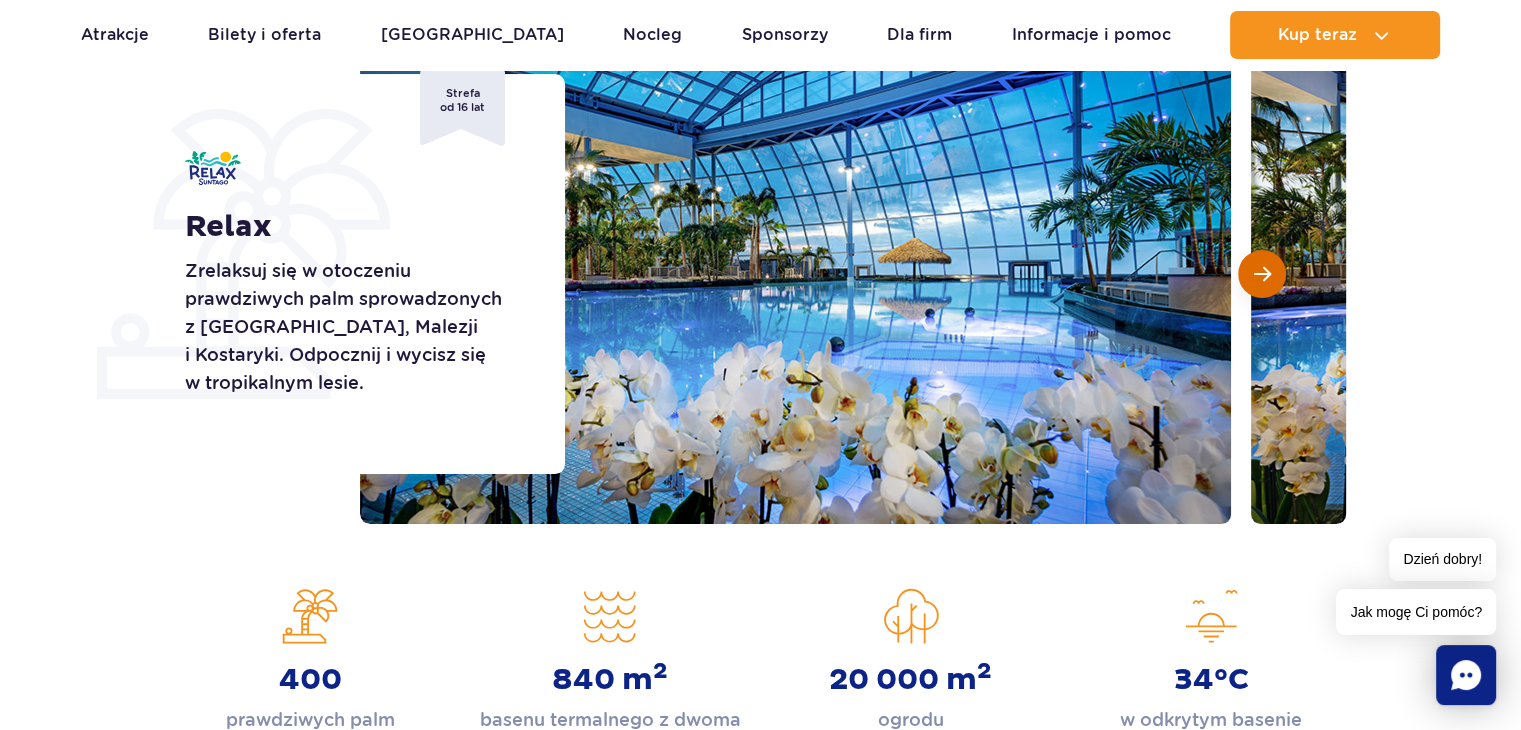 drag, startPoint x: 1263, startPoint y: 267, endPoint x: 1256, endPoint y: 277, distance: 12.206555 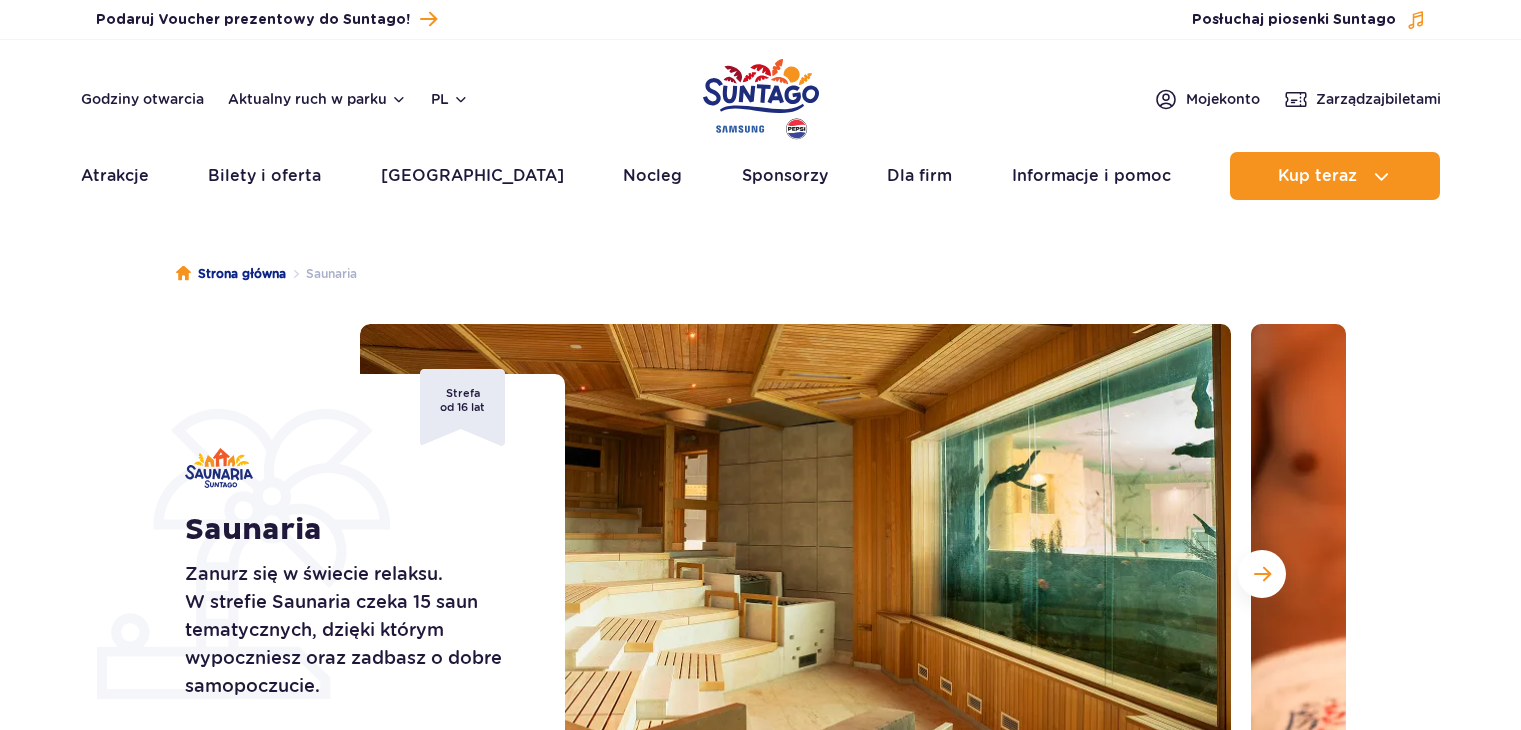 scroll, scrollTop: 0, scrollLeft: 0, axis: both 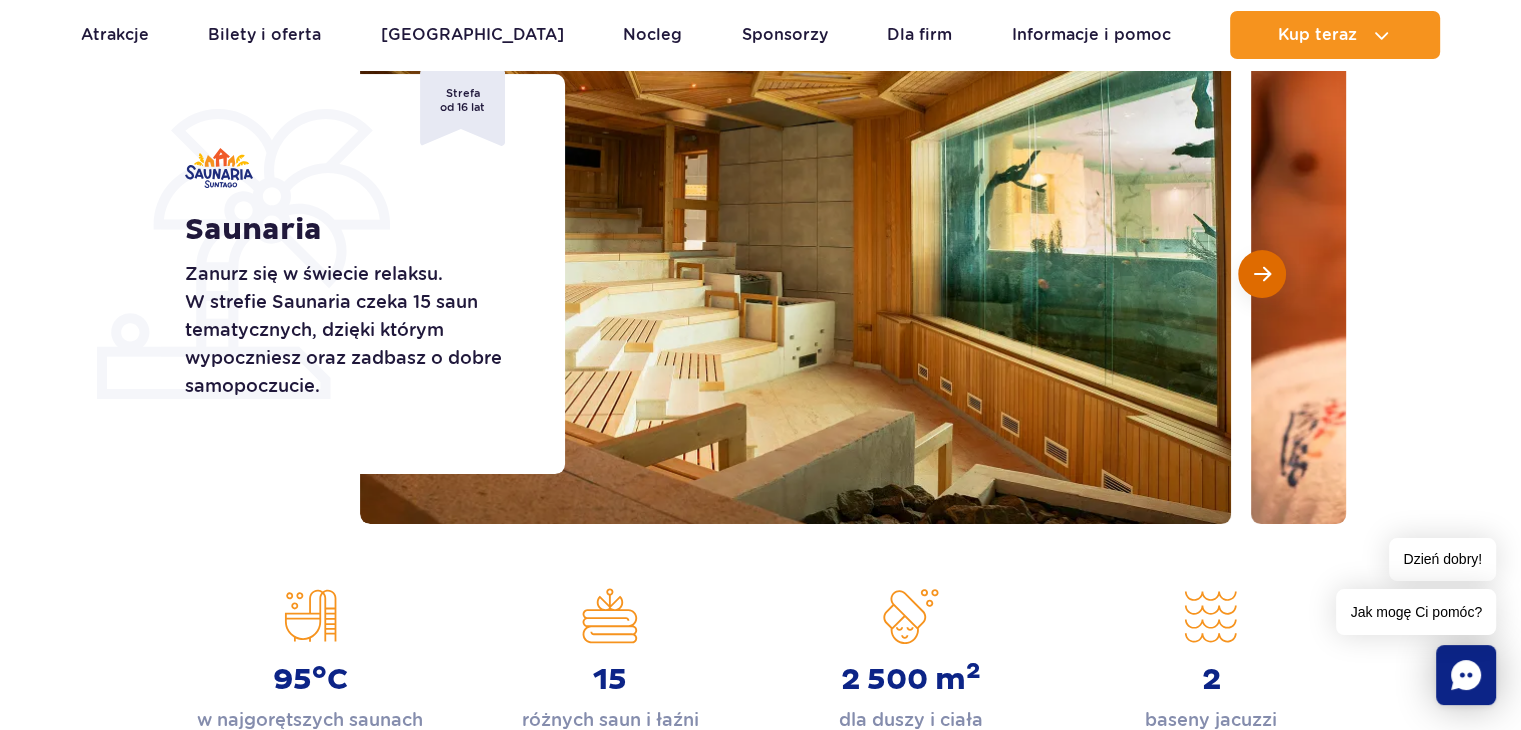 click at bounding box center [1262, 274] 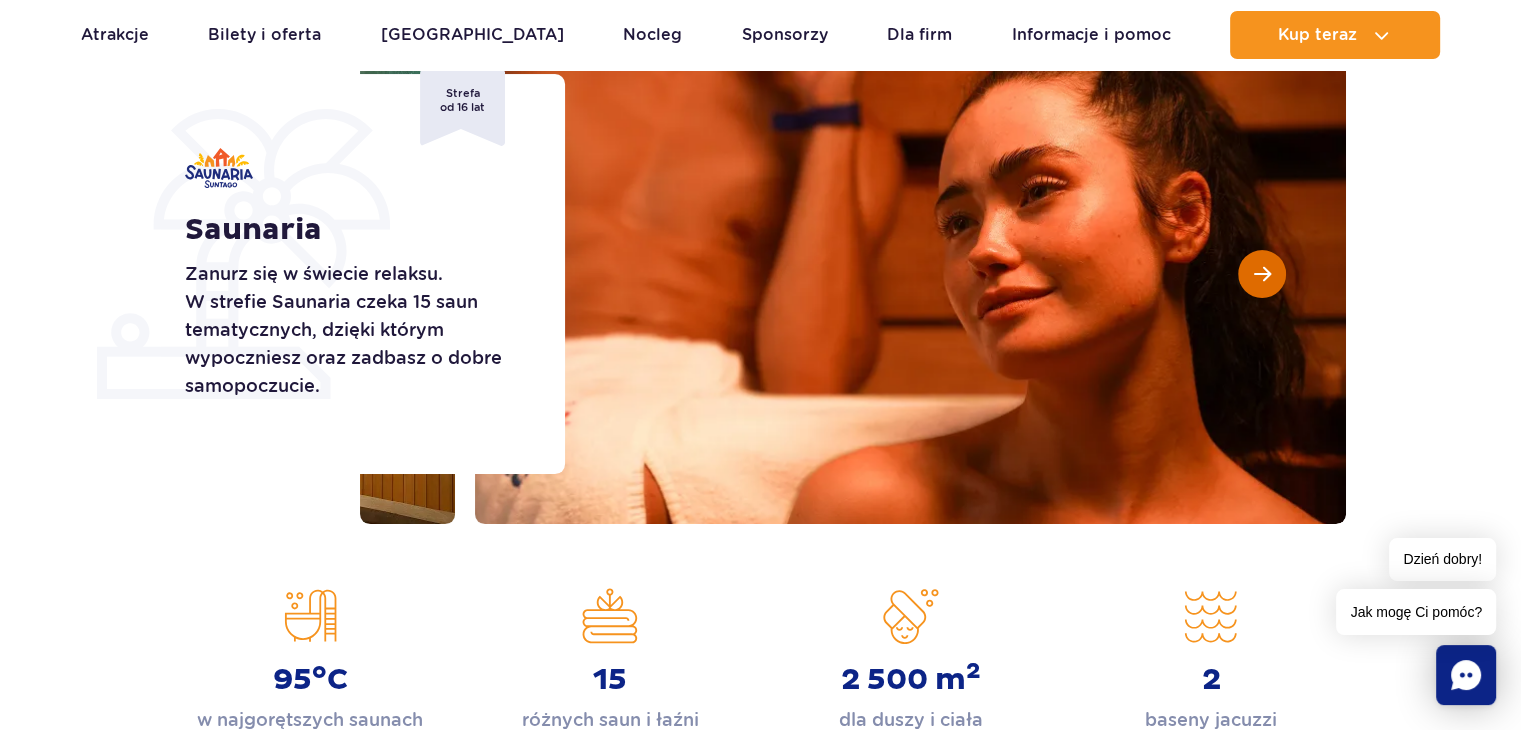 click at bounding box center [1262, 274] 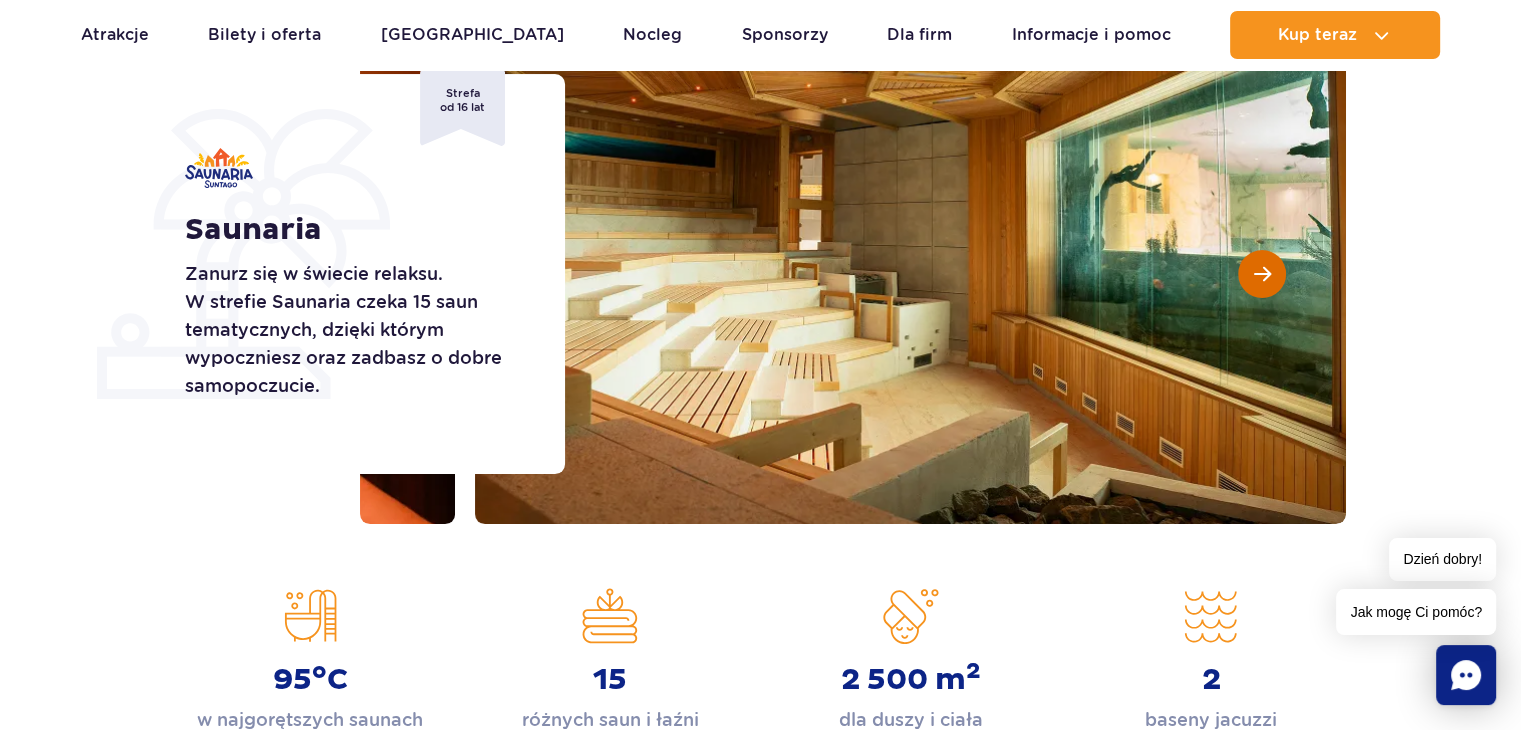 click at bounding box center [1262, 274] 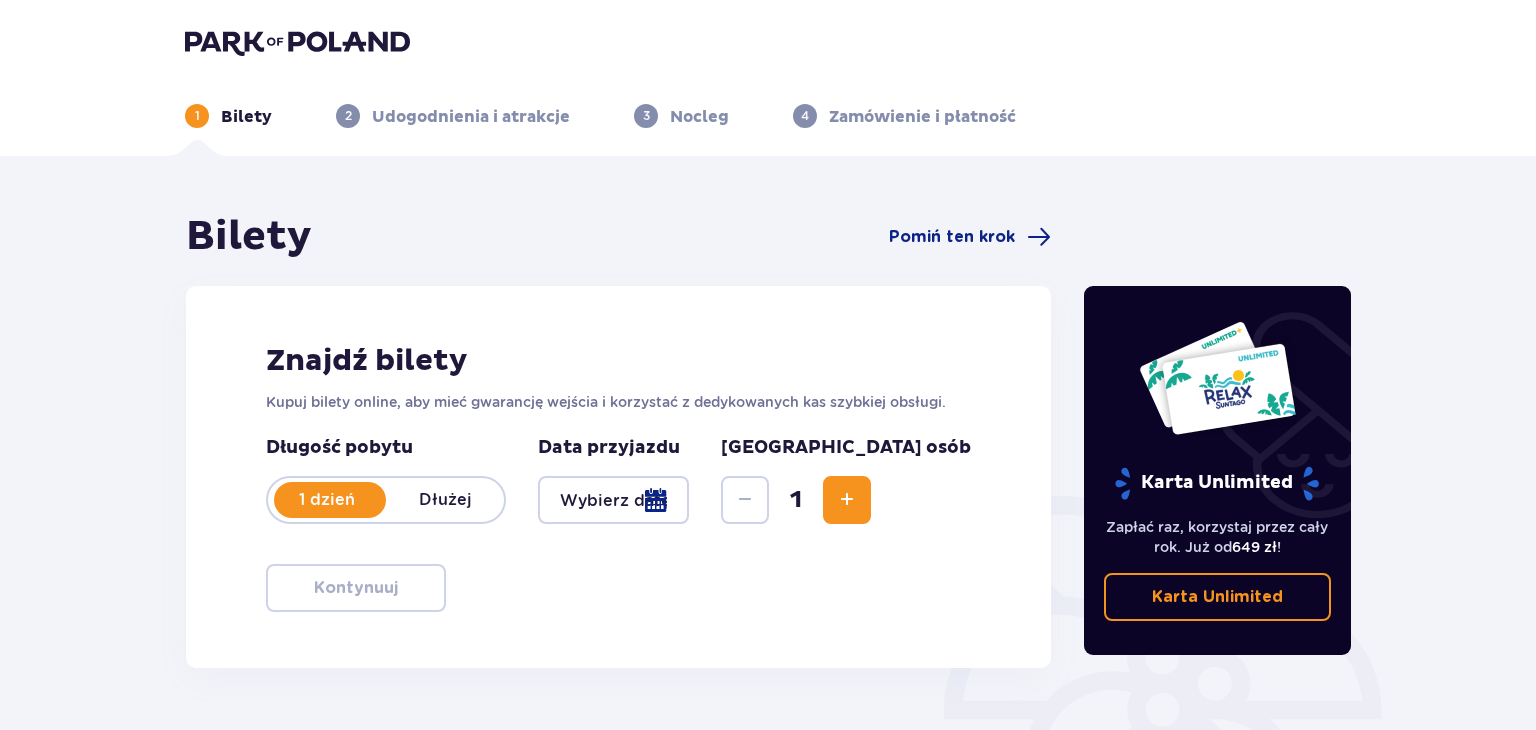 type on "[DATE]" 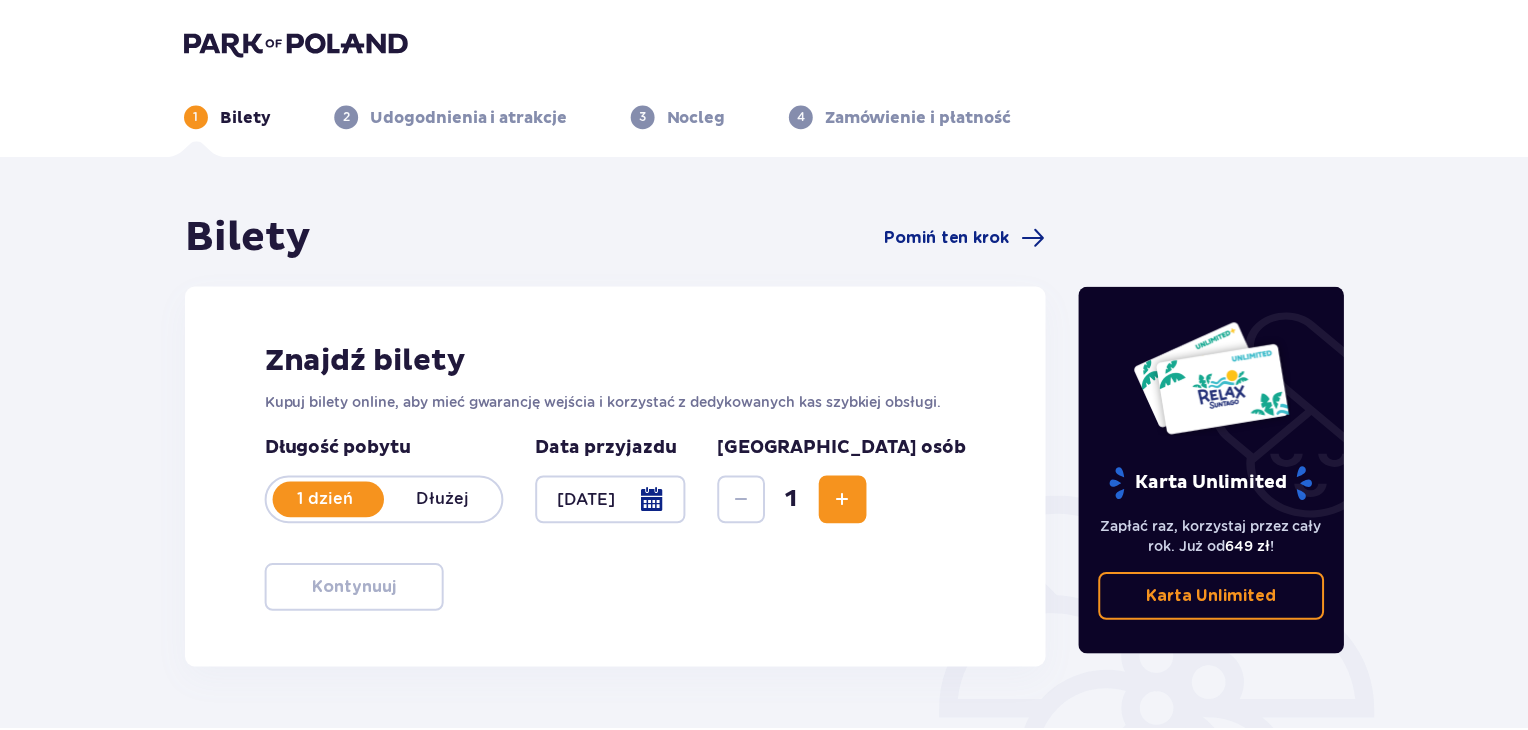scroll, scrollTop: 0, scrollLeft: 0, axis: both 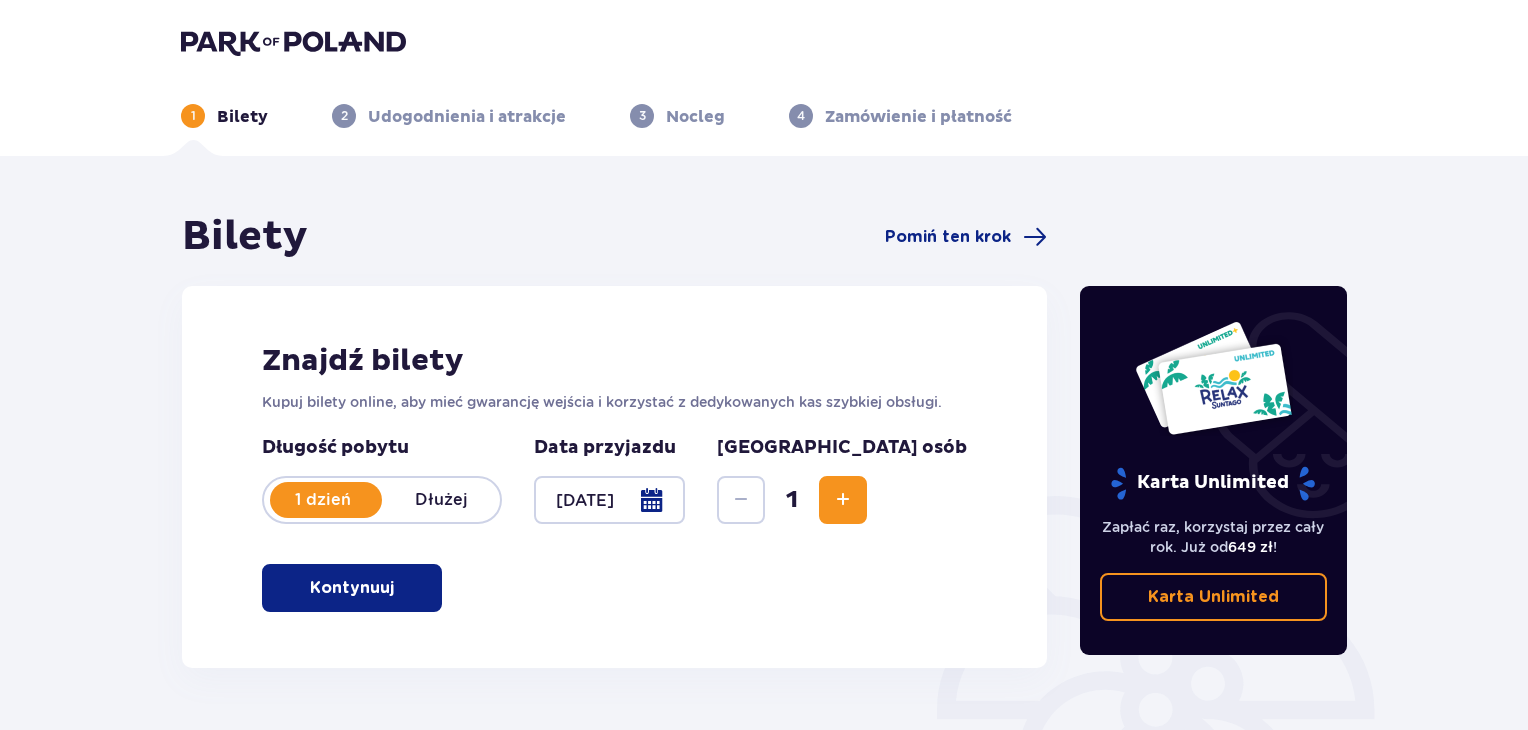 click at bounding box center [843, 500] 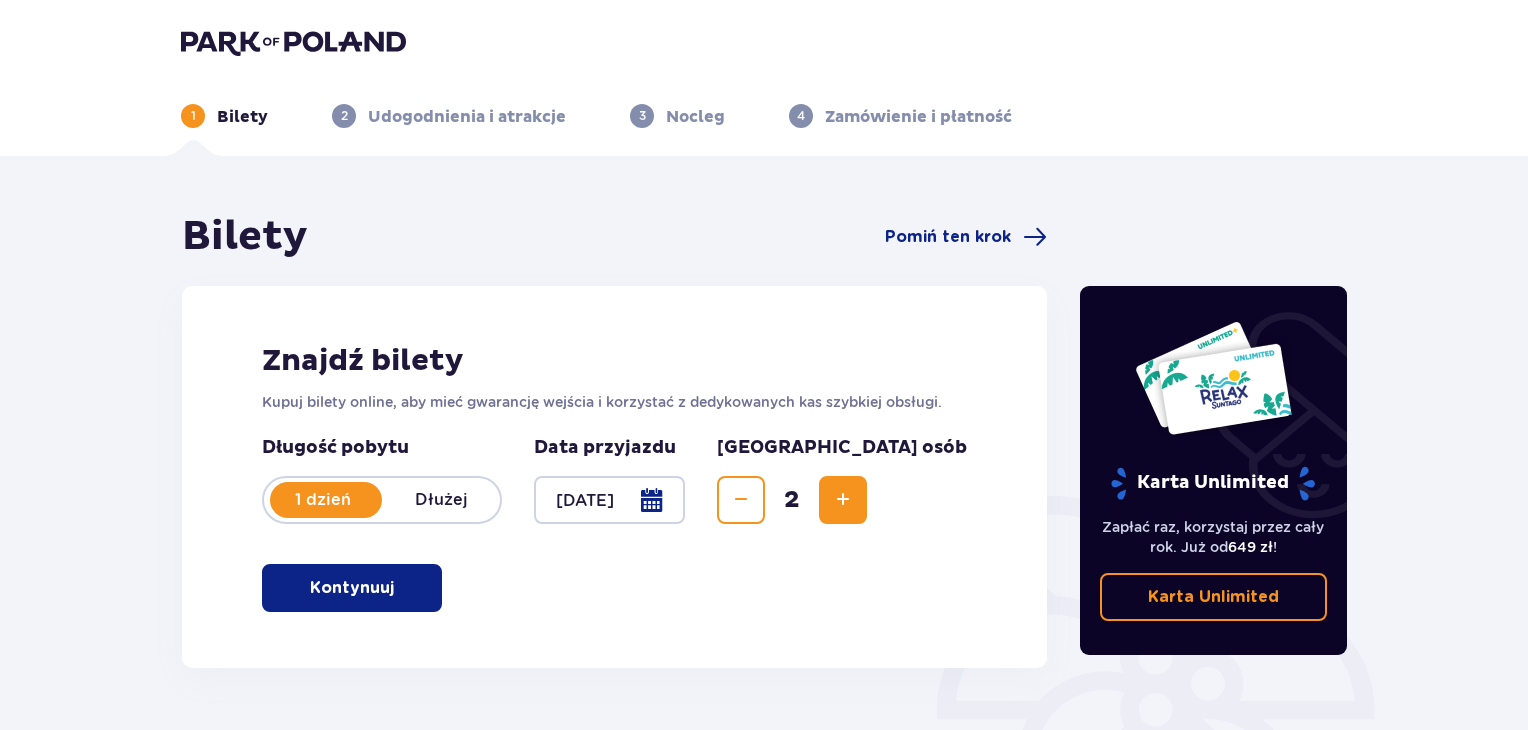 click on "Kontynuuj" at bounding box center [352, 588] 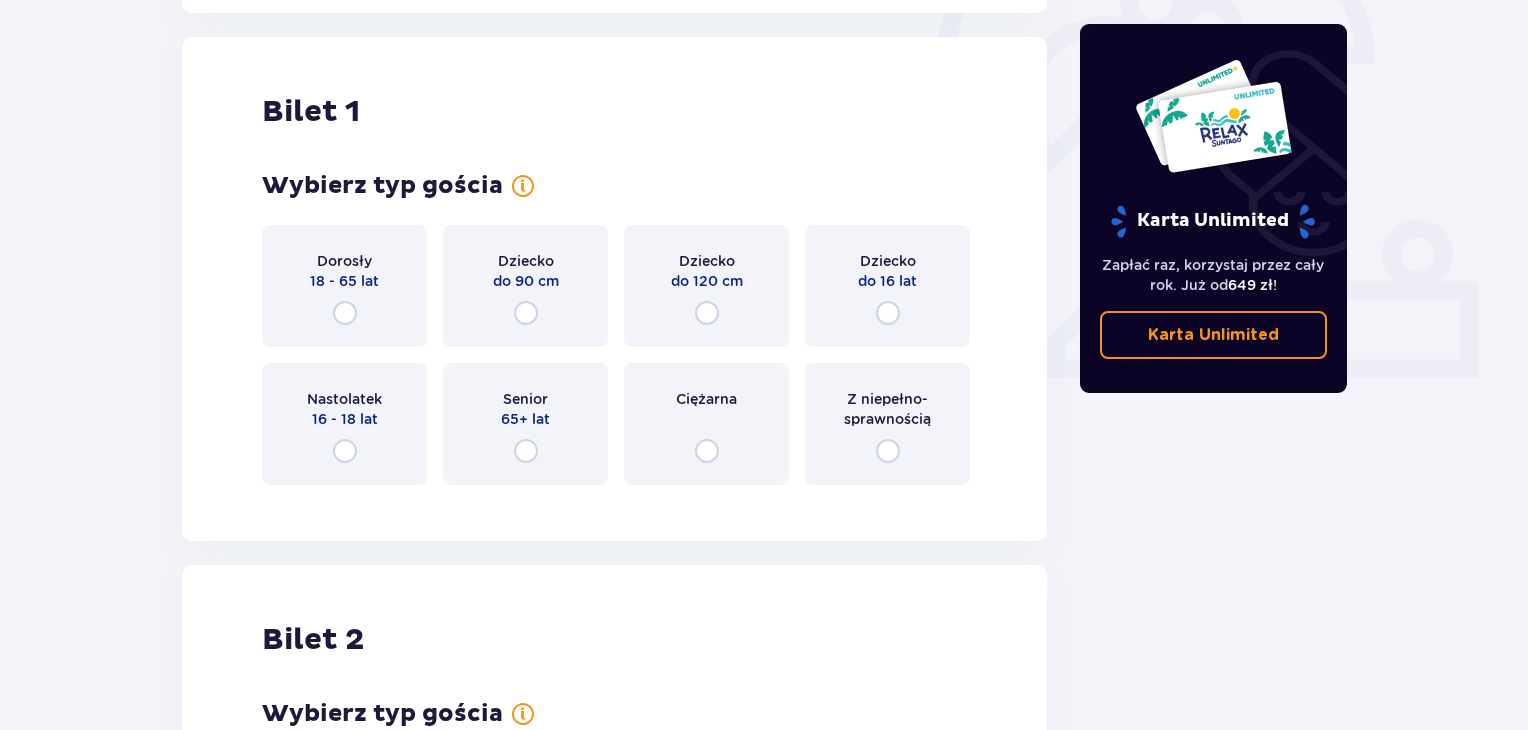 scroll, scrollTop: 668, scrollLeft: 0, axis: vertical 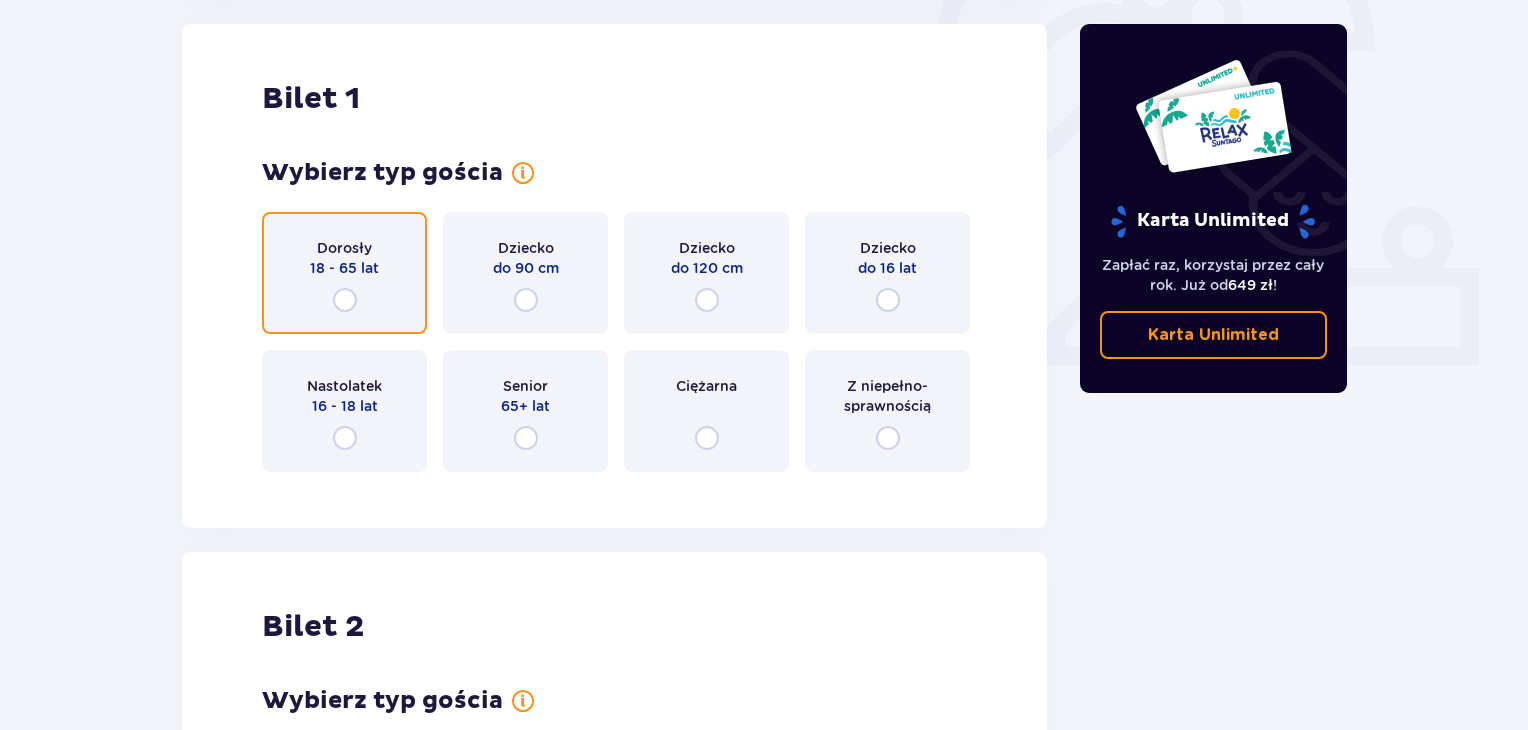 click at bounding box center [345, 300] 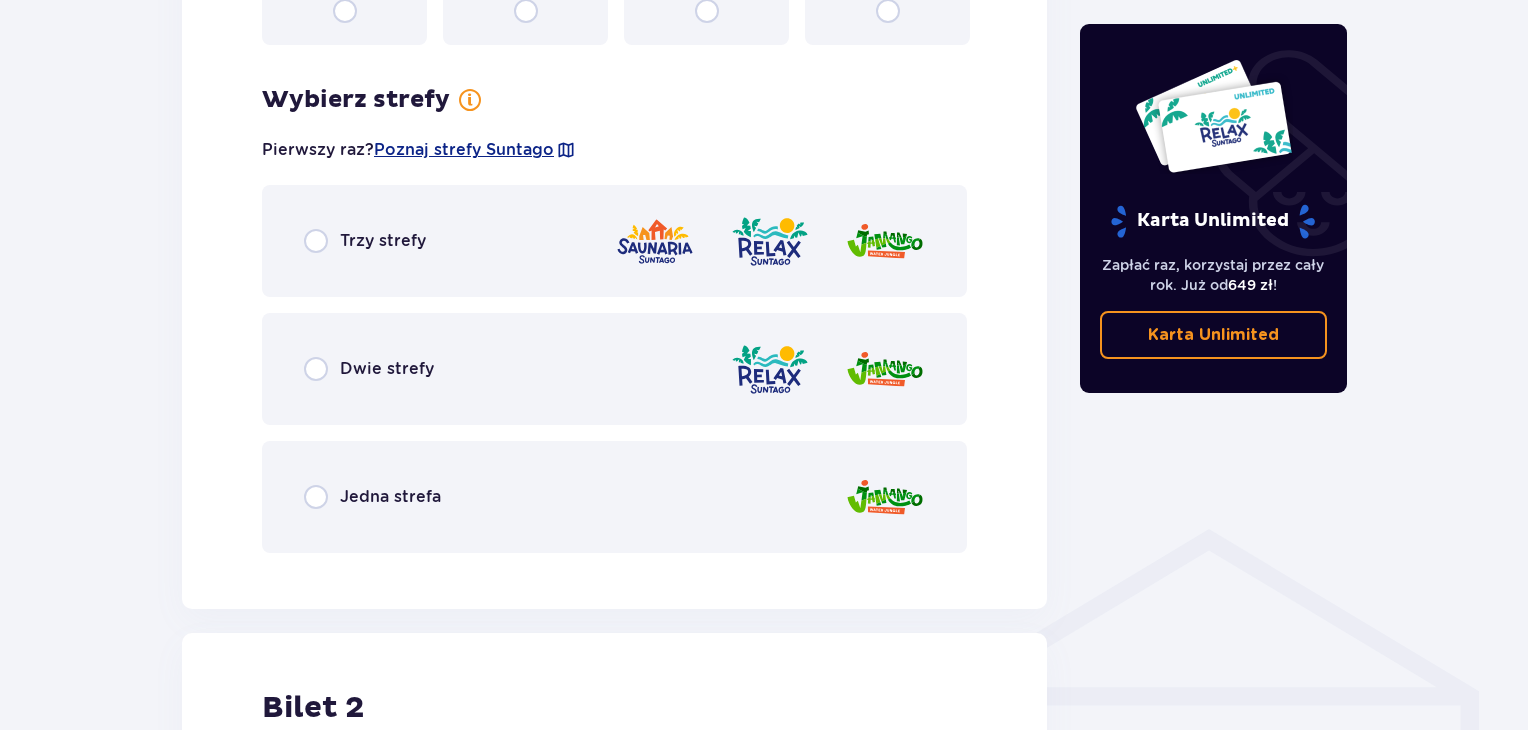 scroll, scrollTop: 1156, scrollLeft: 0, axis: vertical 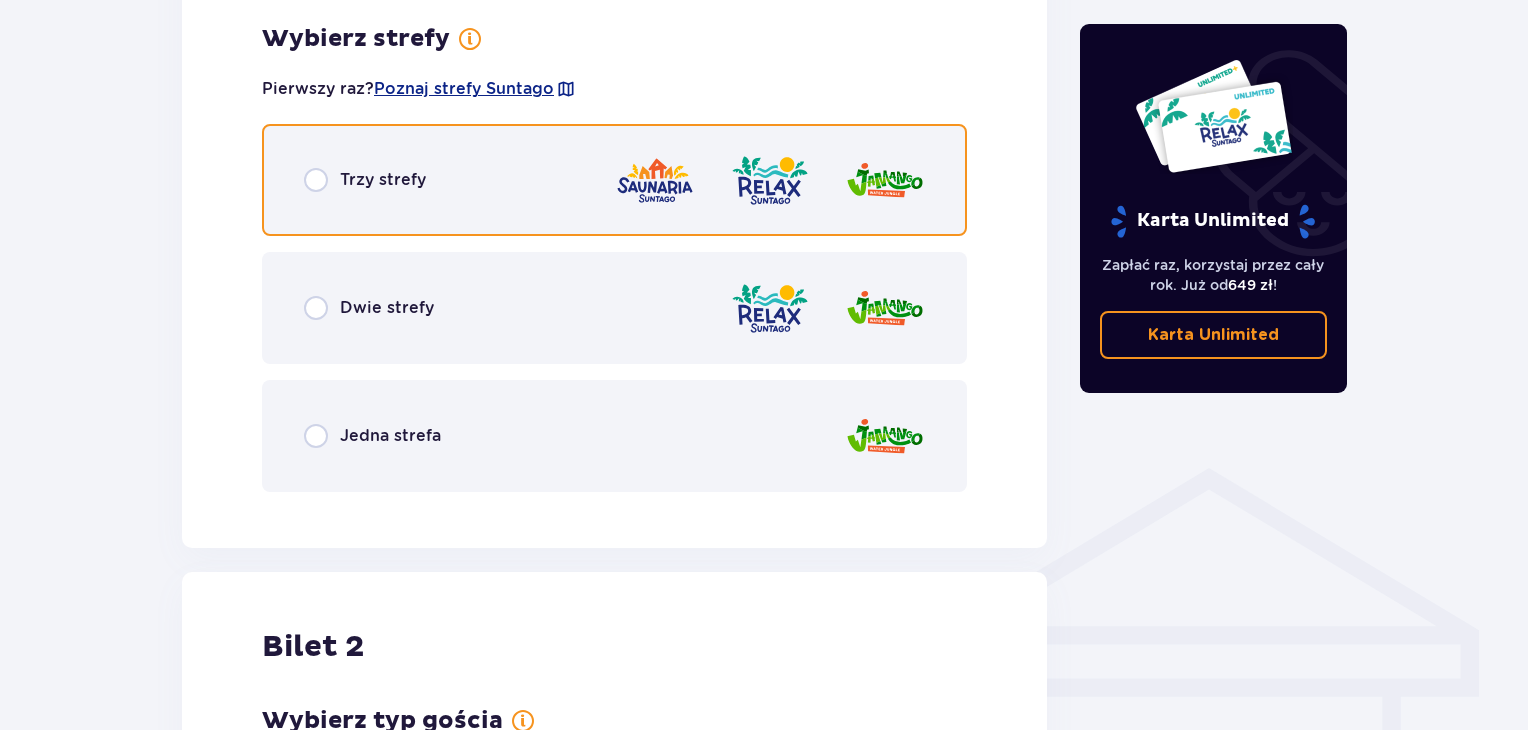 click at bounding box center [316, 180] 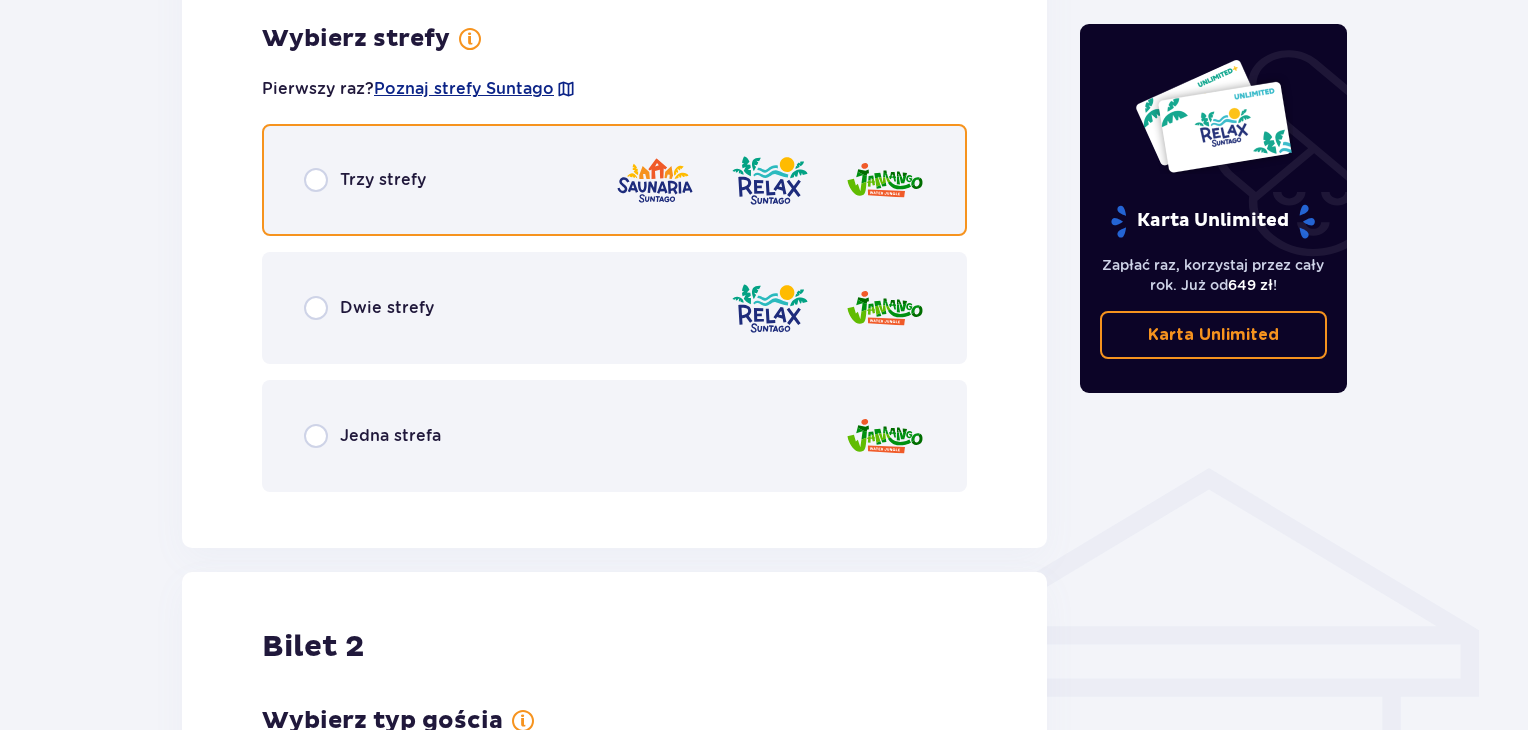 radio on "true" 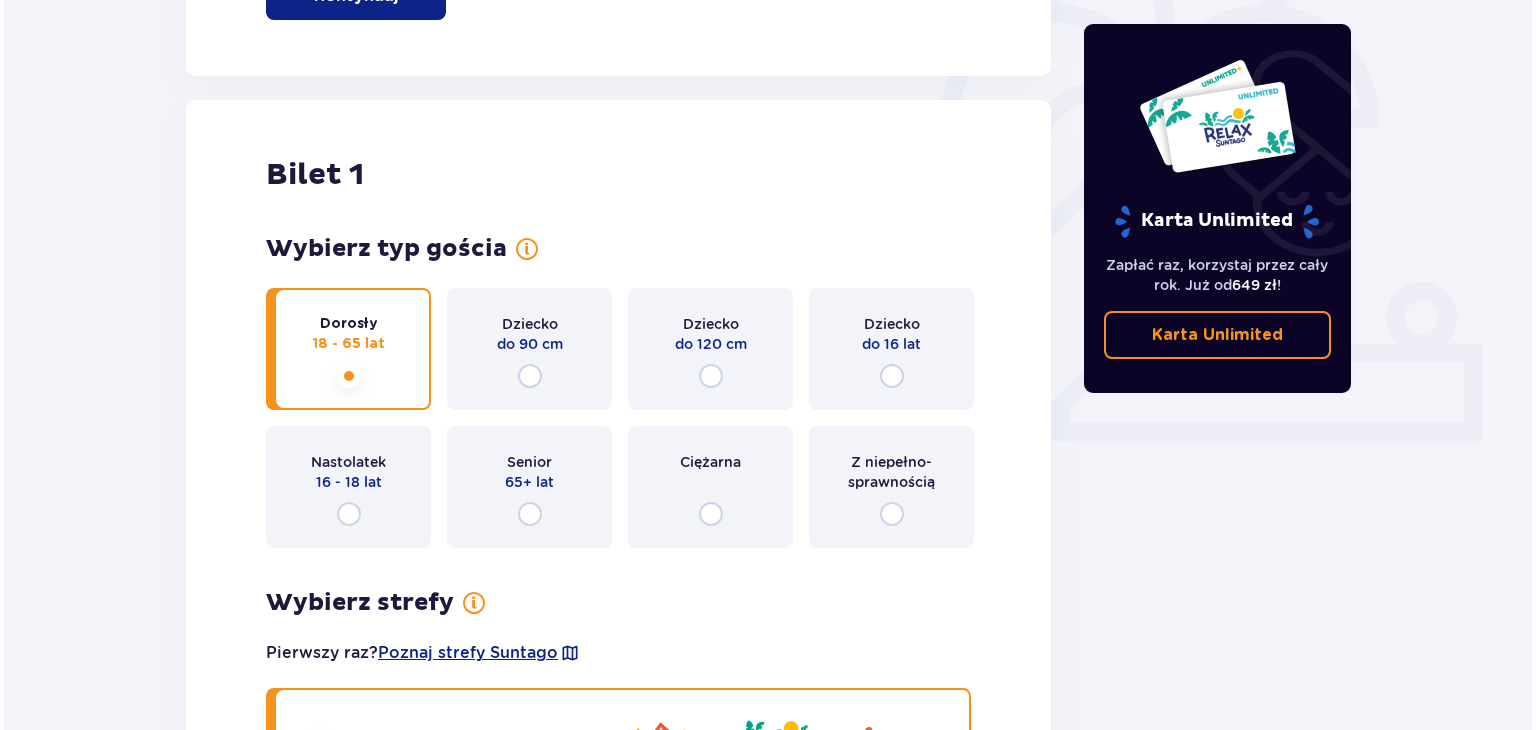 scroll, scrollTop: 892, scrollLeft: 0, axis: vertical 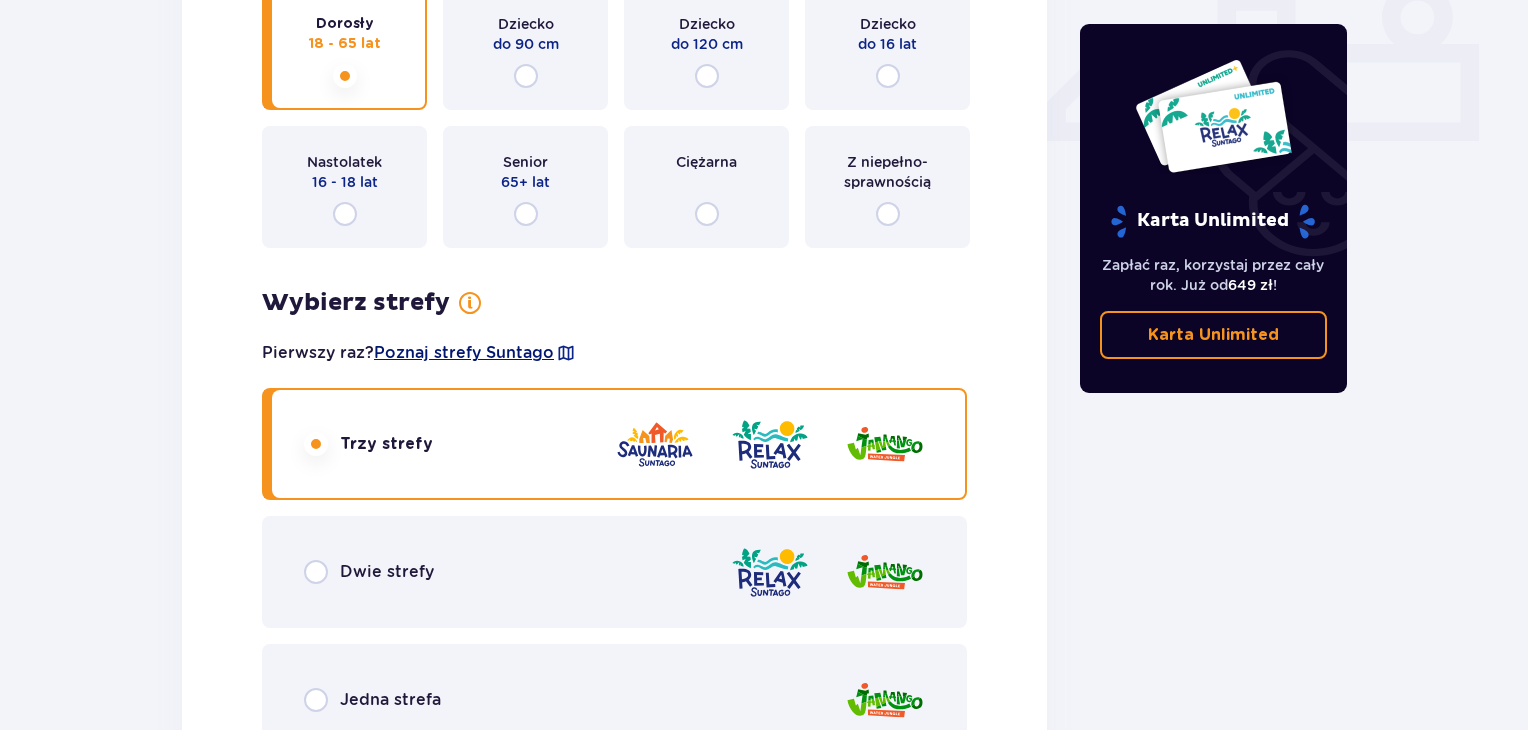 click on "Poznaj strefy Suntago" at bounding box center (464, 353) 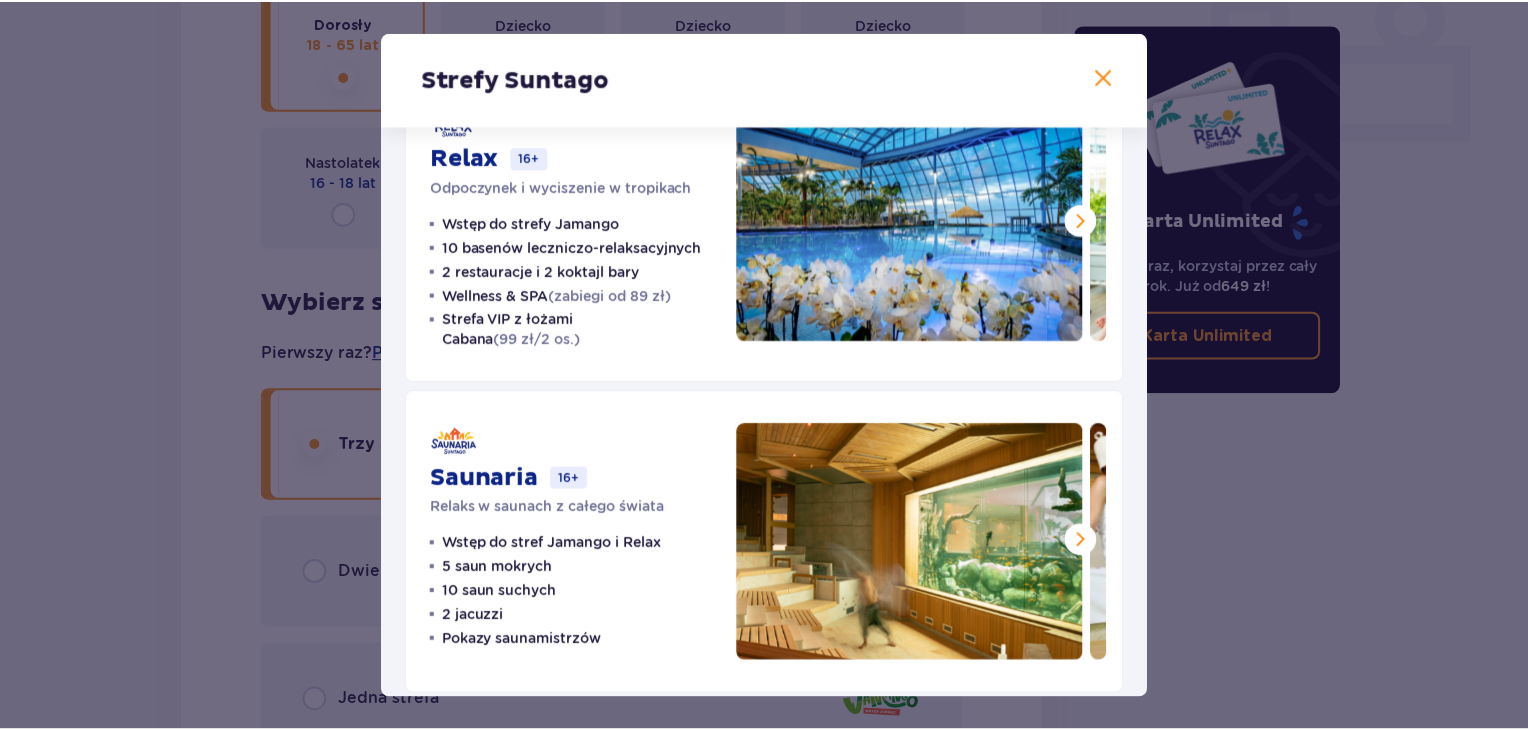 scroll, scrollTop: 418, scrollLeft: 0, axis: vertical 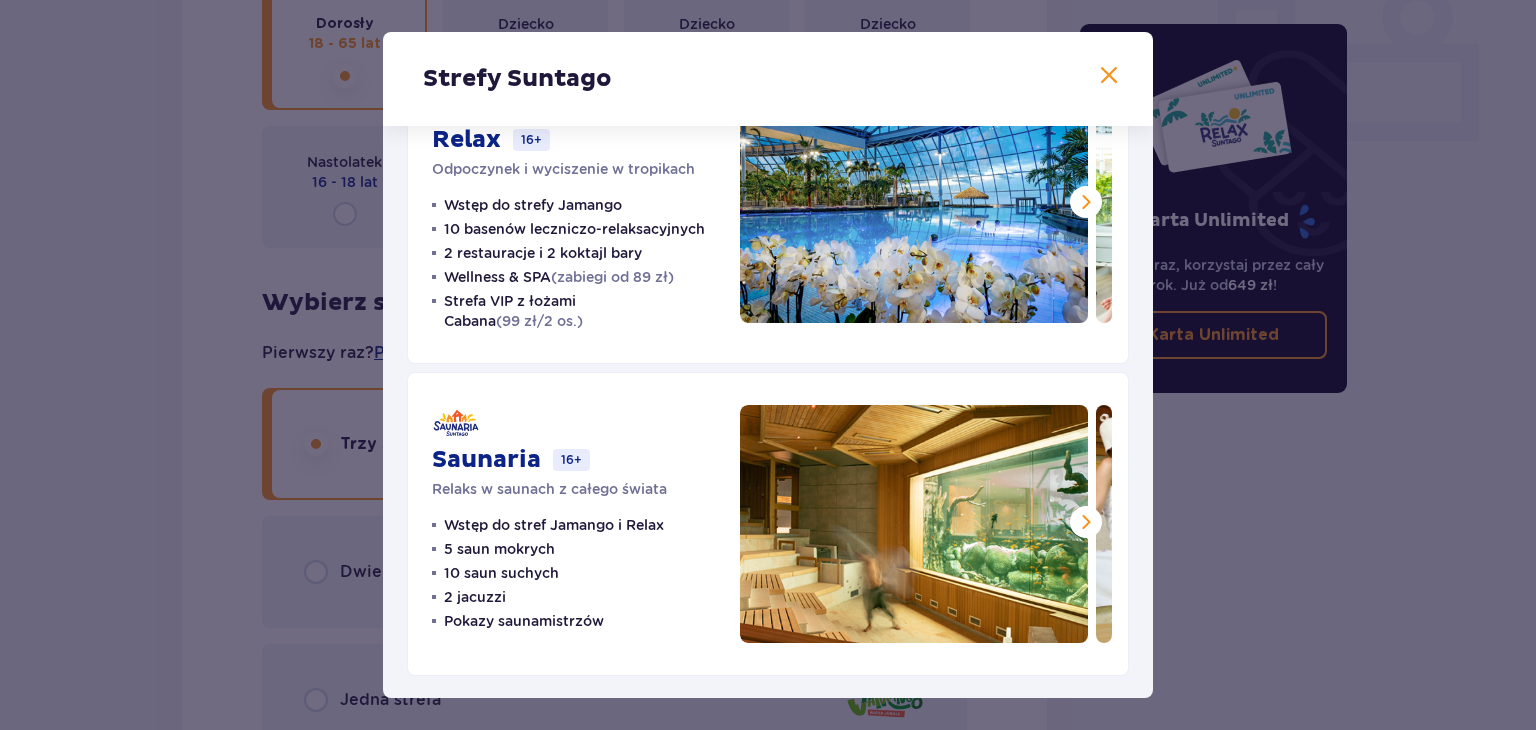 click at bounding box center [1086, 202] 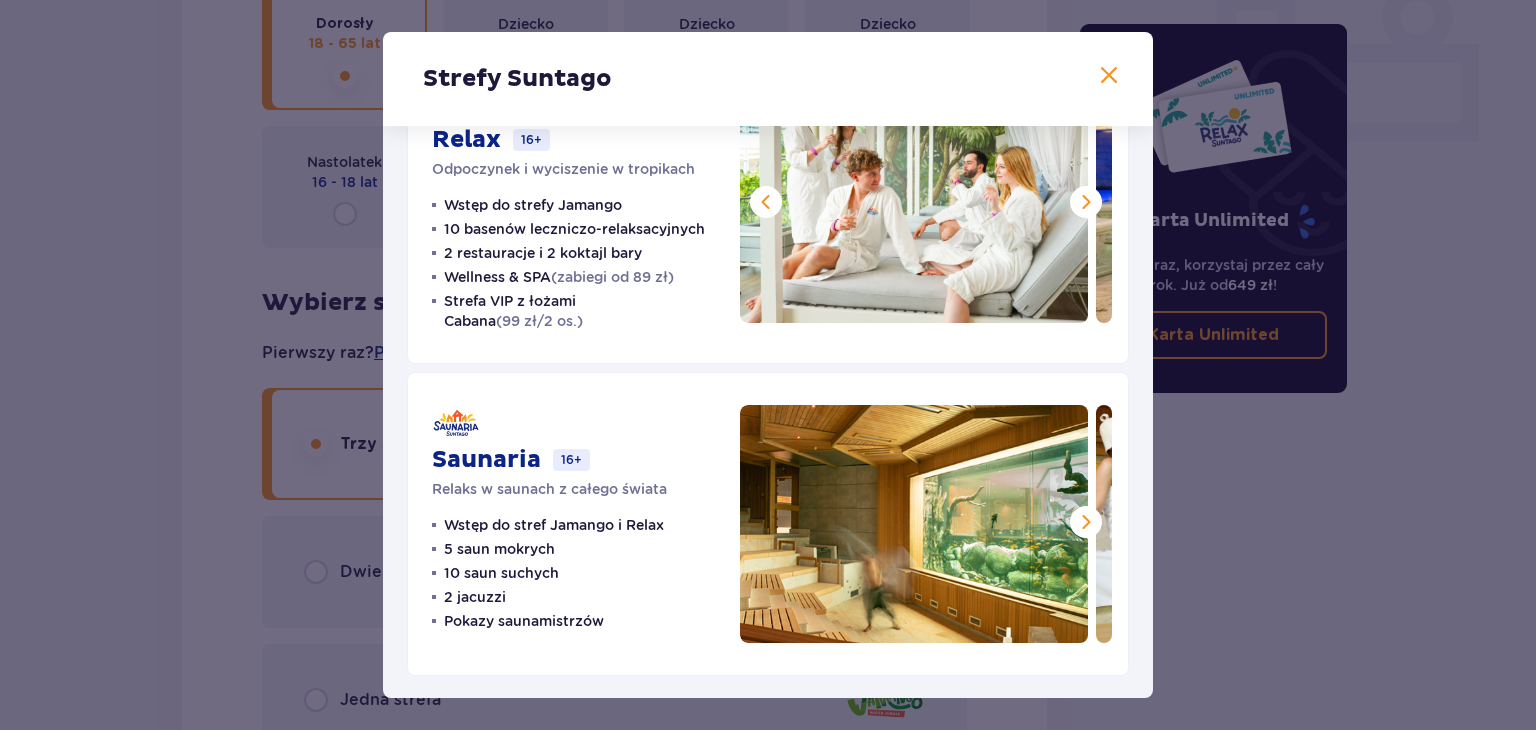 click at bounding box center [1109, 76] 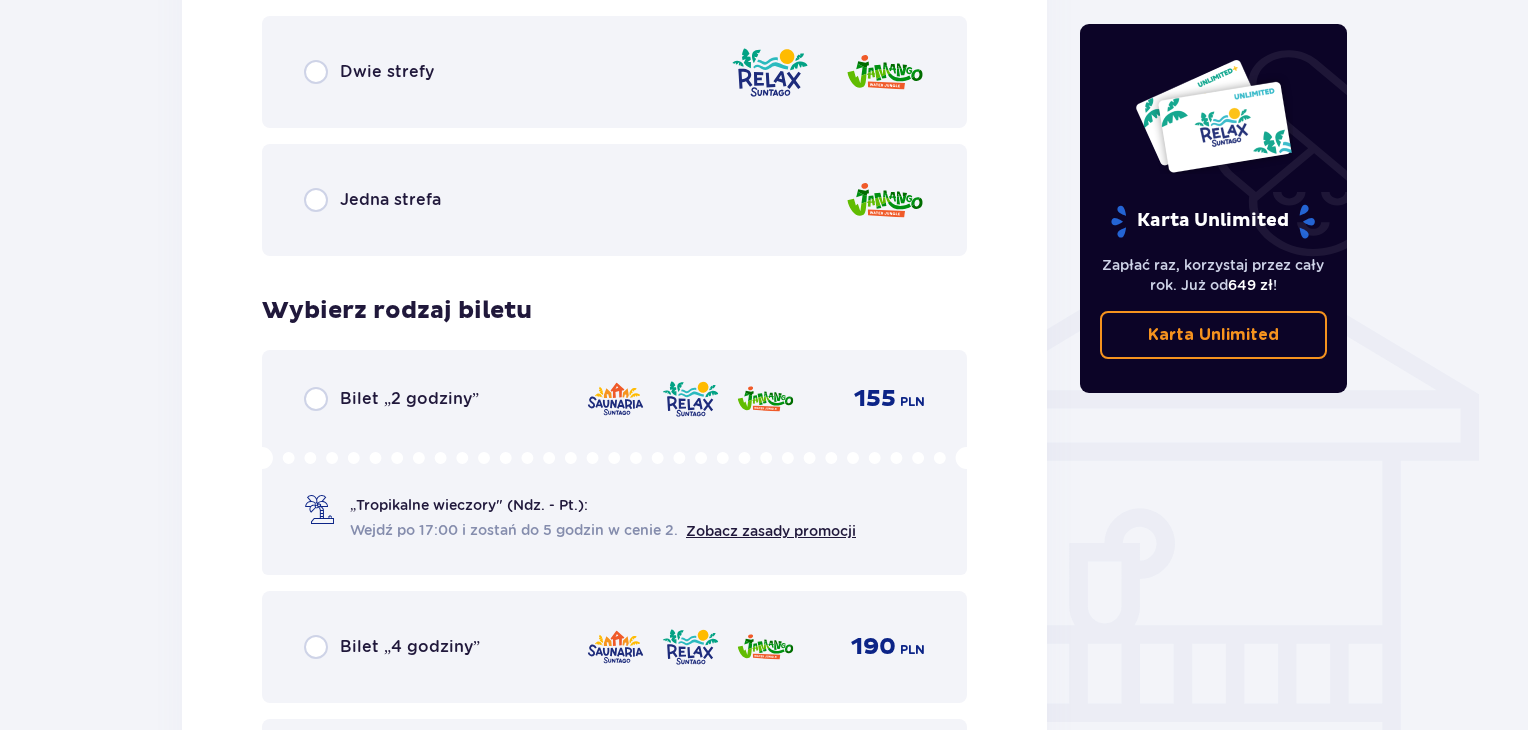 scroll, scrollTop: 1692, scrollLeft: 0, axis: vertical 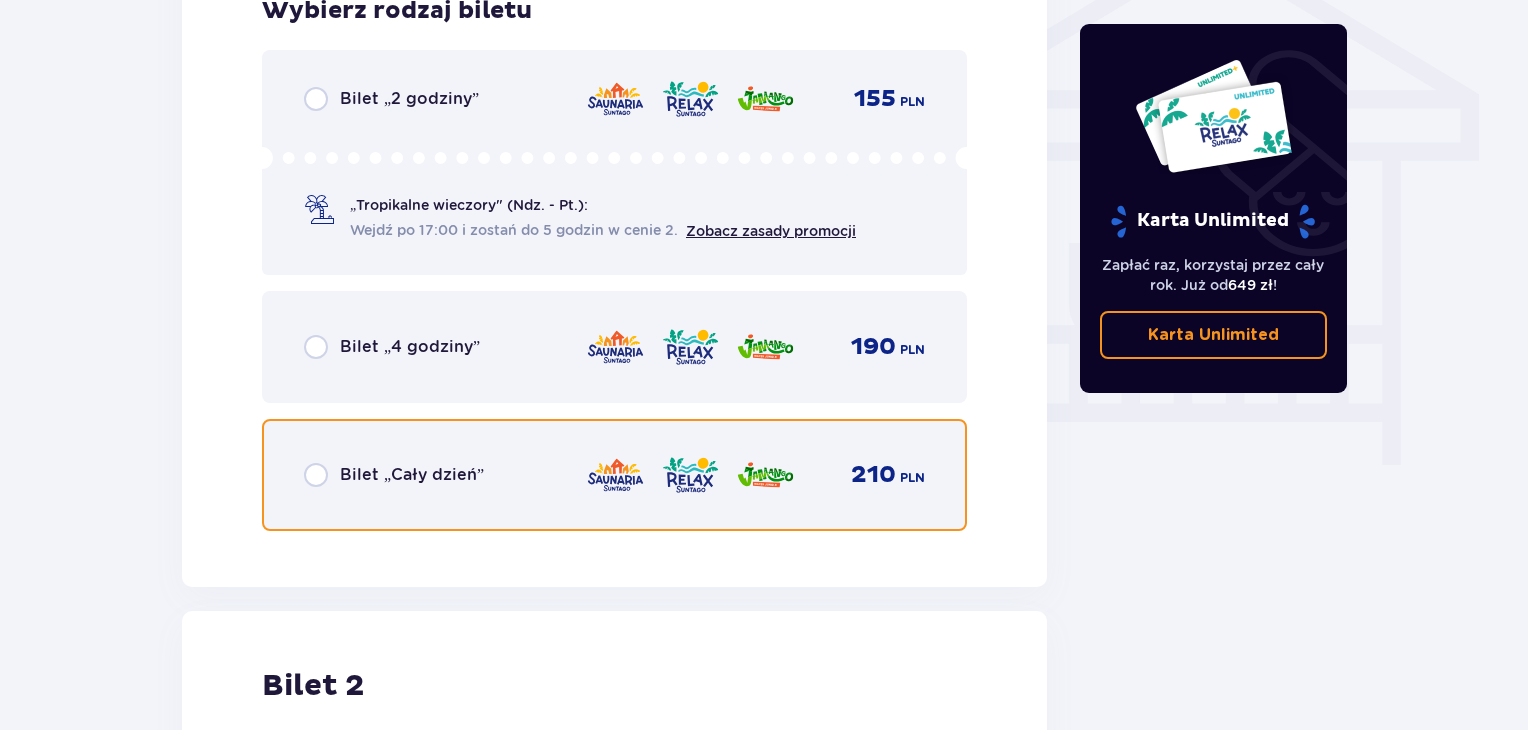click at bounding box center [316, 475] 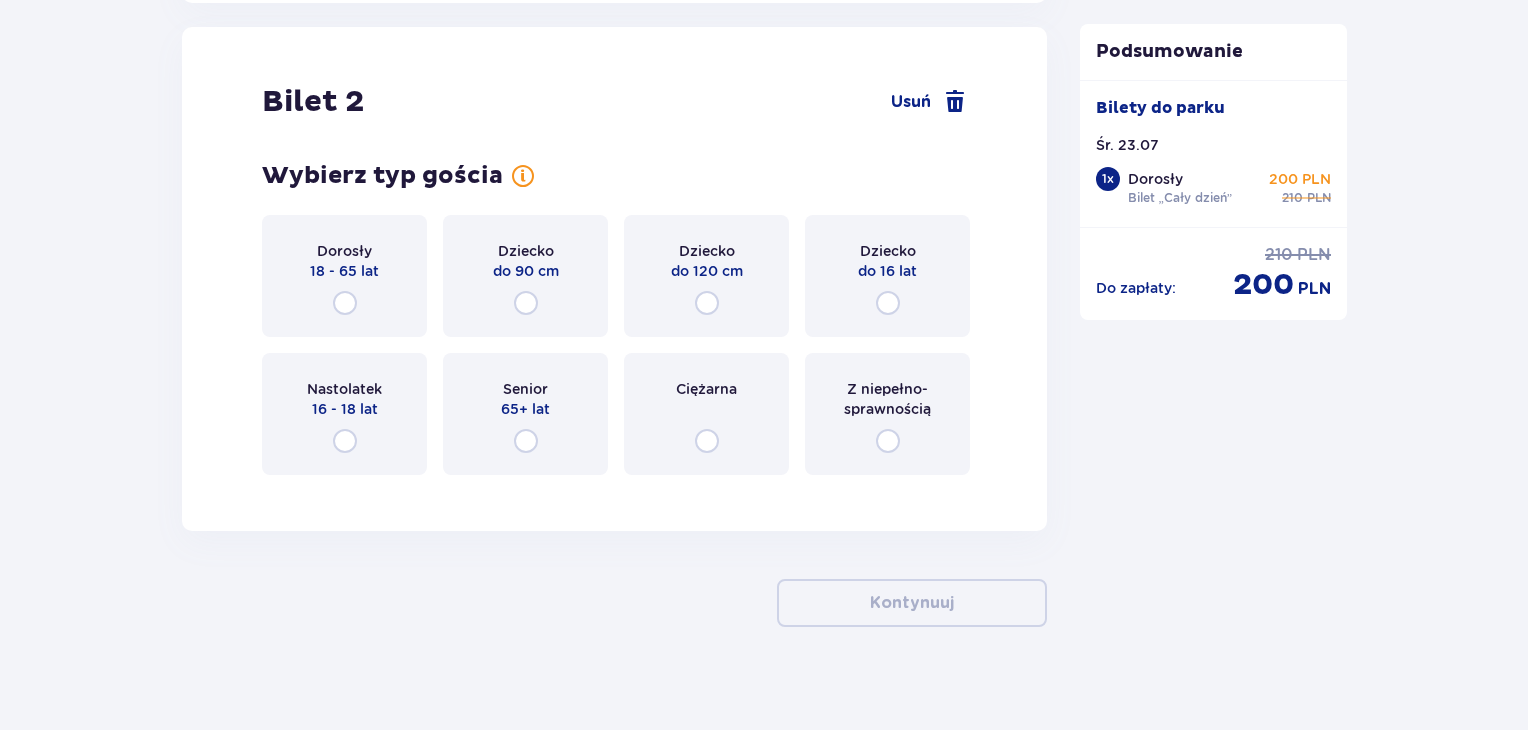 scroll, scrollTop: 2278, scrollLeft: 0, axis: vertical 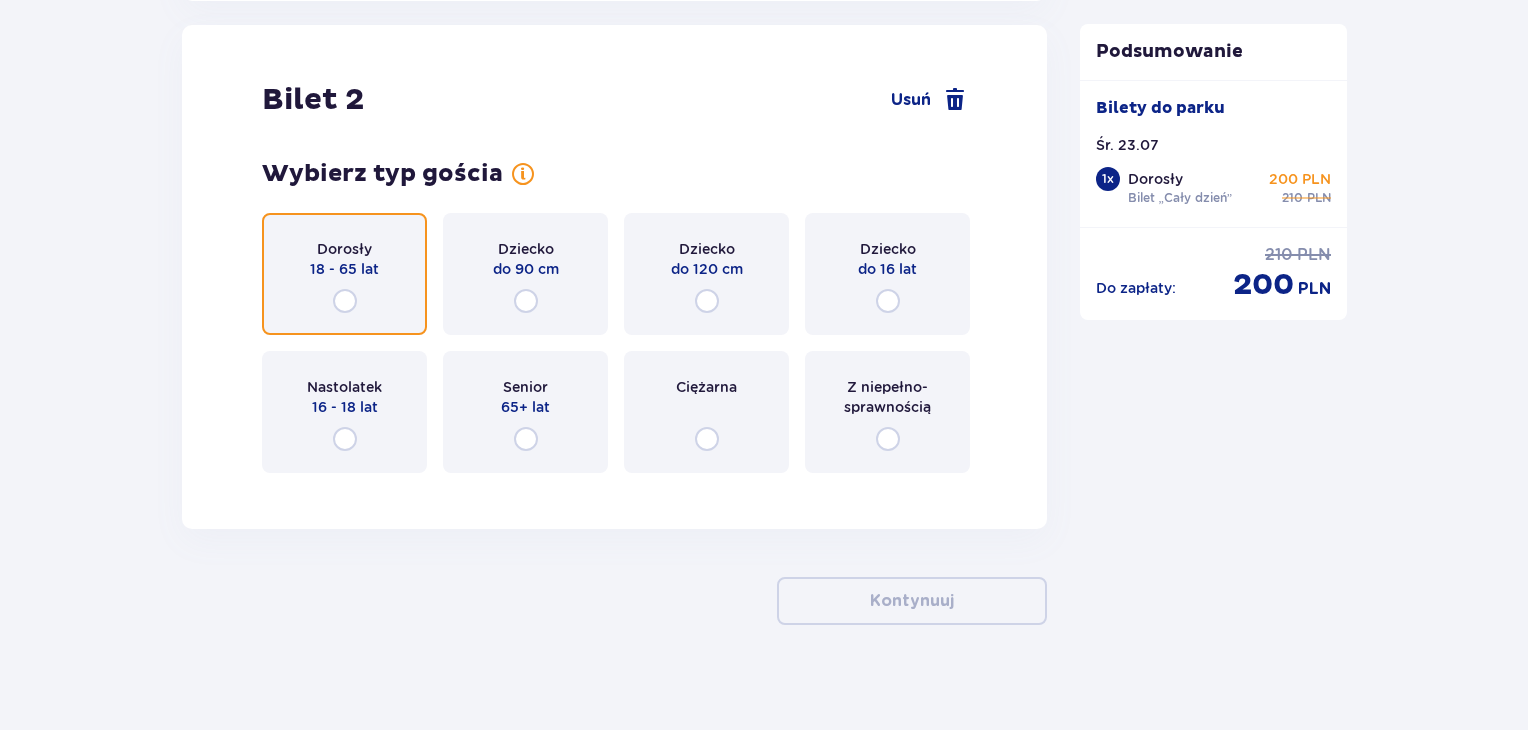 click at bounding box center [345, 301] 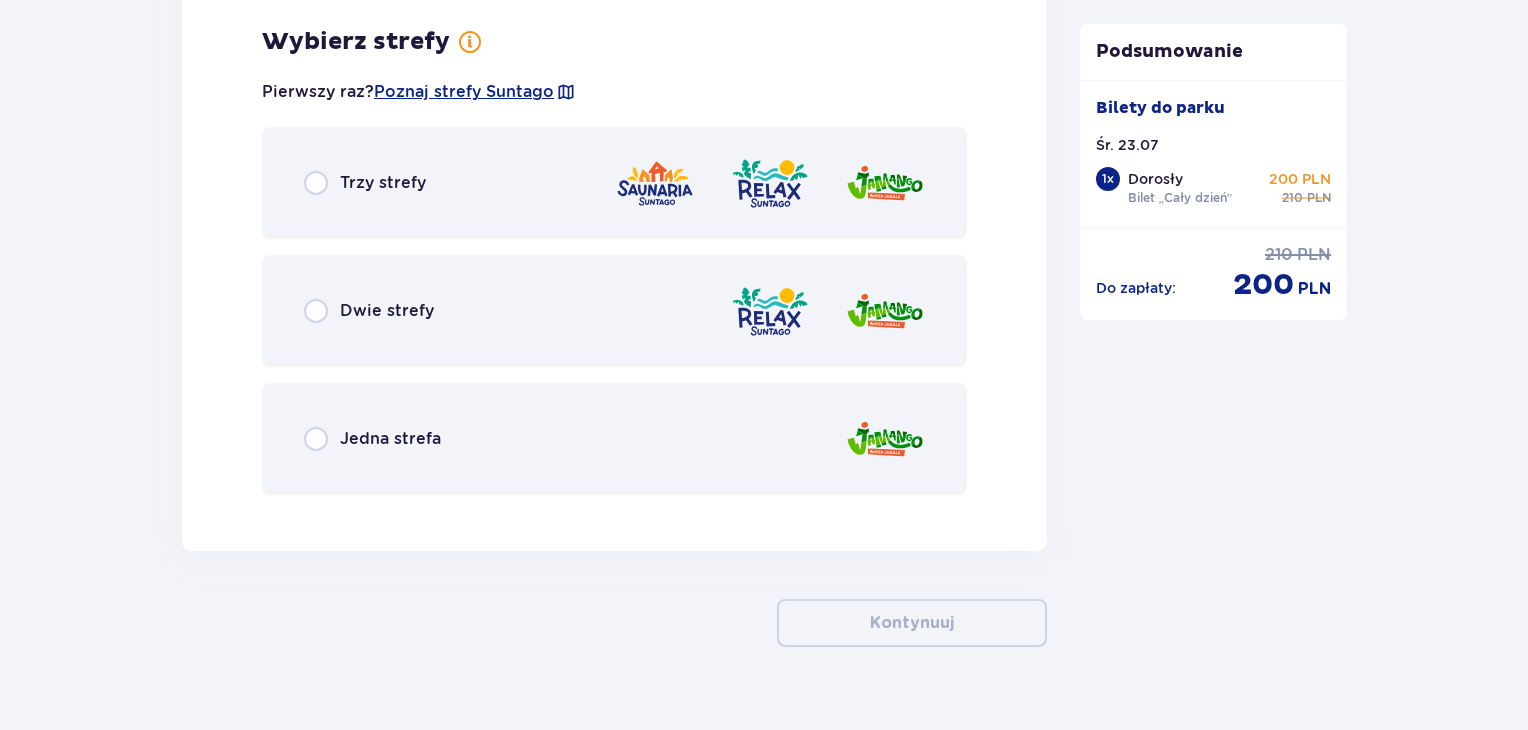scroll, scrollTop: 2766, scrollLeft: 0, axis: vertical 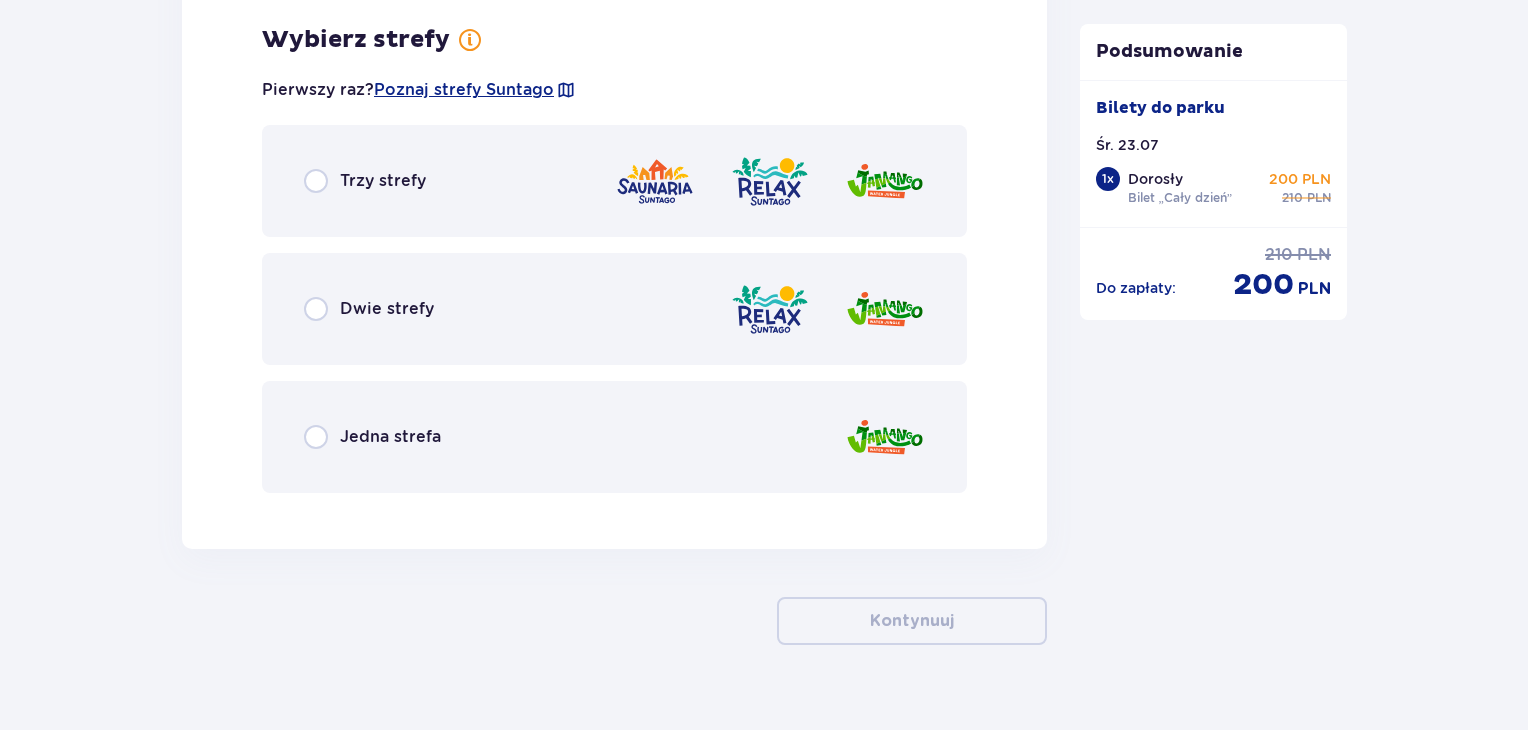 click on "Trzy strefy" at bounding box center (614, 181) 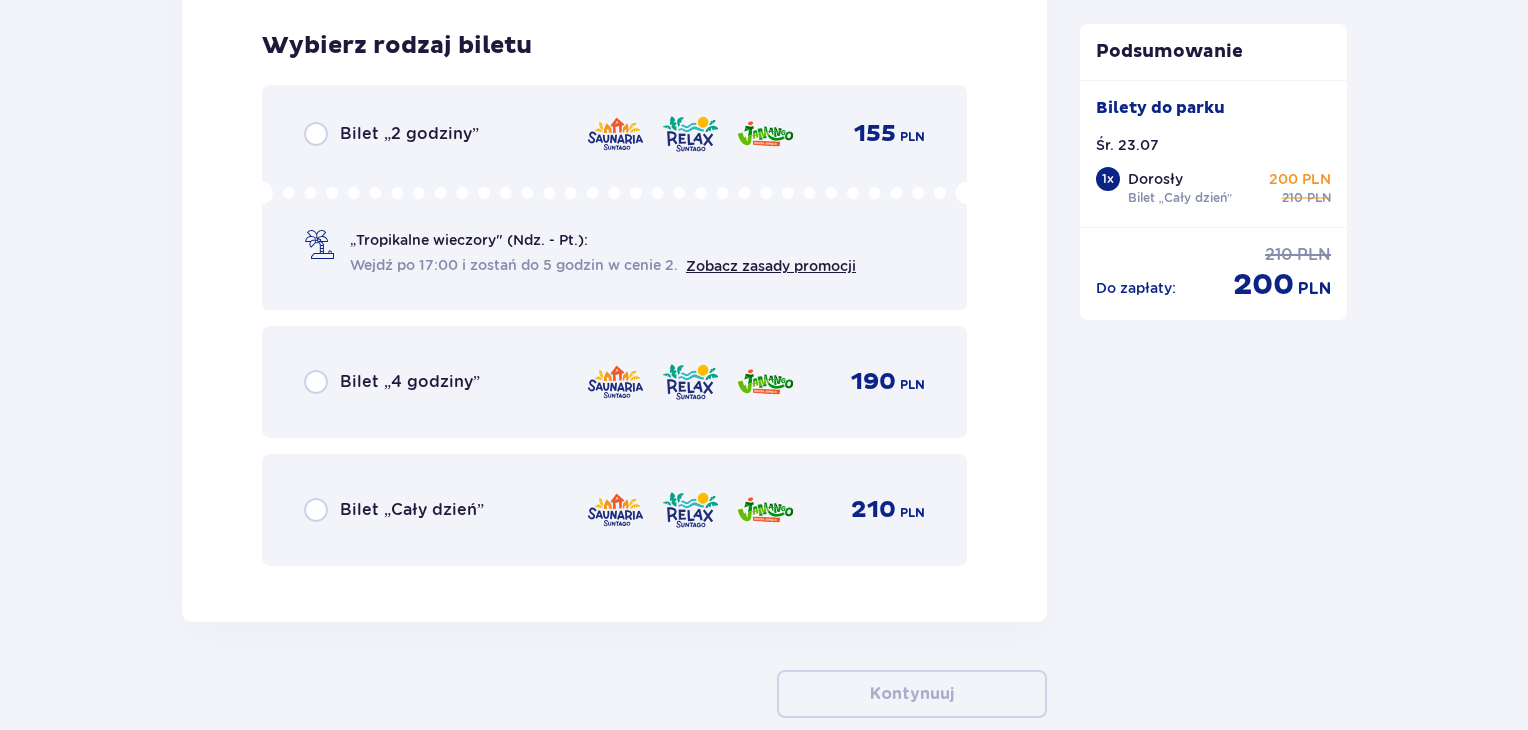 scroll, scrollTop: 3274, scrollLeft: 0, axis: vertical 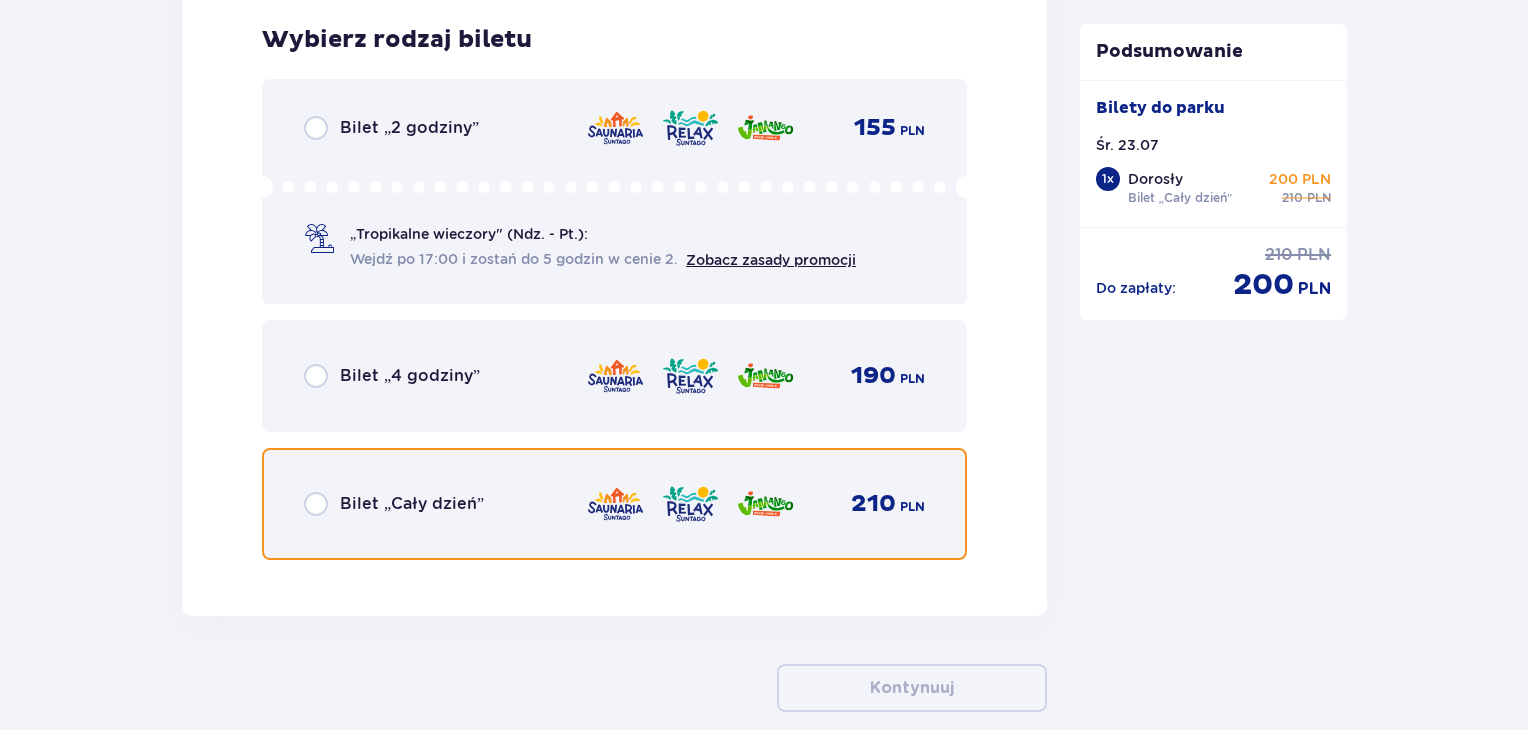 click at bounding box center (316, 504) 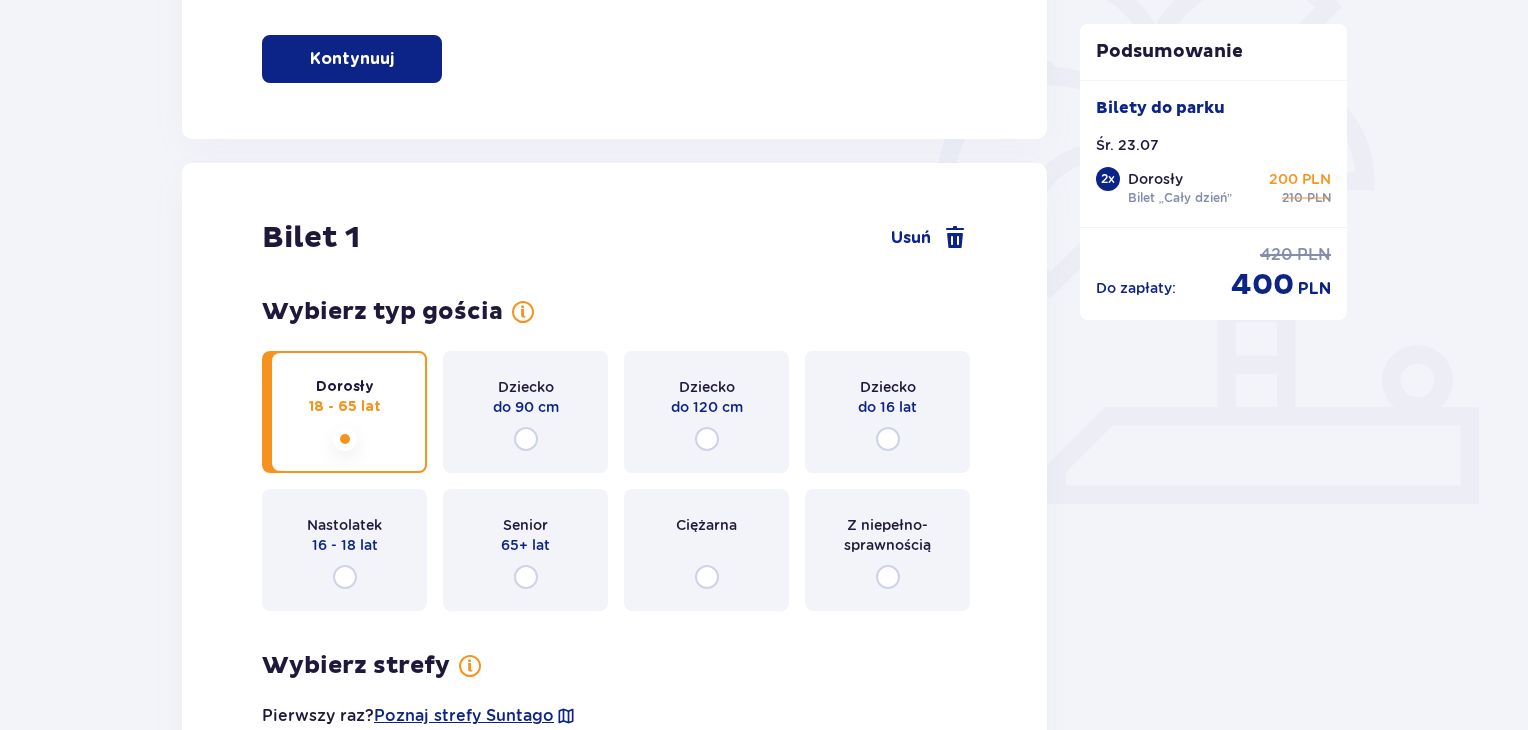 scroll, scrollTop: 578, scrollLeft: 0, axis: vertical 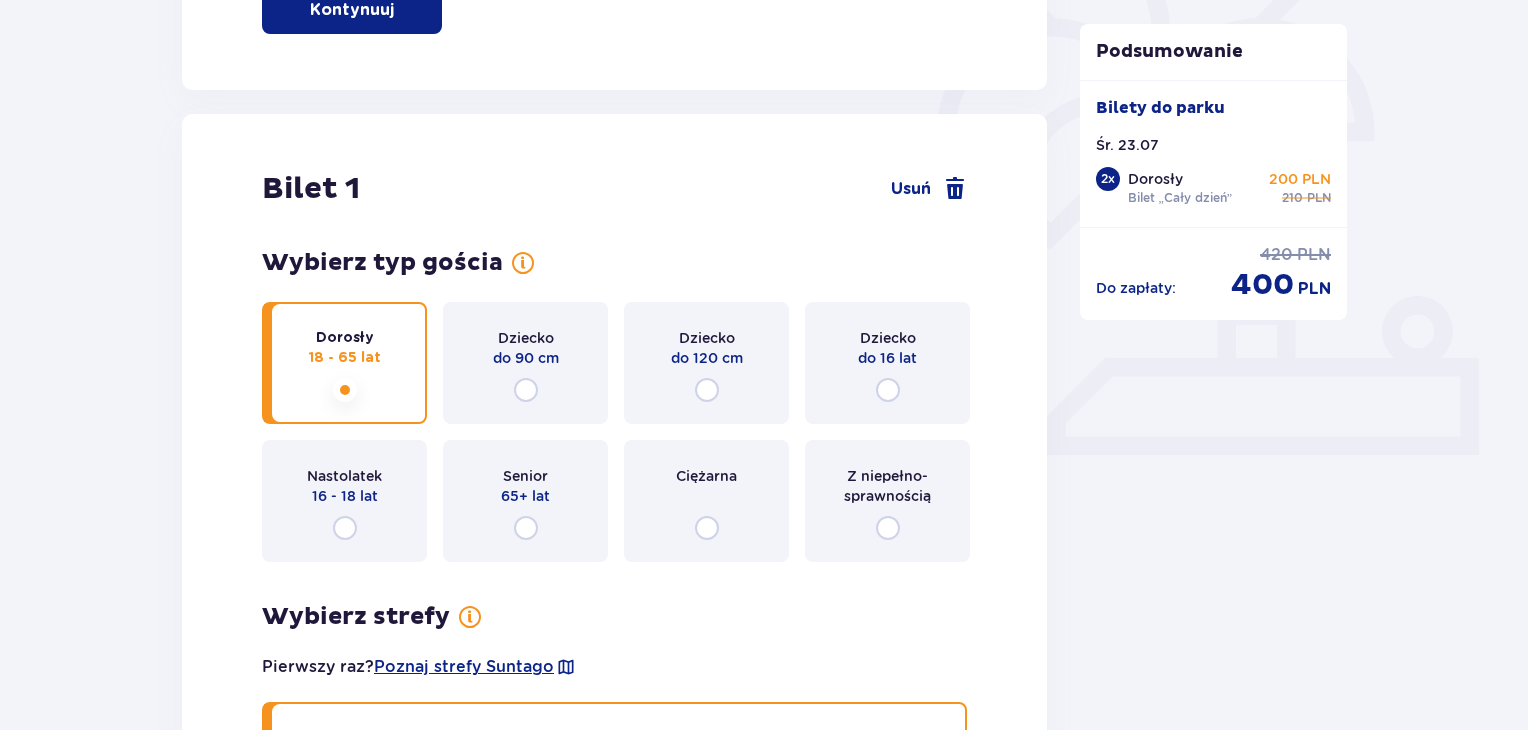 click at bounding box center [345, 390] 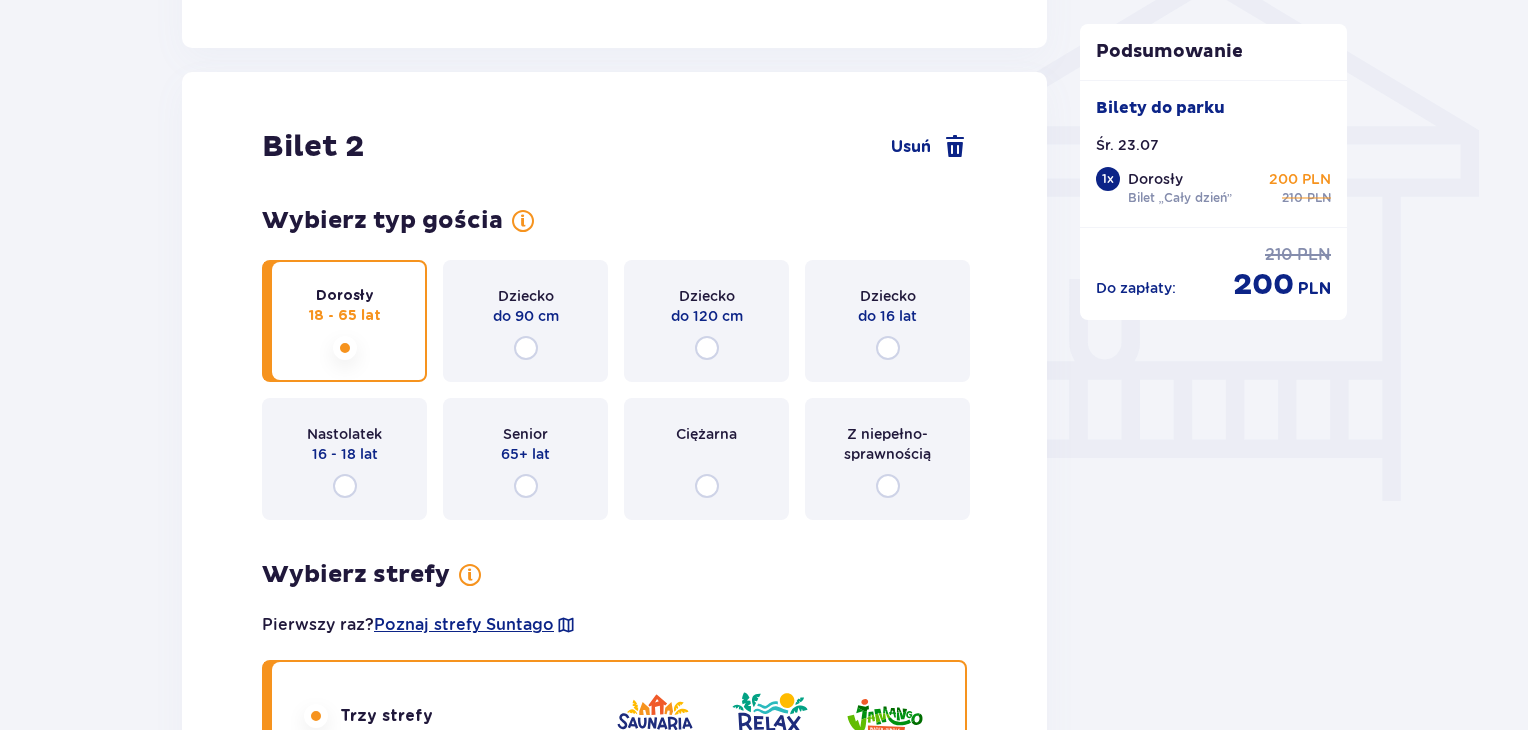 click at bounding box center [345, 348] 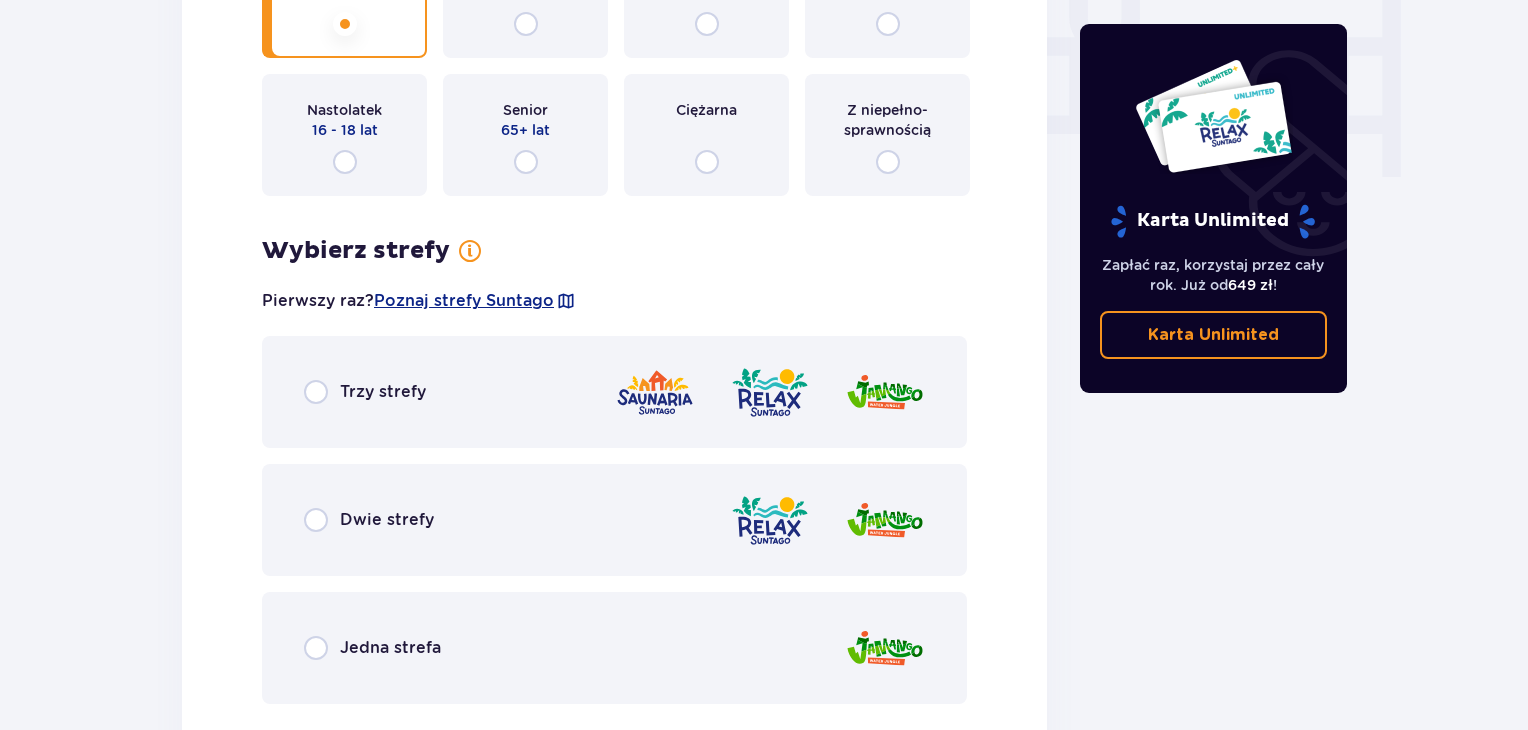 scroll, scrollTop: 2026, scrollLeft: 0, axis: vertical 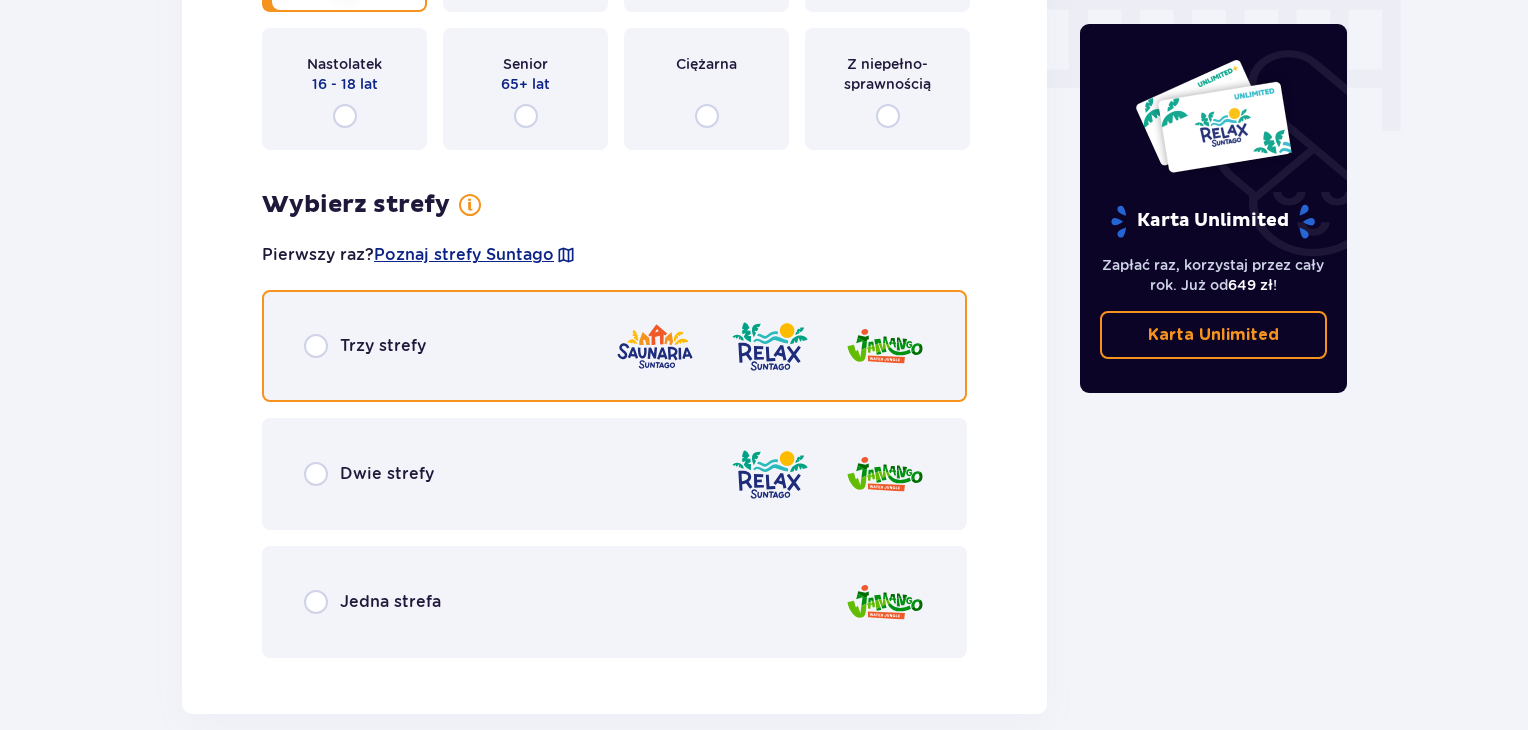 click at bounding box center (316, 346) 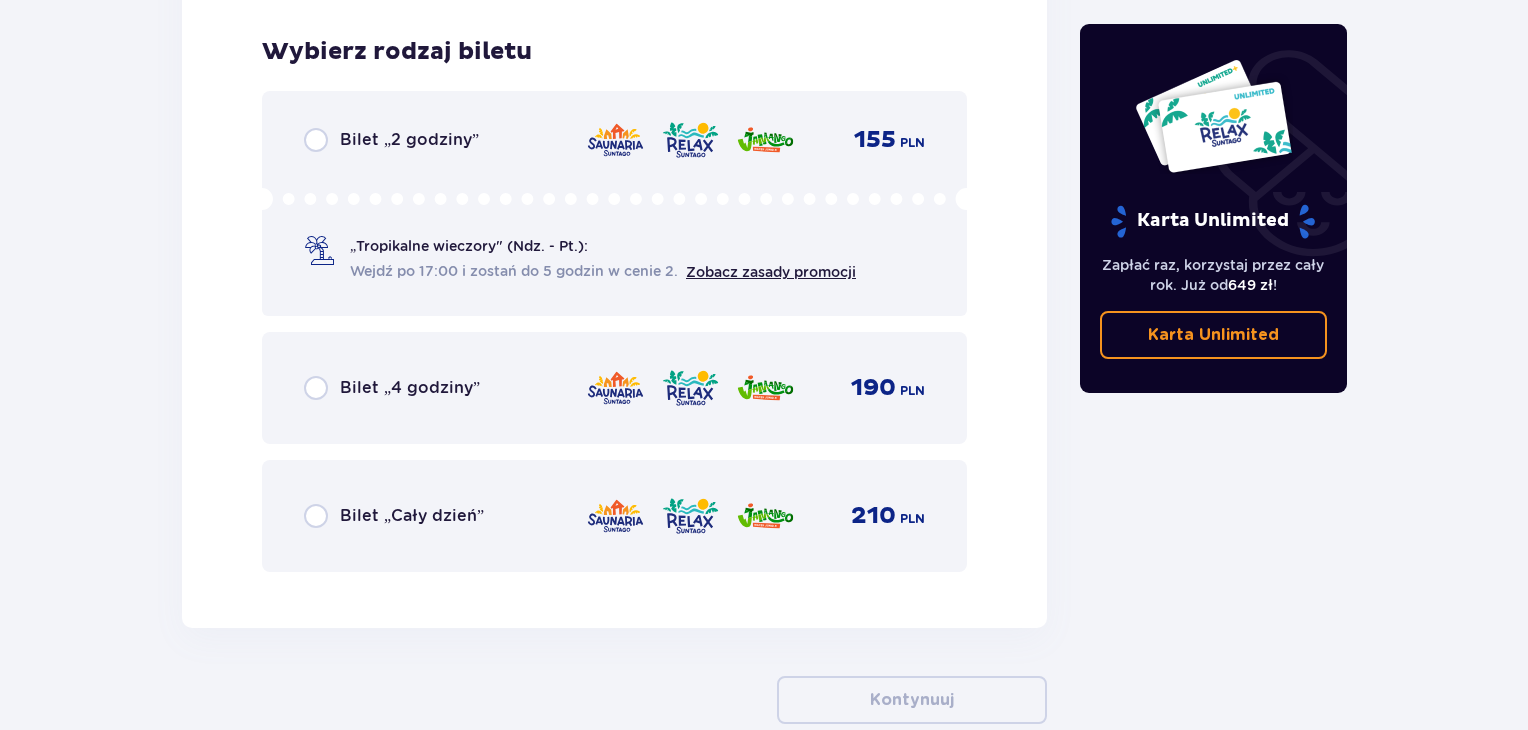 scroll, scrollTop: 2700, scrollLeft: 0, axis: vertical 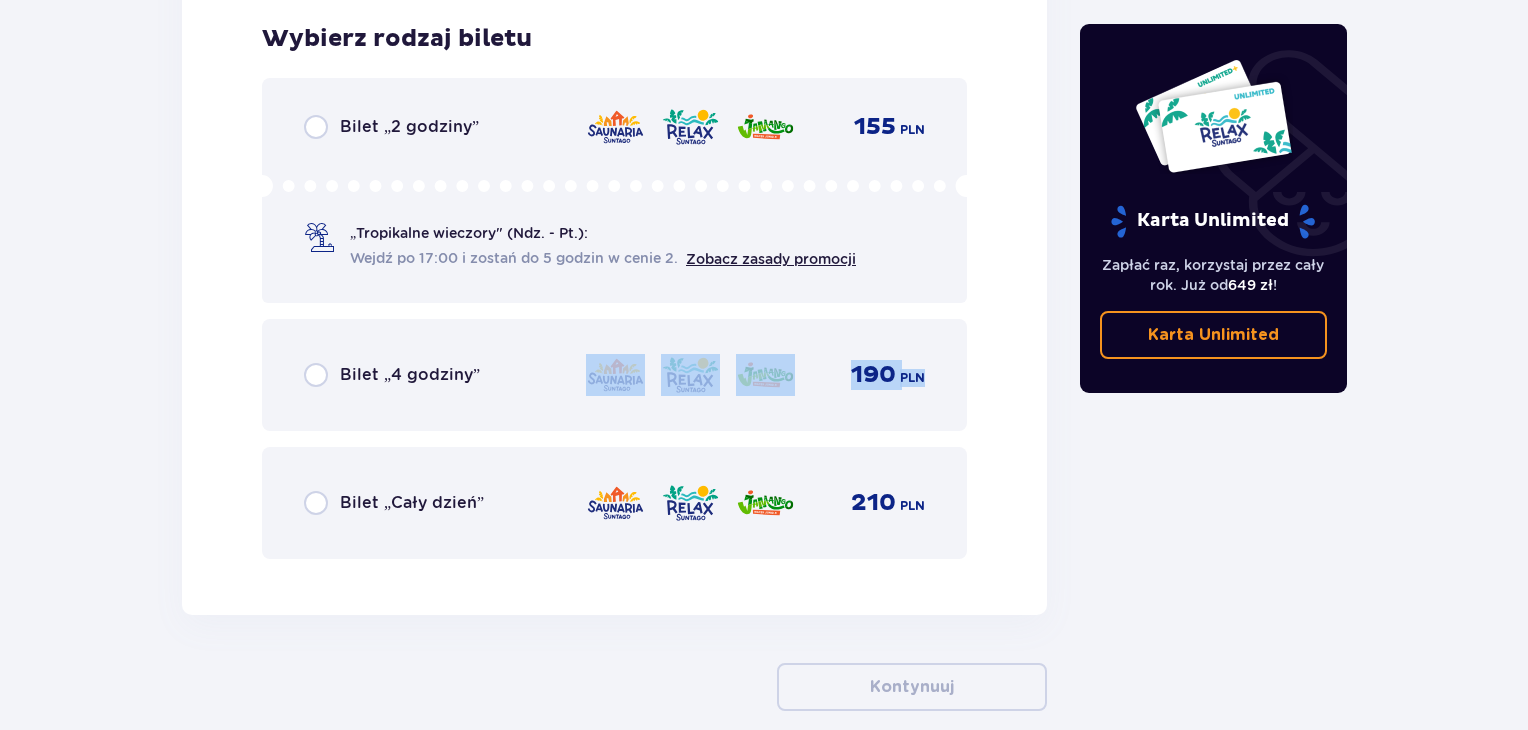 drag, startPoint x: 485, startPoint y: 341, endPoint x: 150, endPoint y: 534, distance: 386.61868 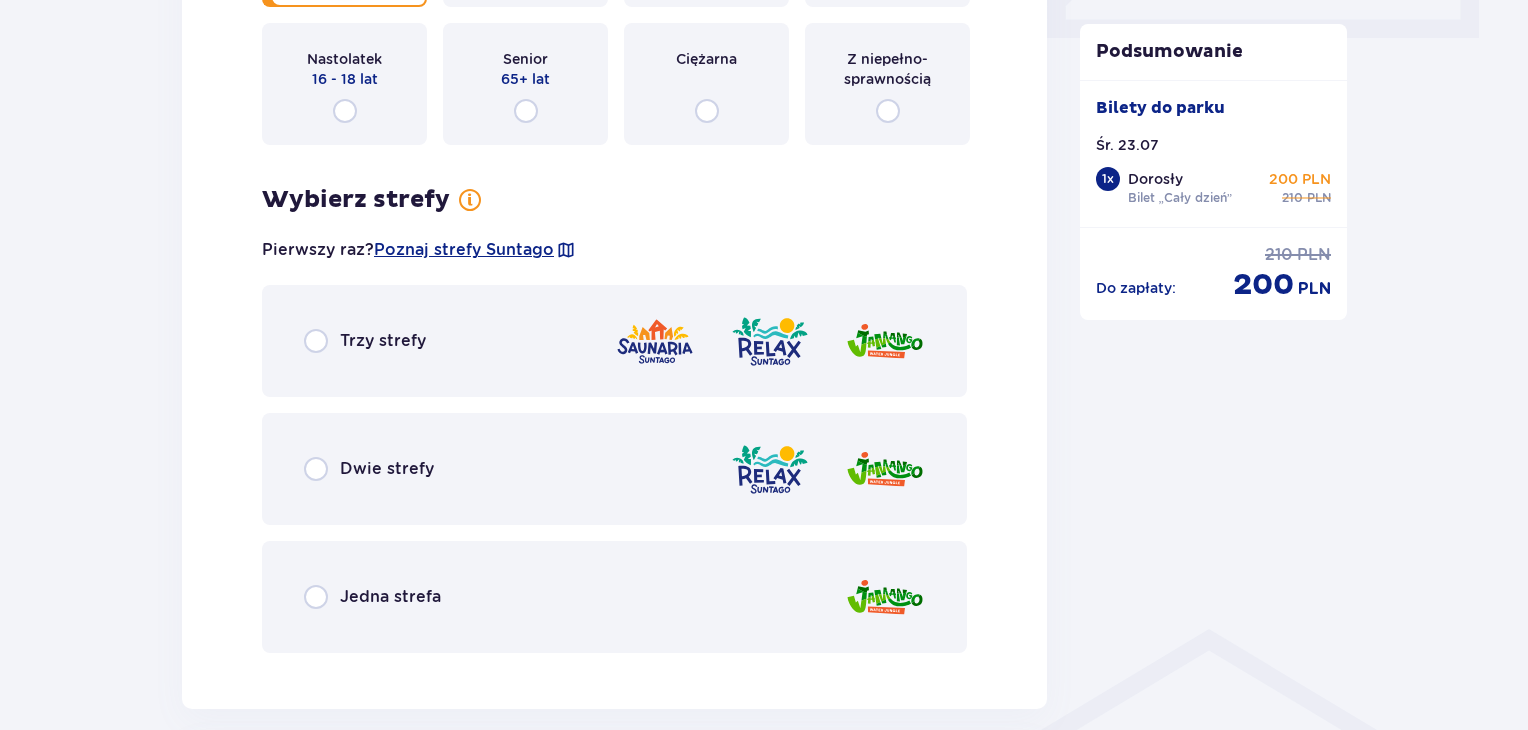 scroll, scrollTop: 1000, scrollLeft: 0, axis: vertical 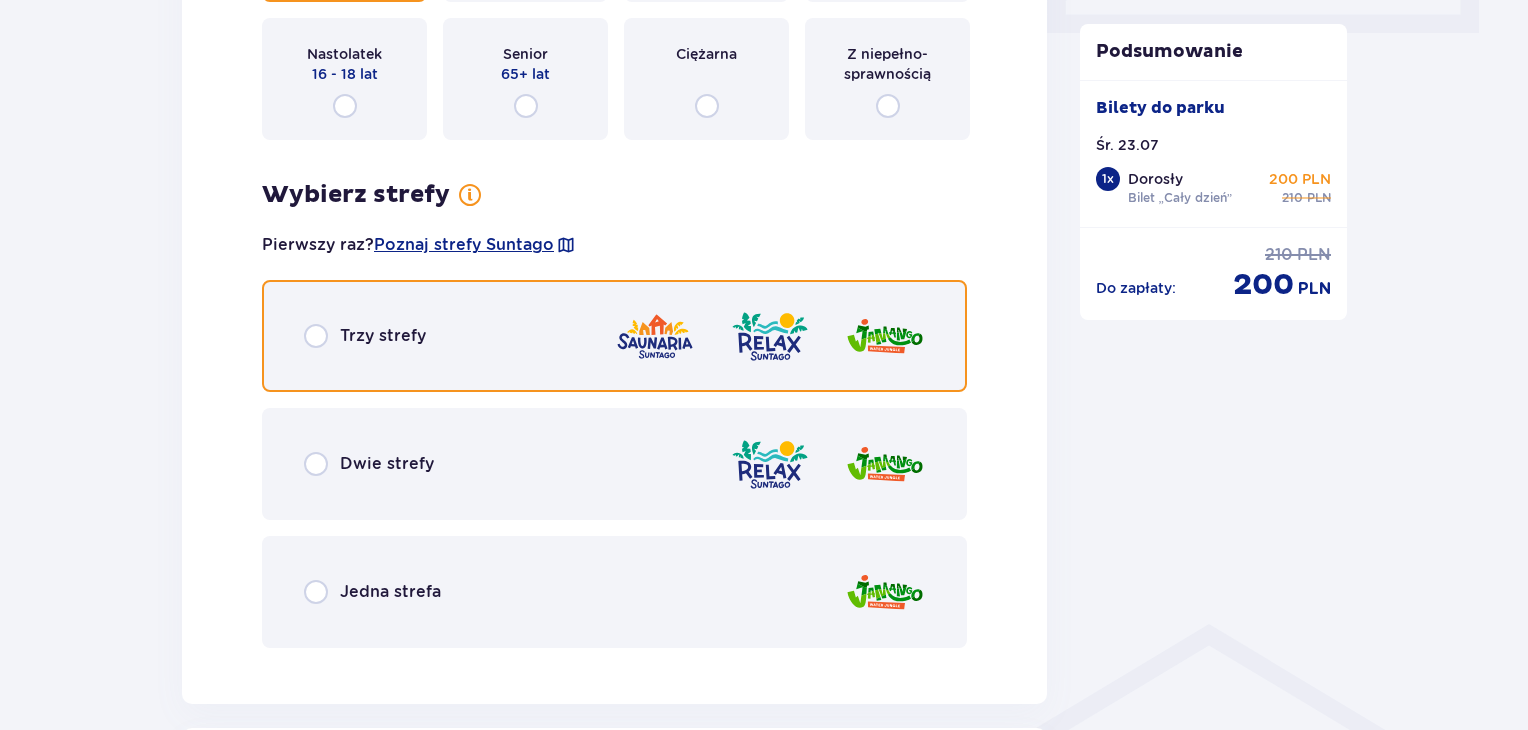 drag, startPoint x: 325, startPoint y: 340, endPoint x: 344, endPoint y: 411, distance: 73.4983 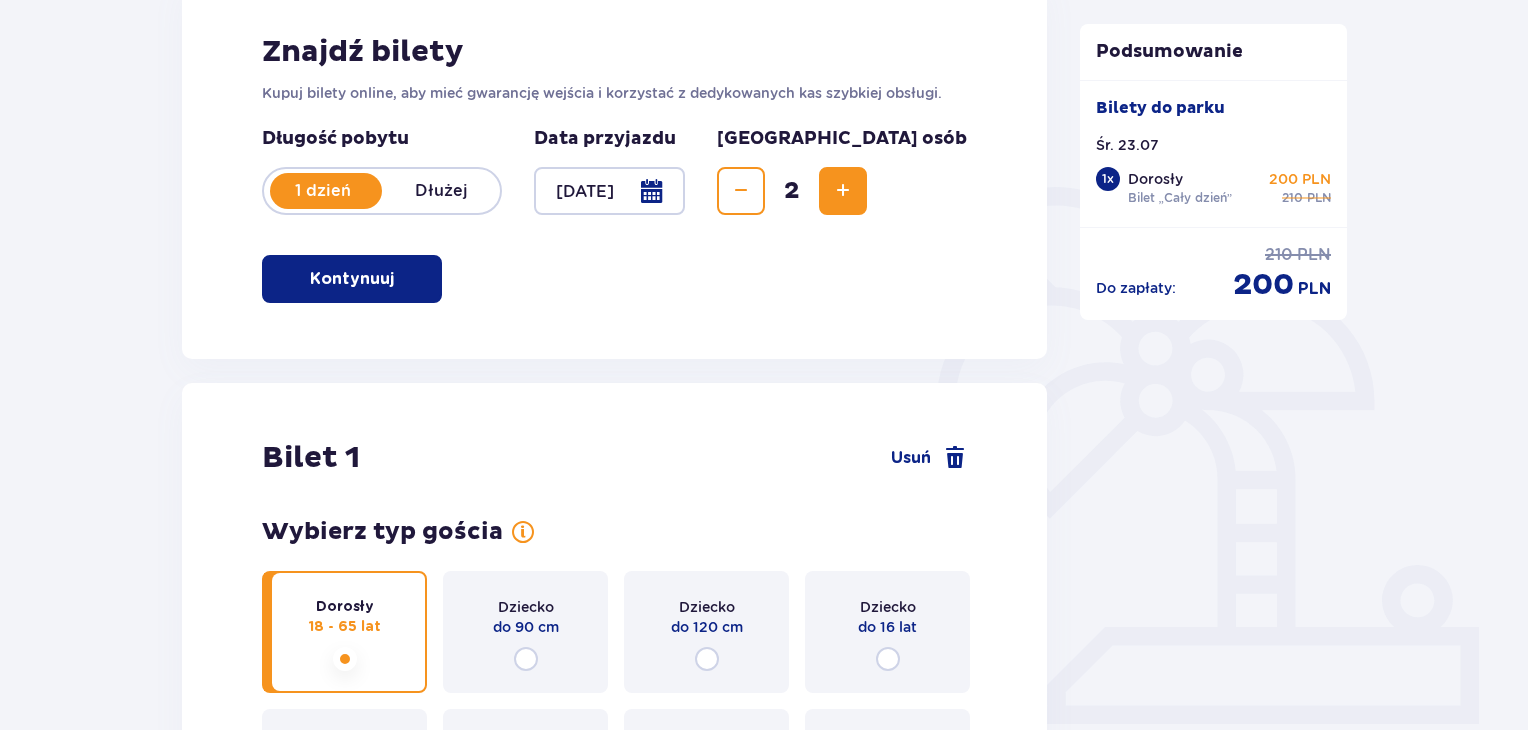 scroll, scrollTop: 0, scrollLeft: 0, axis: both 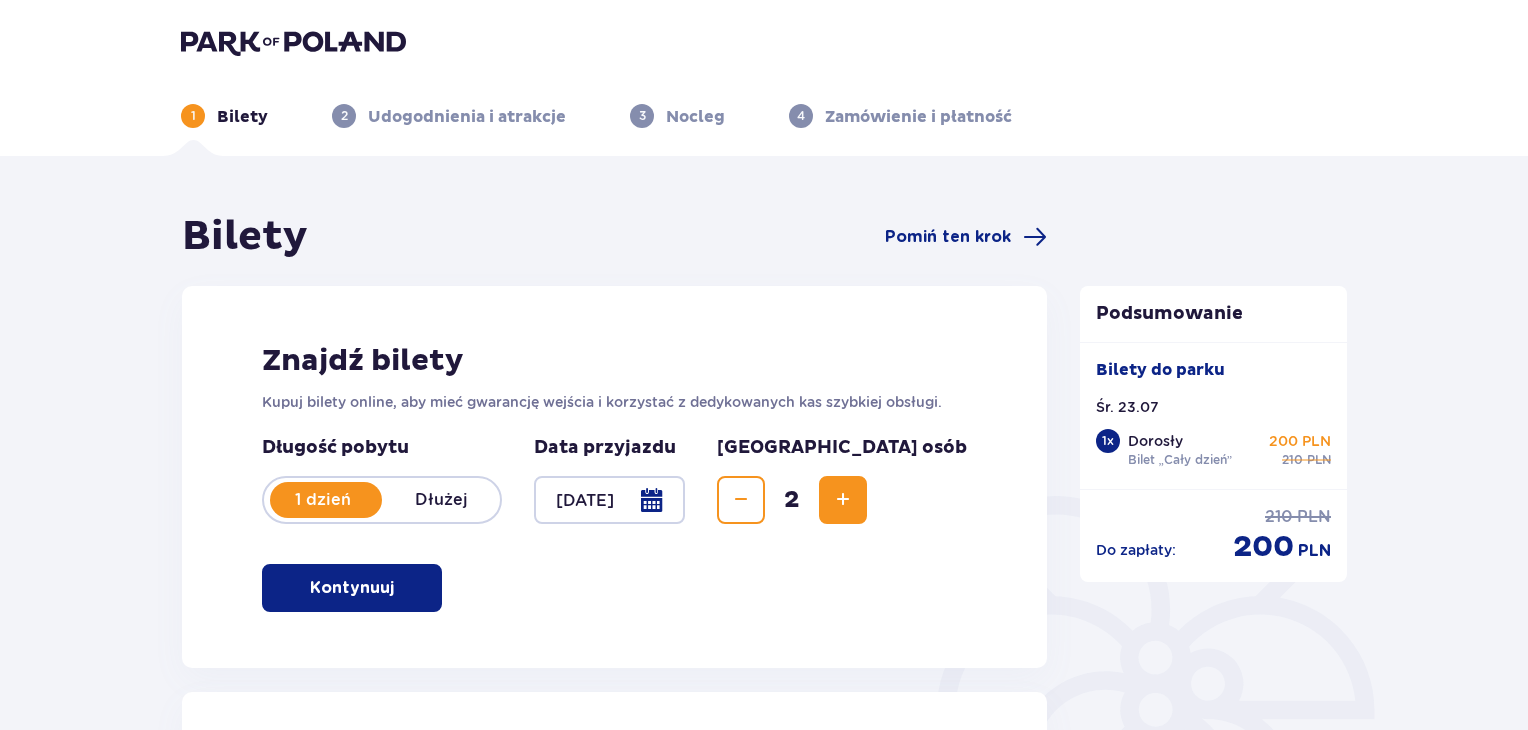 click on "1 Bilety 2 Udogodnienia i atrakcje 3 Nocleg 4 Zamówienie i płatność" at bounding box center [764, 116] 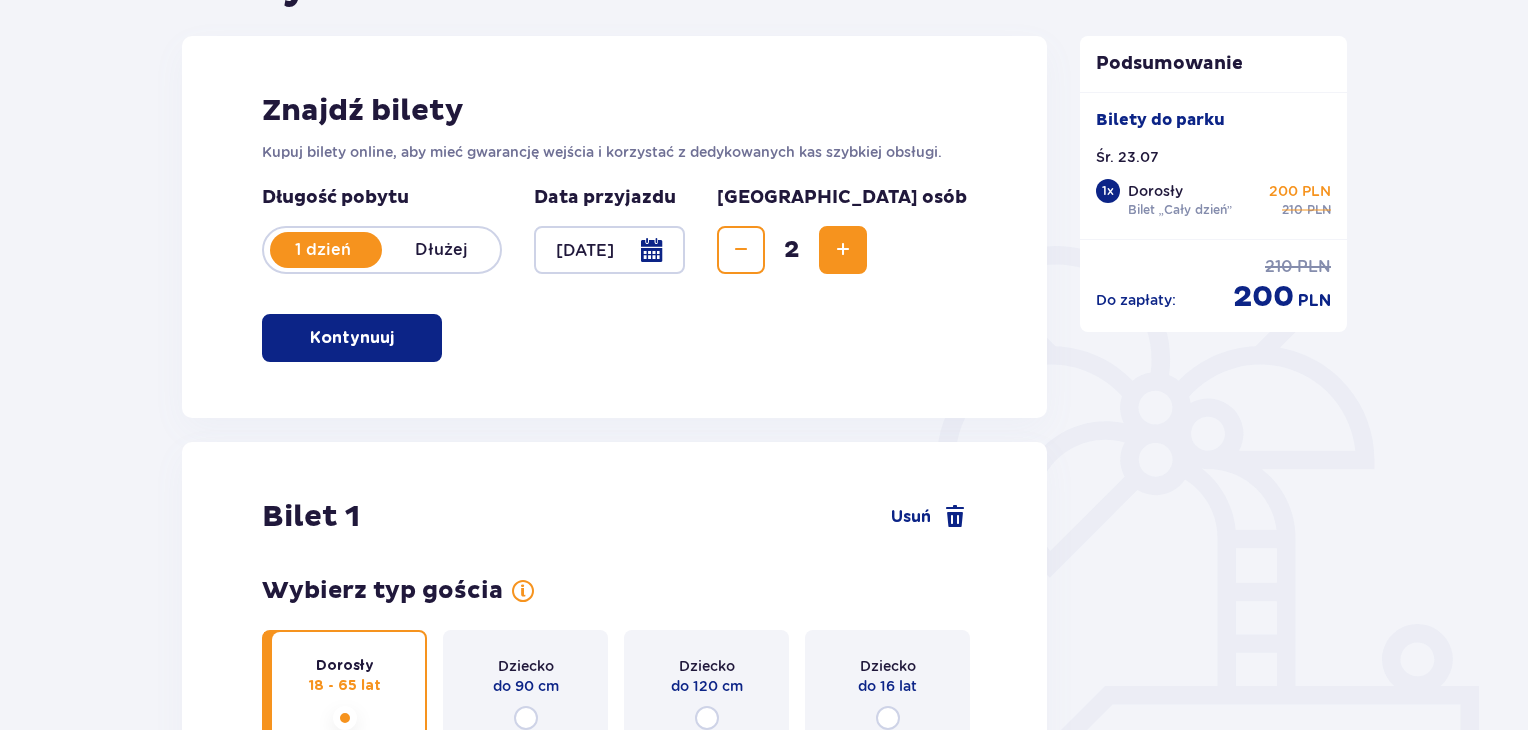 scroll, scrollTop: 0, scrollLeft: 0, axis: both 